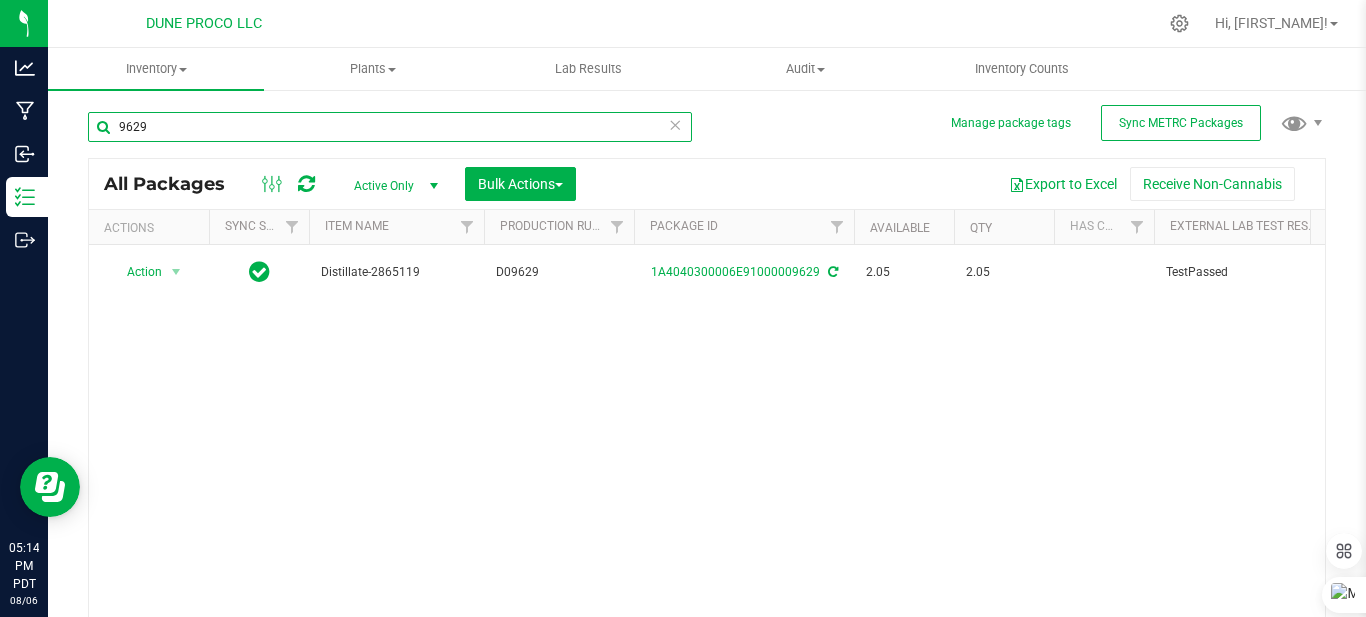scroll, scrollTop: 0, scrollLeft: 0, axis: both 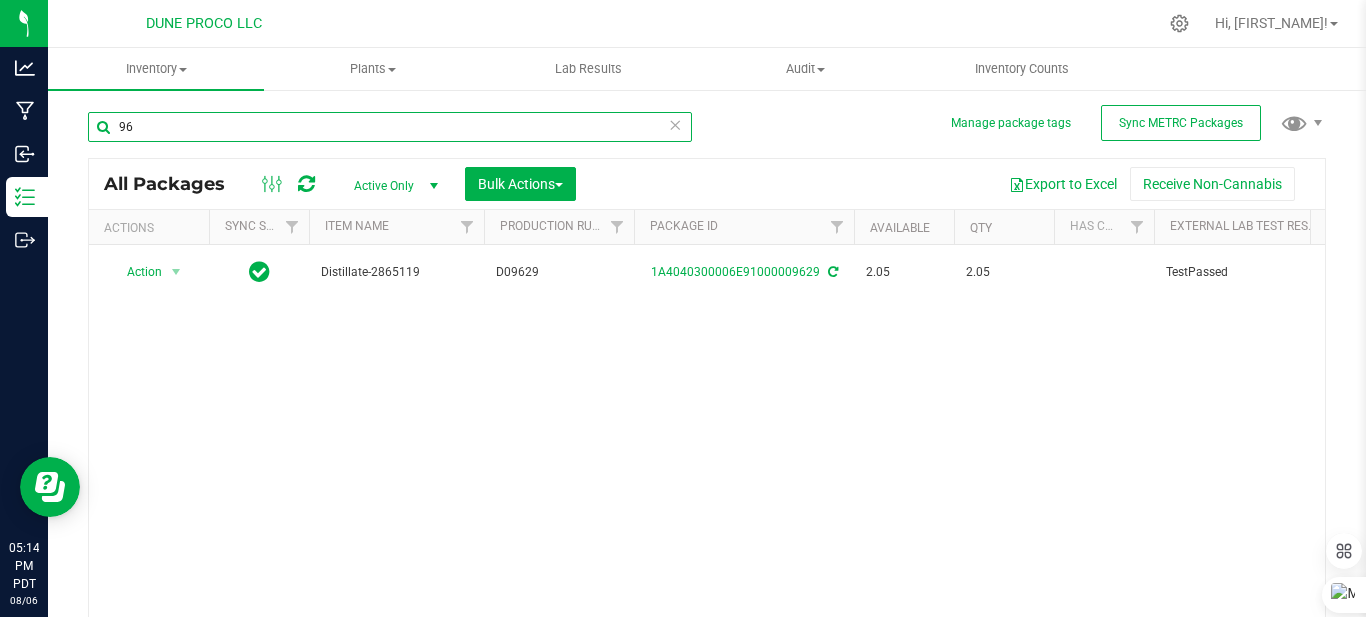 type on "9" 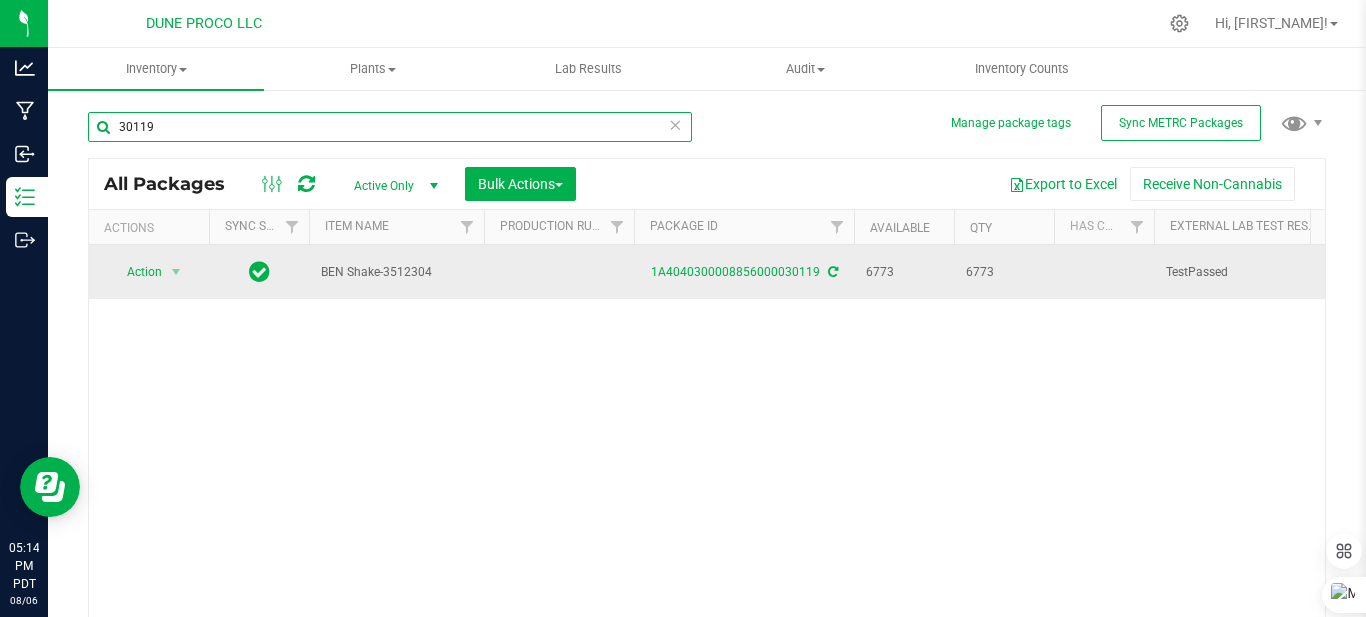 type on "30119" 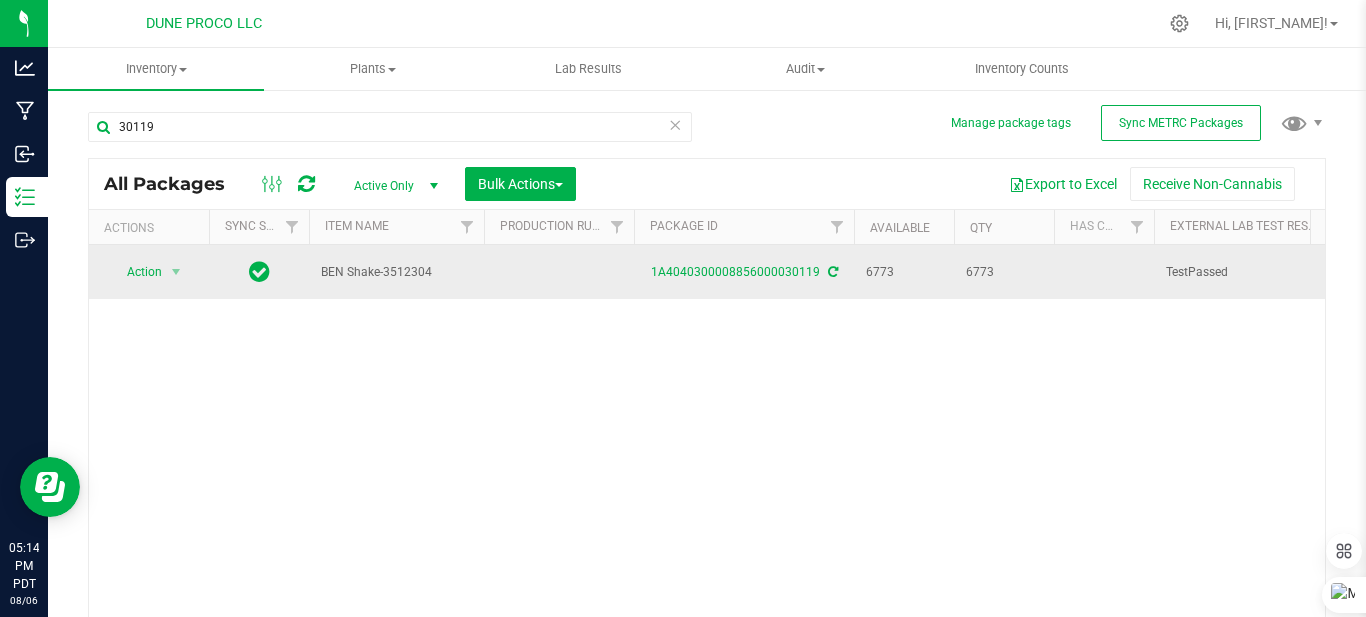 click on "BEN Shake-3512304" at bounding box center [396, 272] 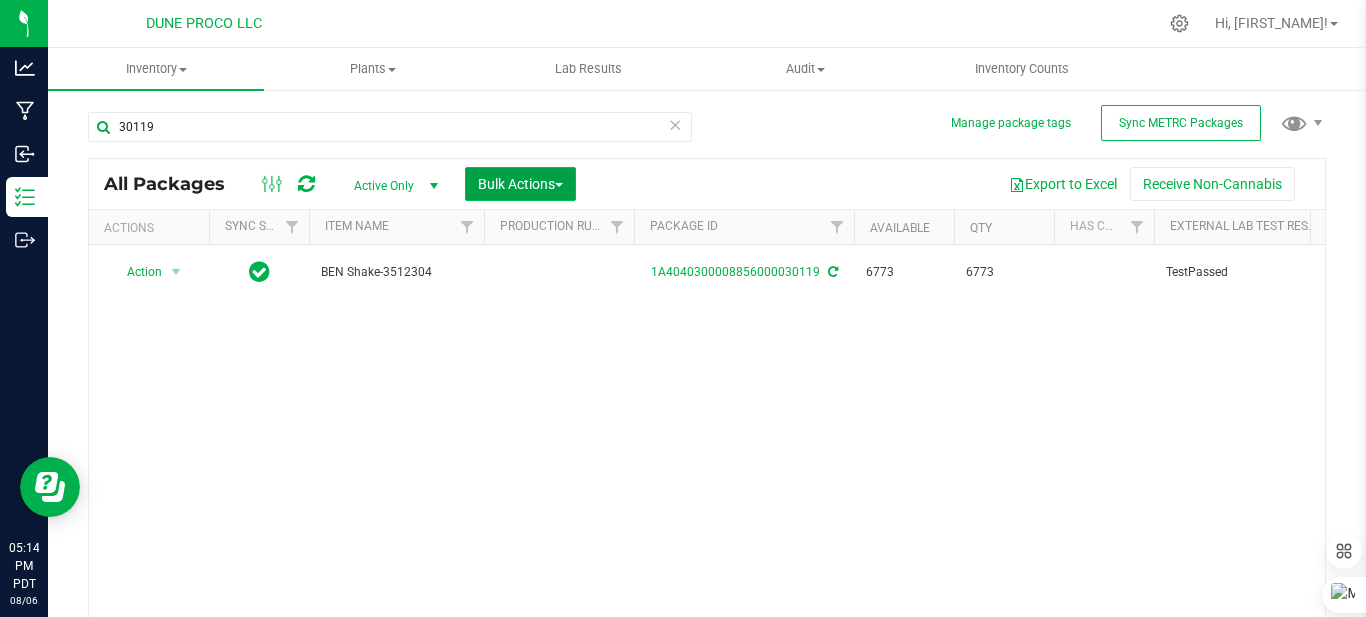 click on "Bulk Actions" at bounding box center (520, 184) 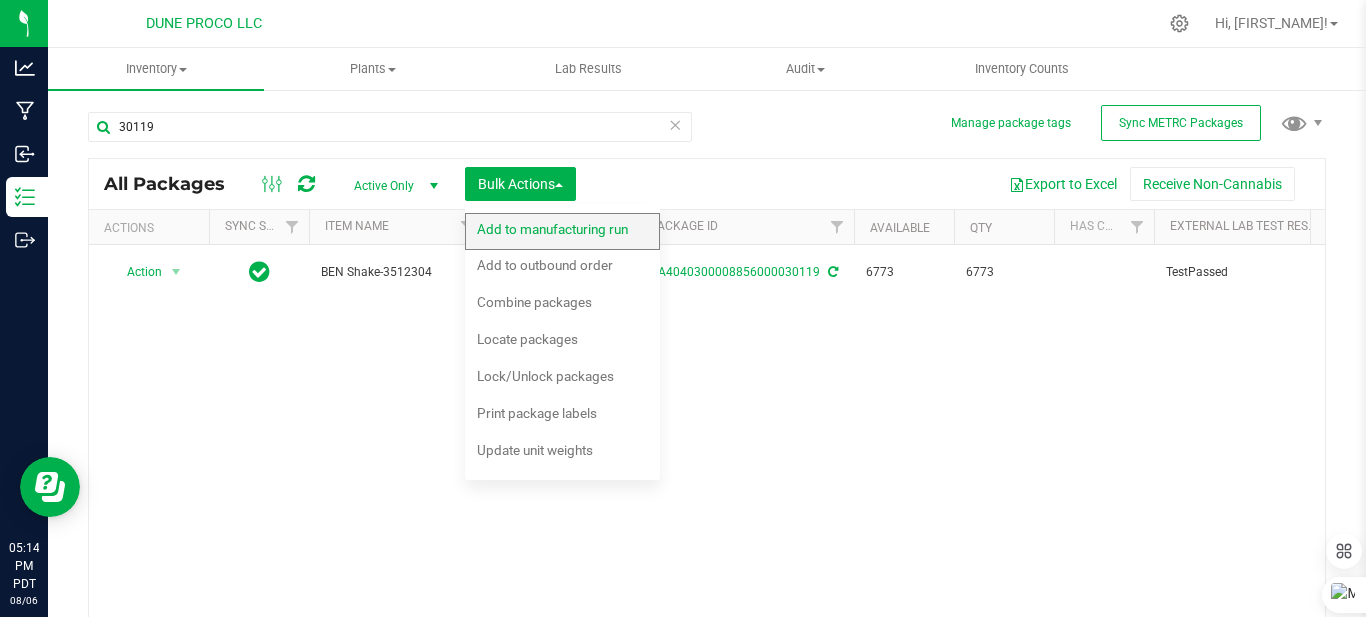click on "Add to manufacturing run" at bounding box center (552, 229) 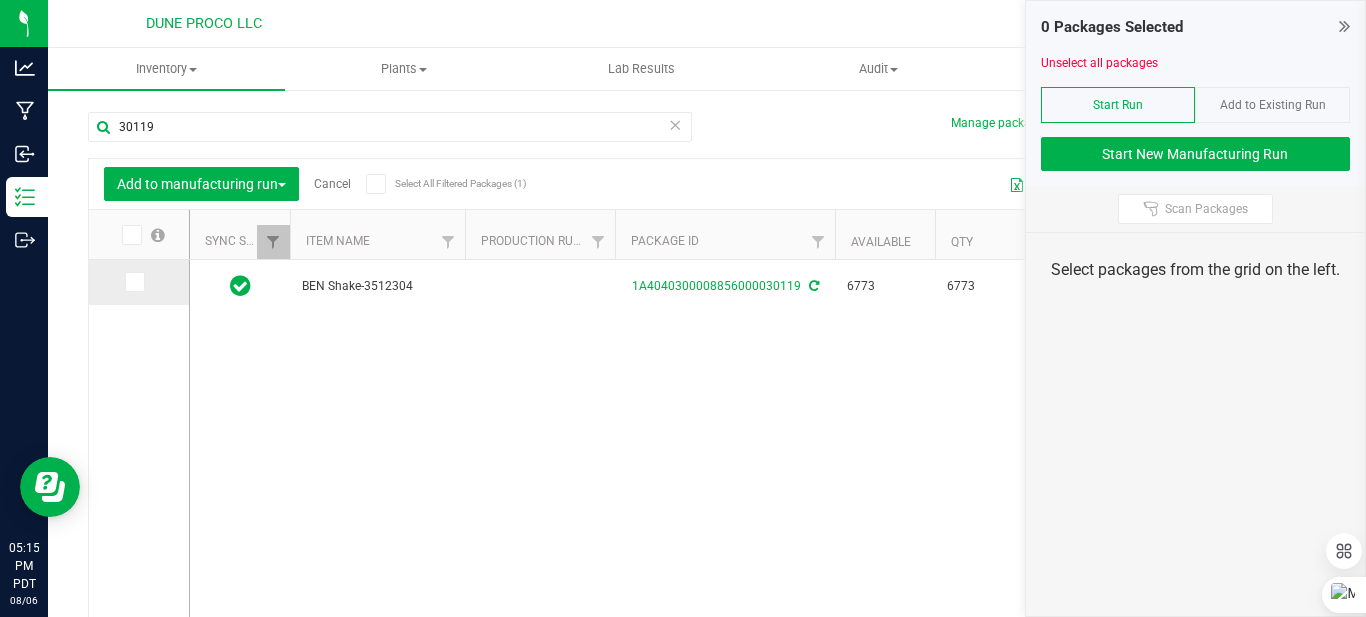 click at bounding box center [133, 282] 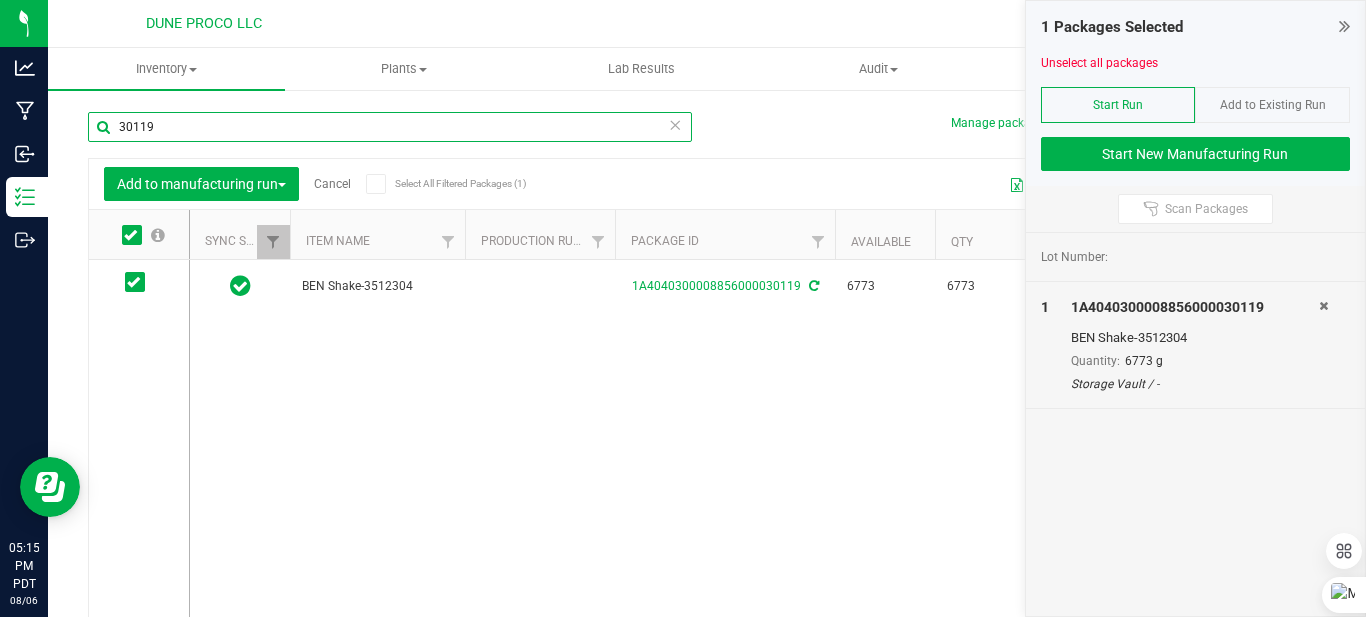 click on "30119" at bounding box center [390, 127] 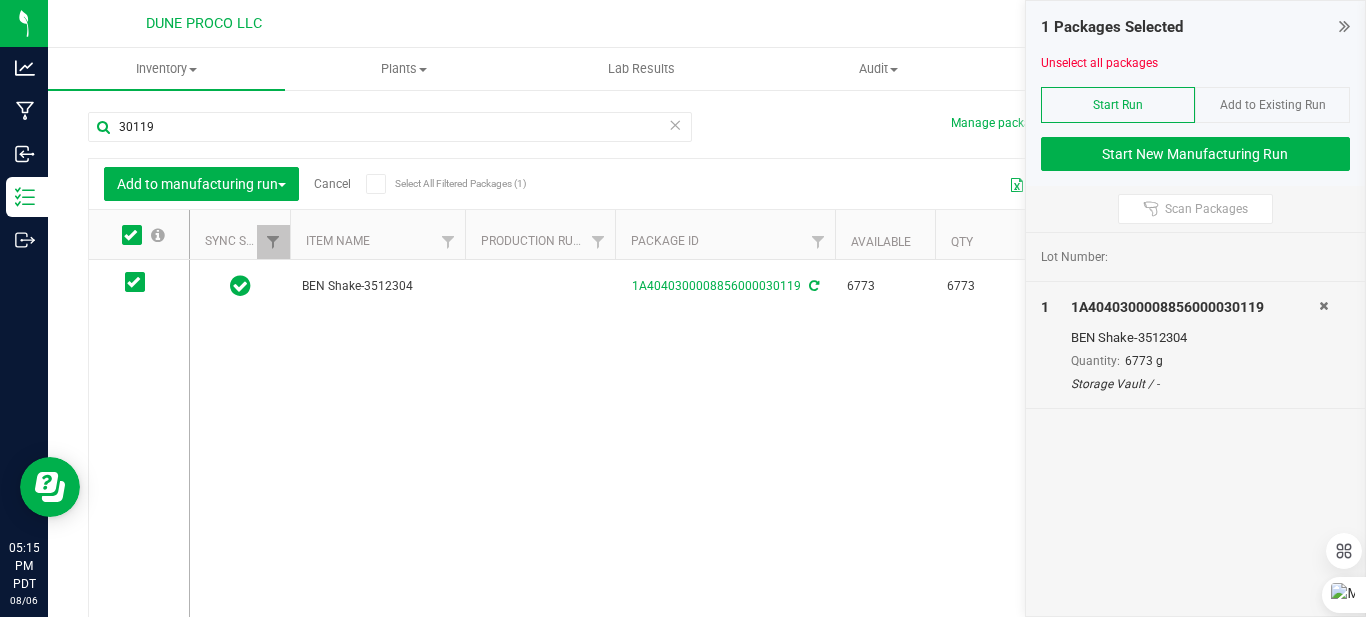 click at bounding box center (675, 124) 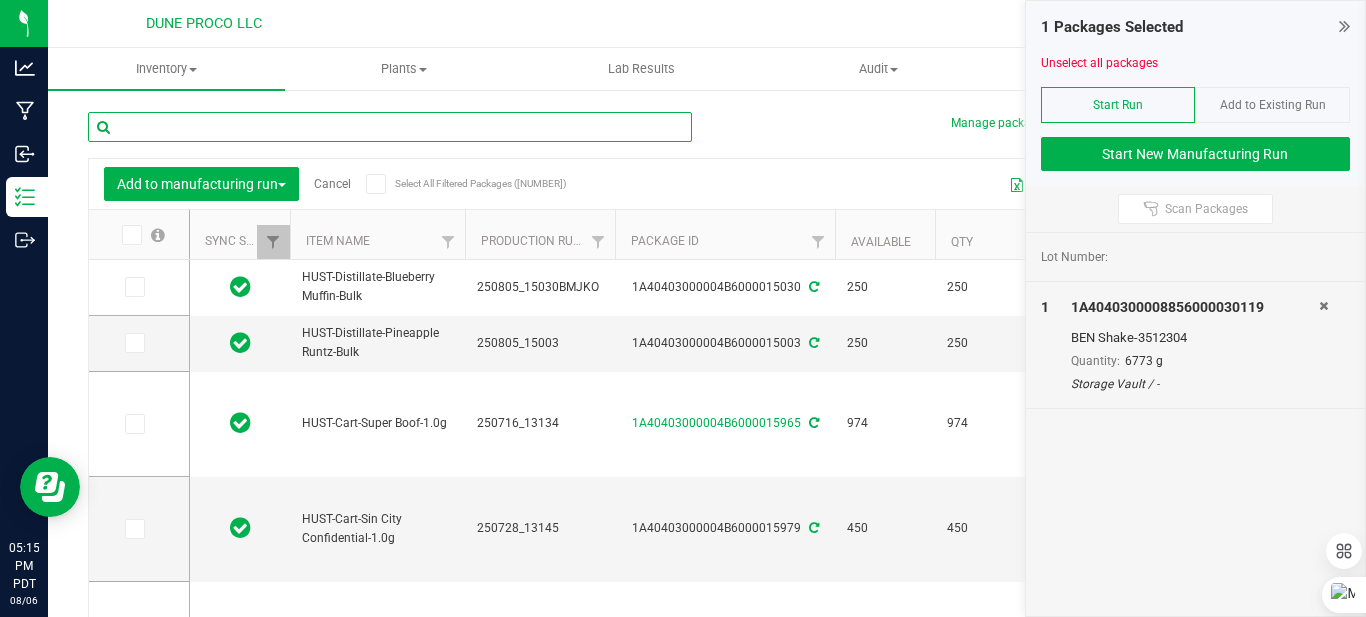 click at bounding box center [390, 127] 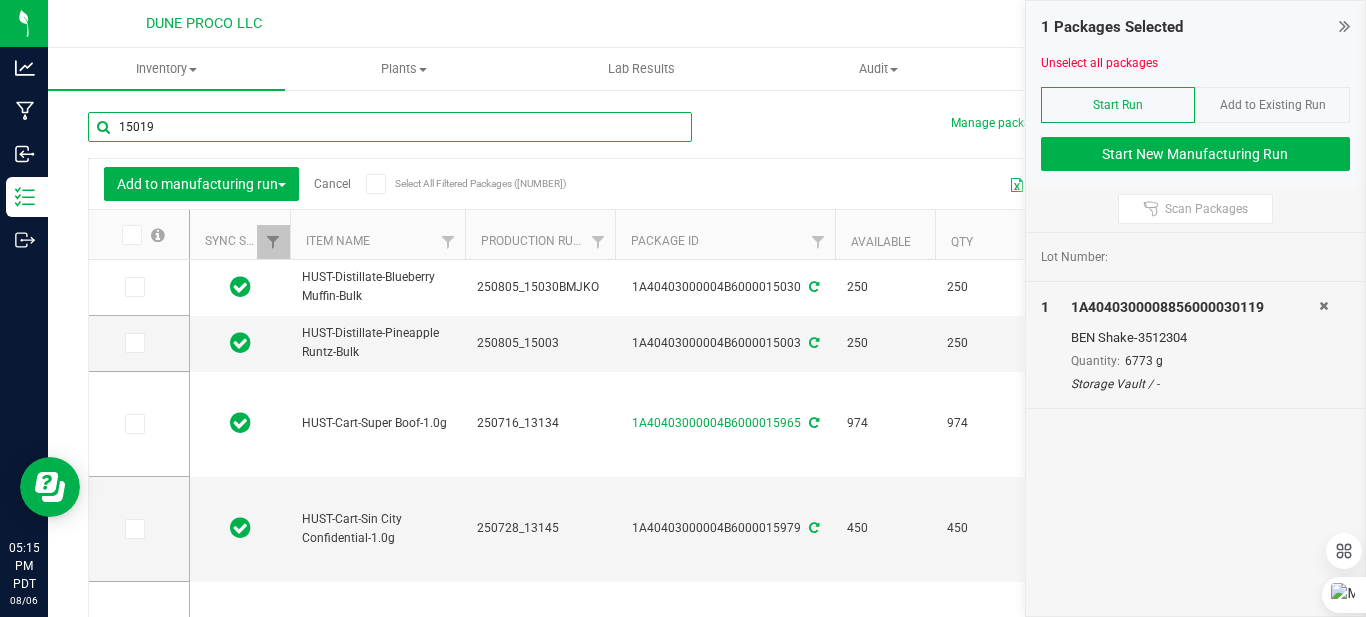 type on "15019" 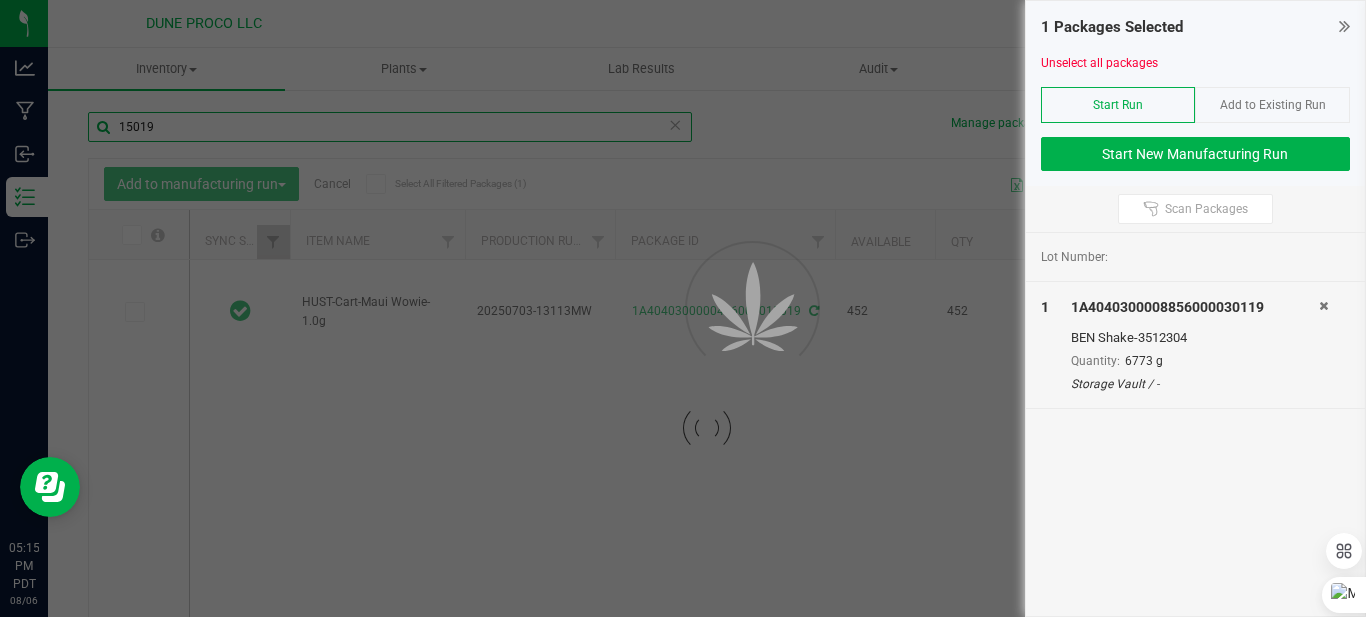 type on "2025-07-03" 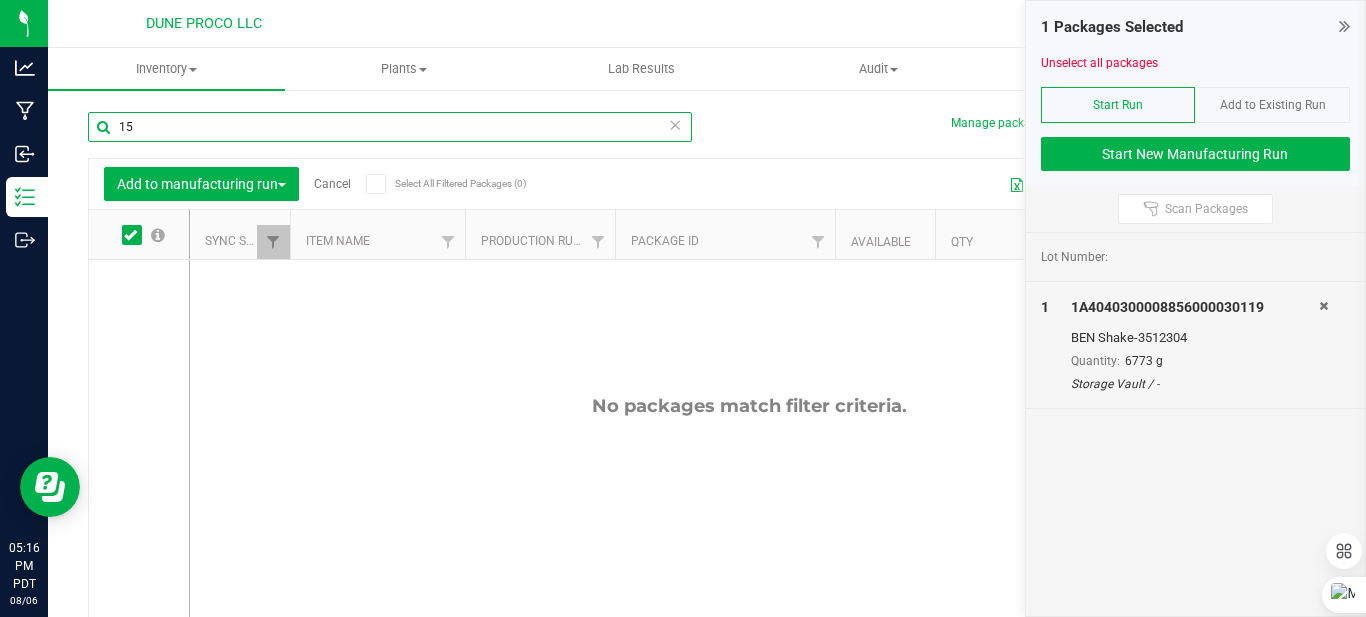 type on "1" 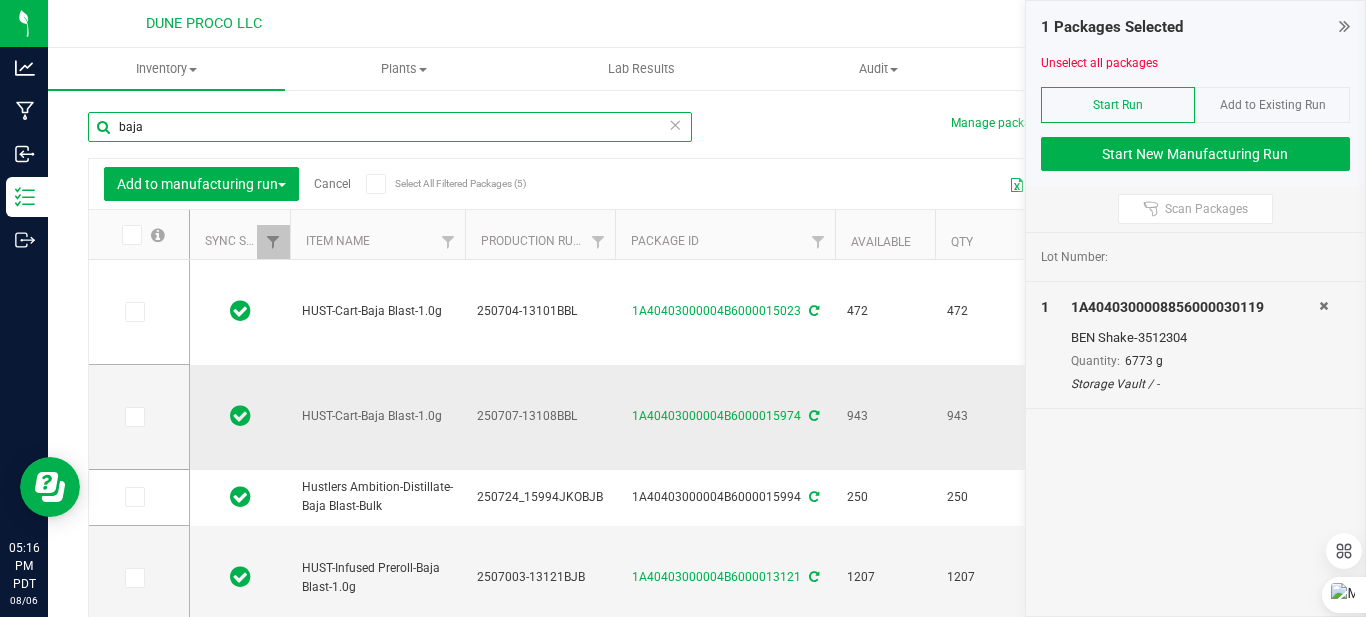 scroll, scrollTop: 100, scrollLeft: 0, axis: vertical 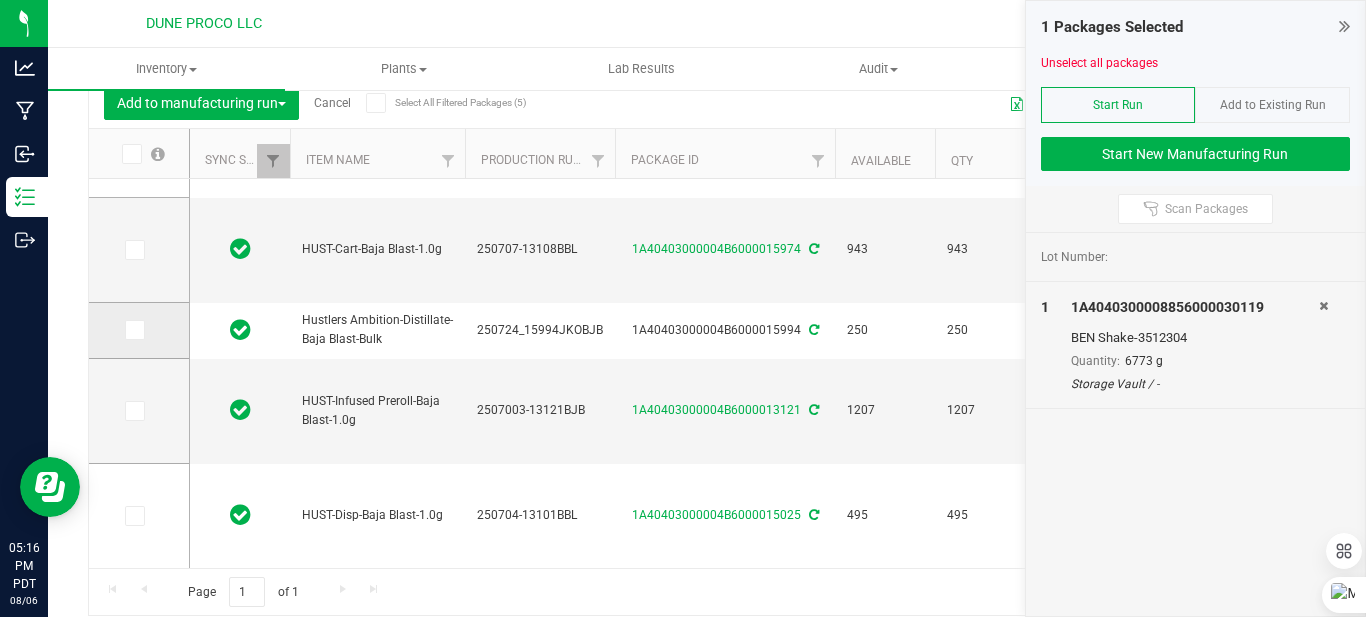type on "baja" 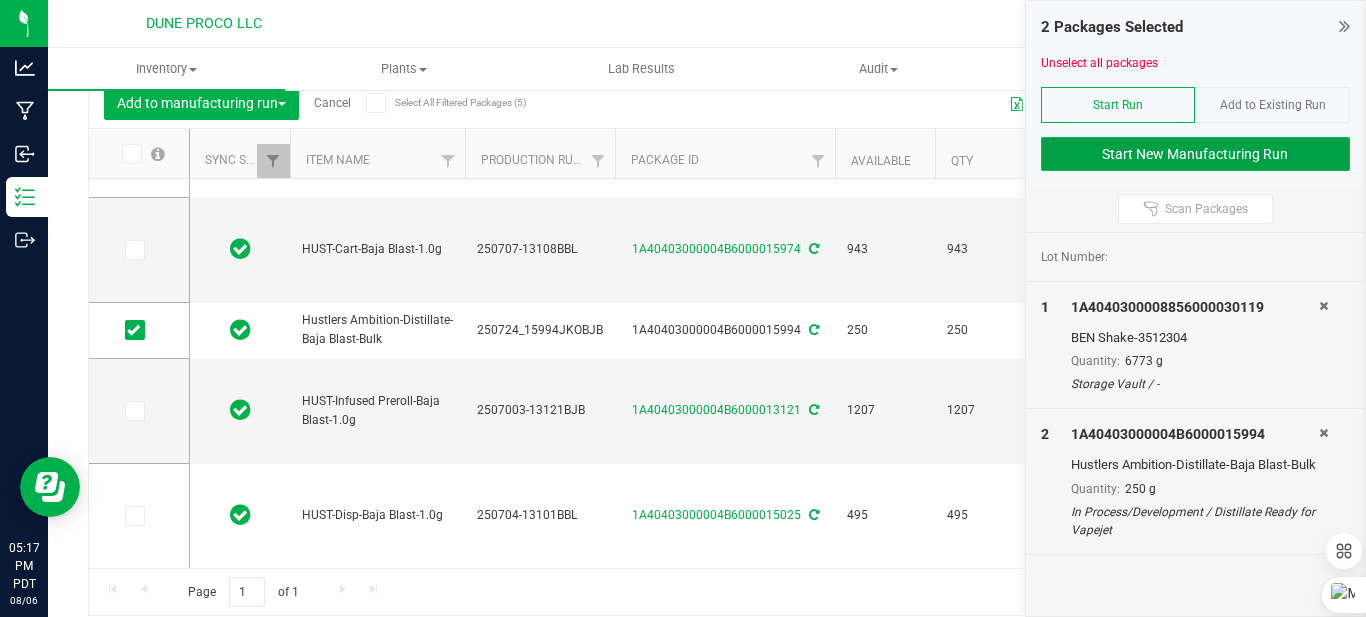 click on "Start New Manufacturing Run" at bounding box center [1196, 154] 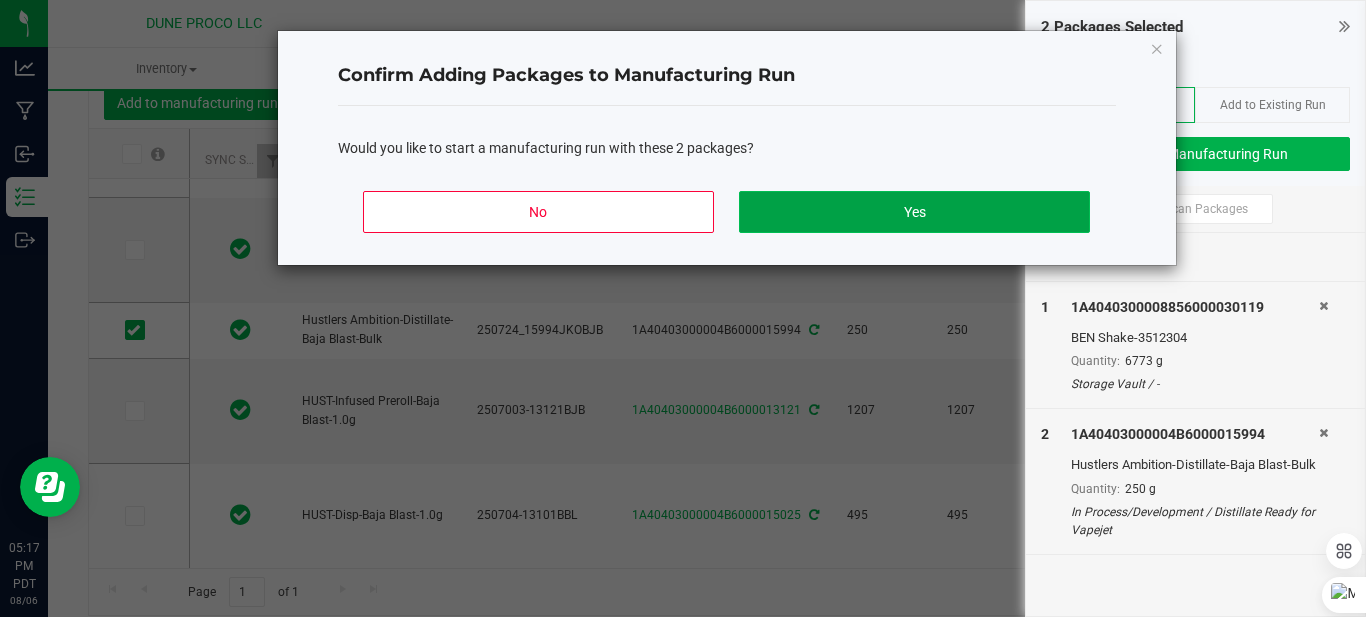 click on "Yes" 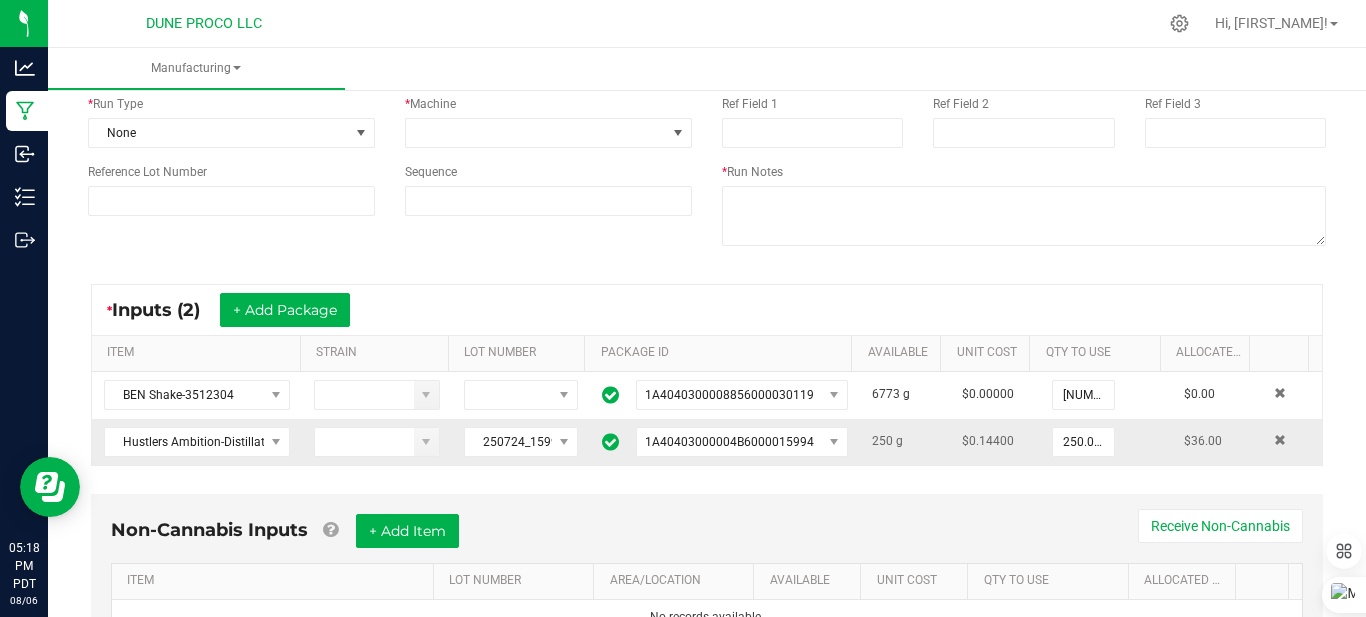 scroll, scrollTop: 200, scrollLeft: 0, axis: vertical 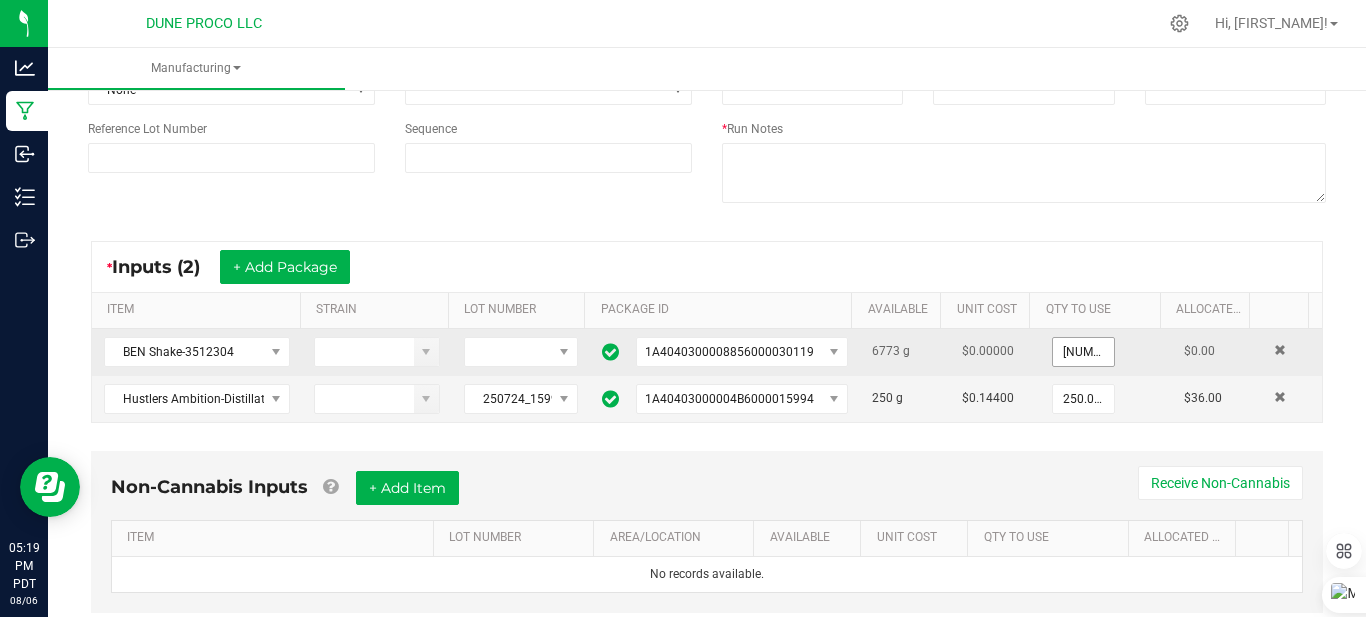 click on "[NUMBER] g" at bounding box center (1083, 352) 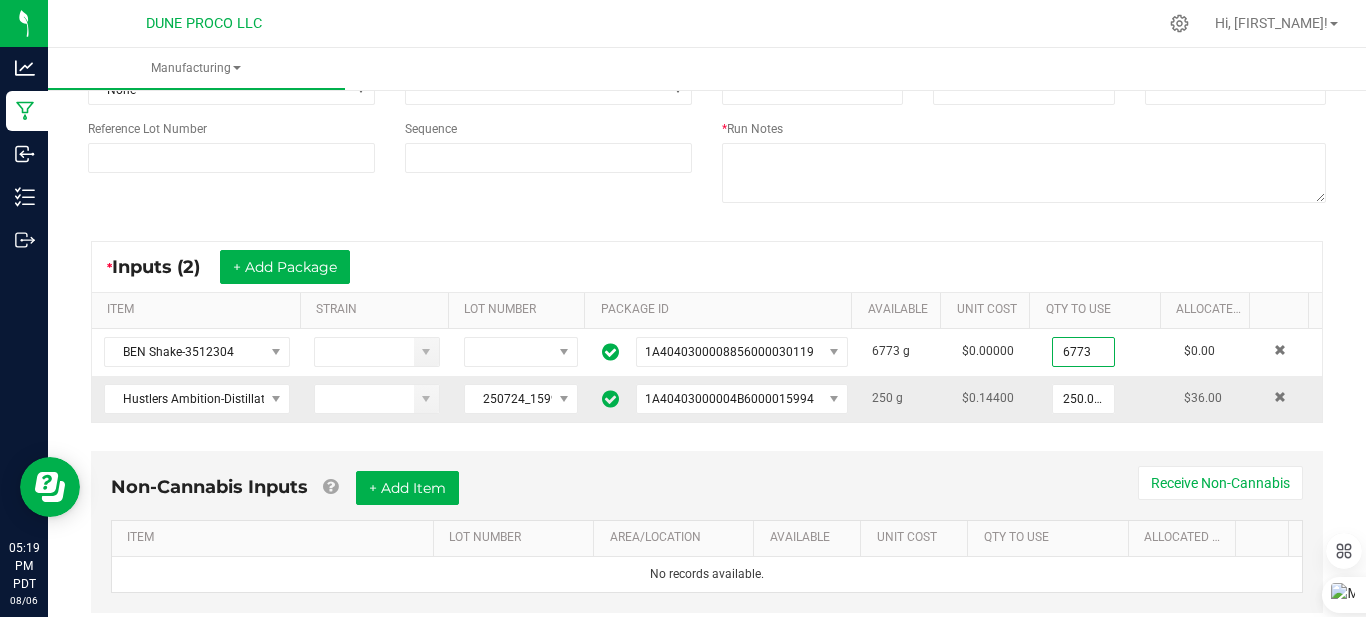 type on "0" 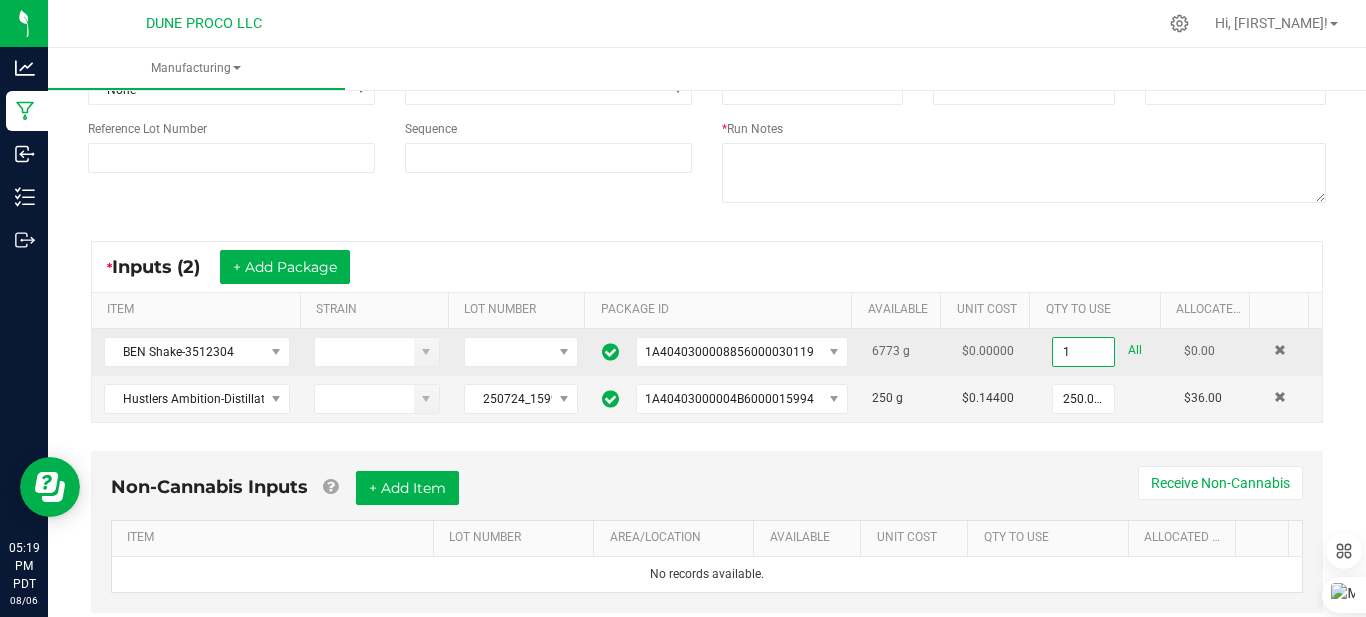 type on "0" 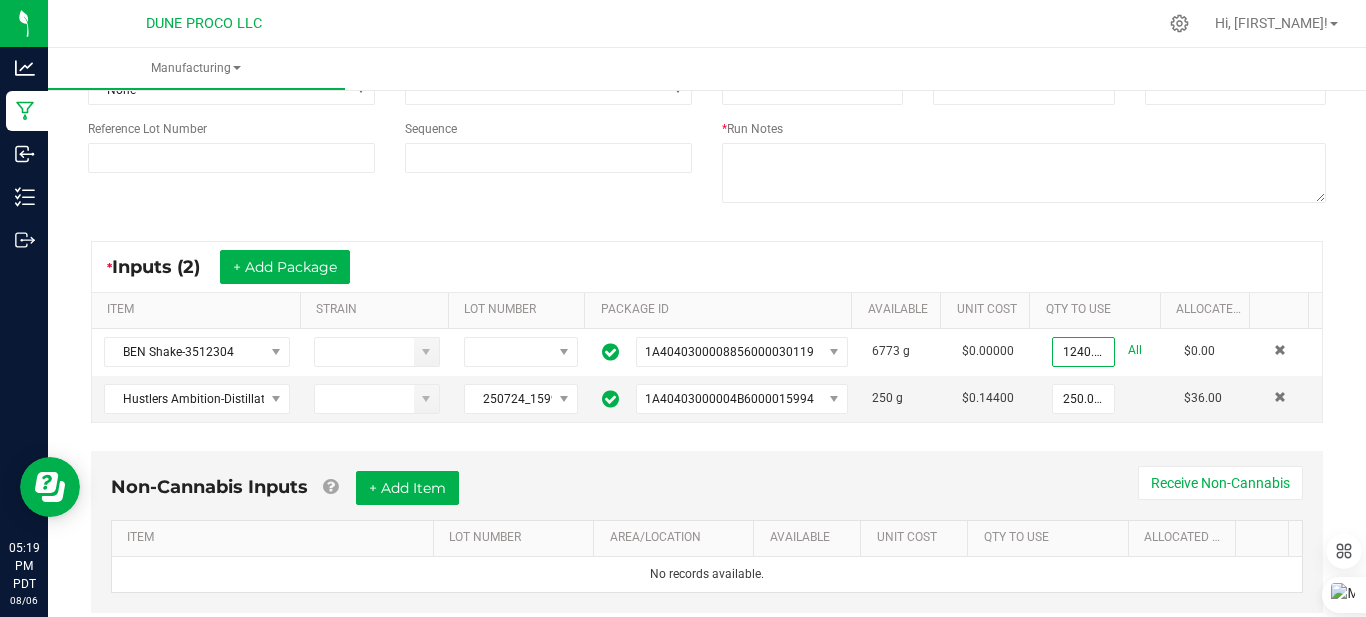 click on "Non-Cannabis Inputs   + Add Item   Receive Non-Cannabis" at bounding box center [707, 495] 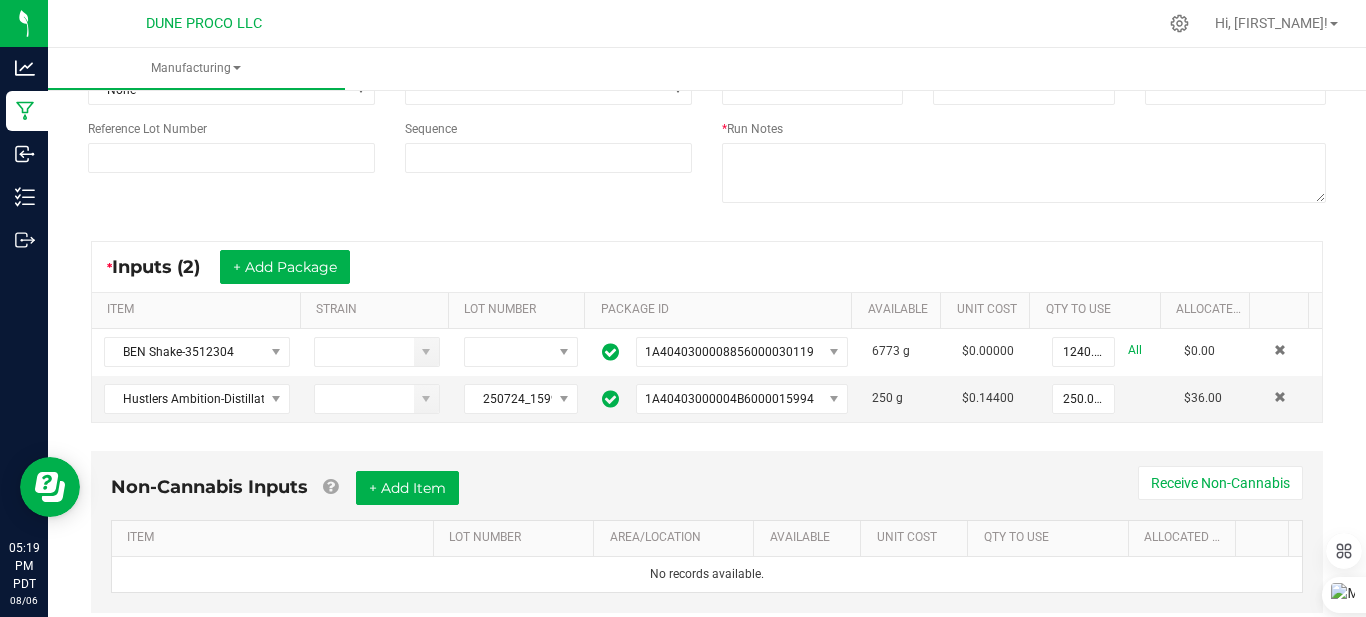 scroll, scrollTop: 254, scrollLeft: 0, axis: vertical 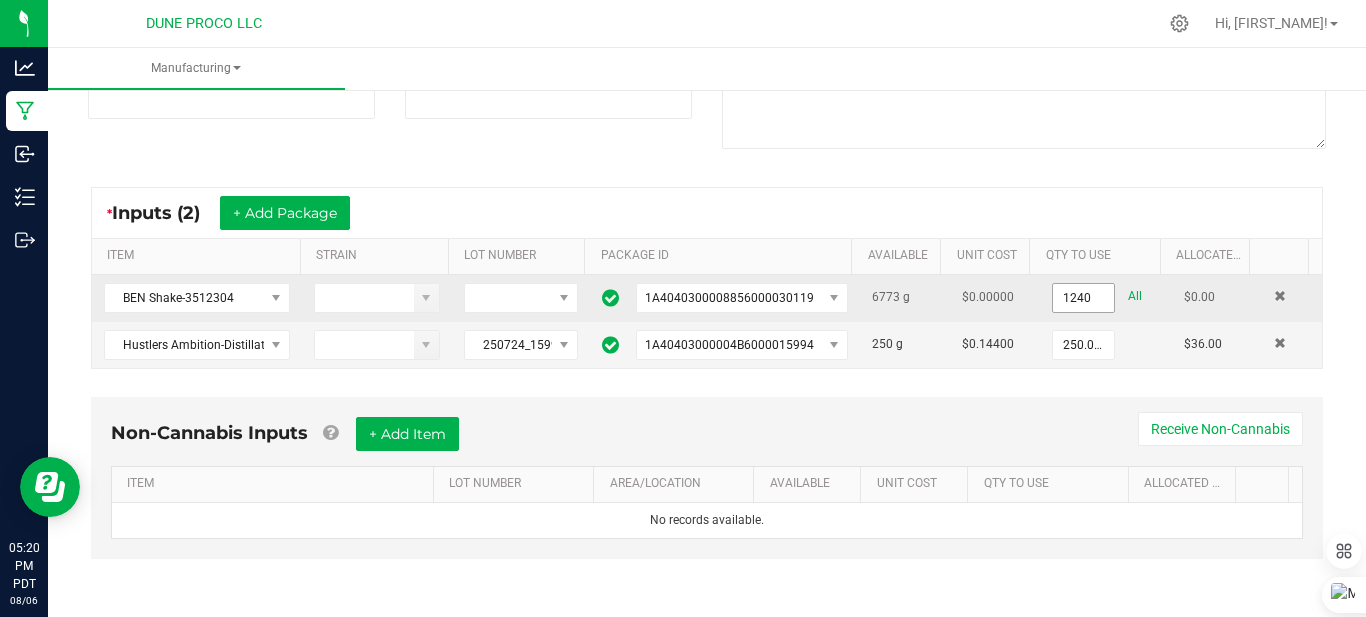click on "1240" at bounding box center (1083, 298) 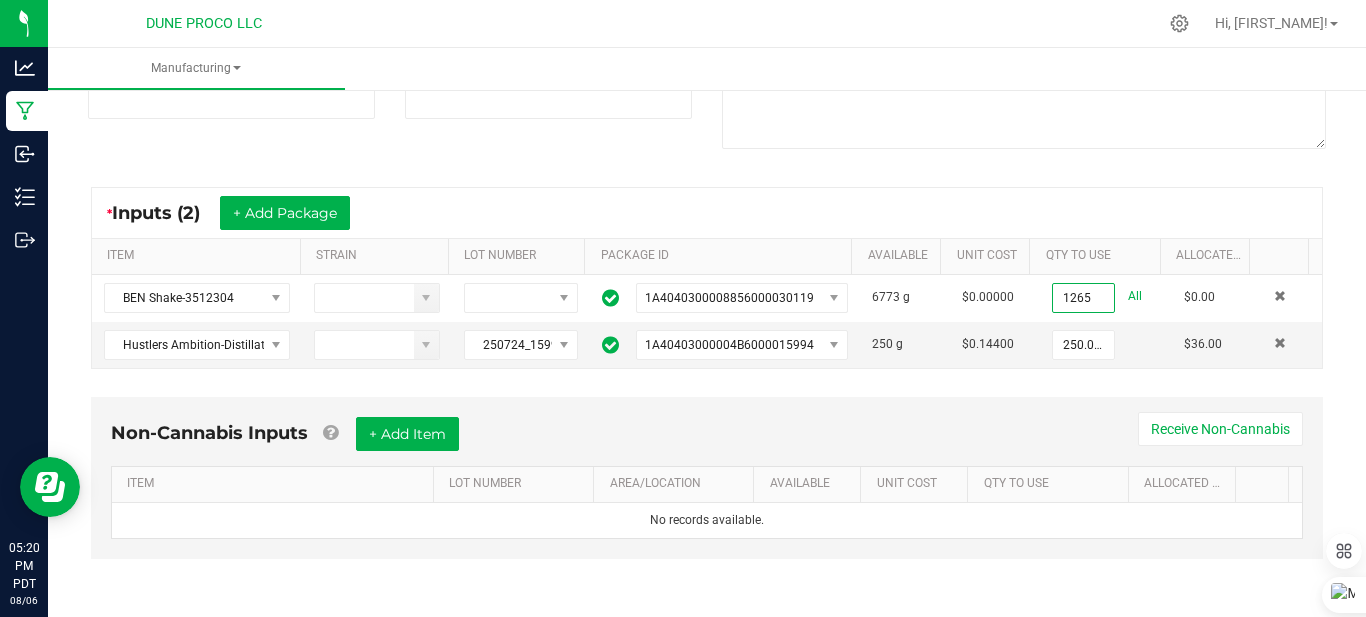 type on "[NUMBER] g" 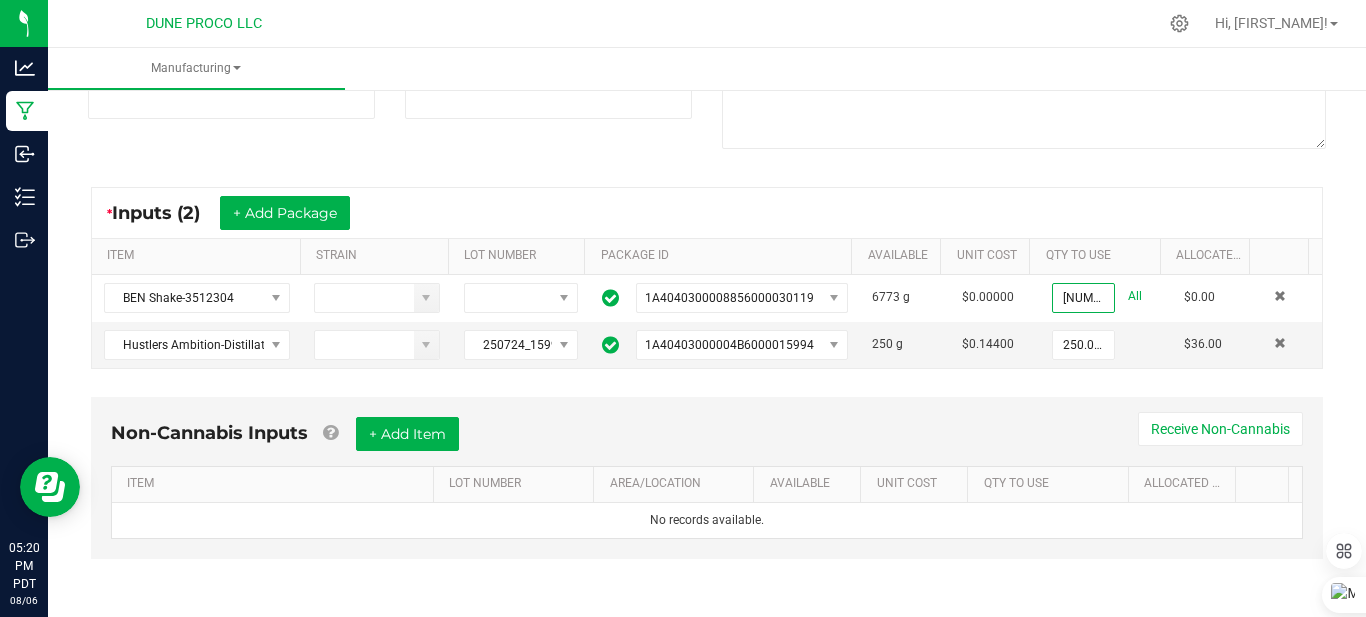 click on "Non-Cannabis Inputs   + Add Item   Receive Non-Cannabis" at bounding box center (707, 441) 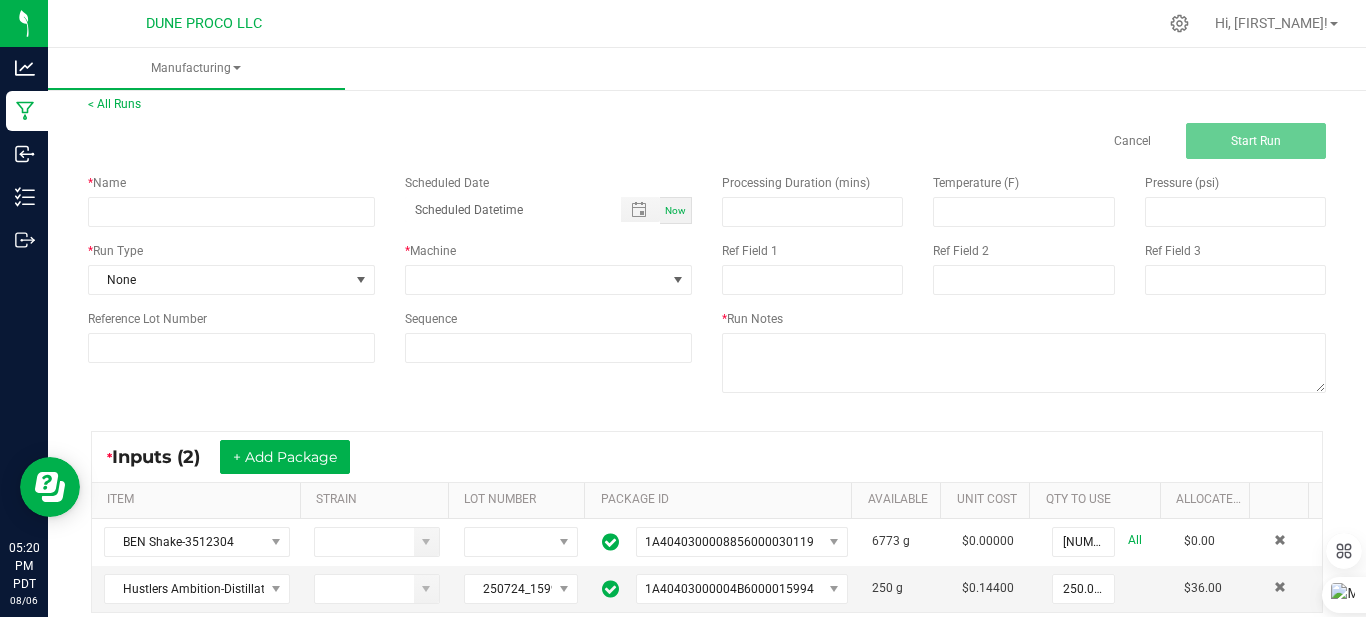 scroll, scrollTop: 0, scrollLeft: 0, axis: both 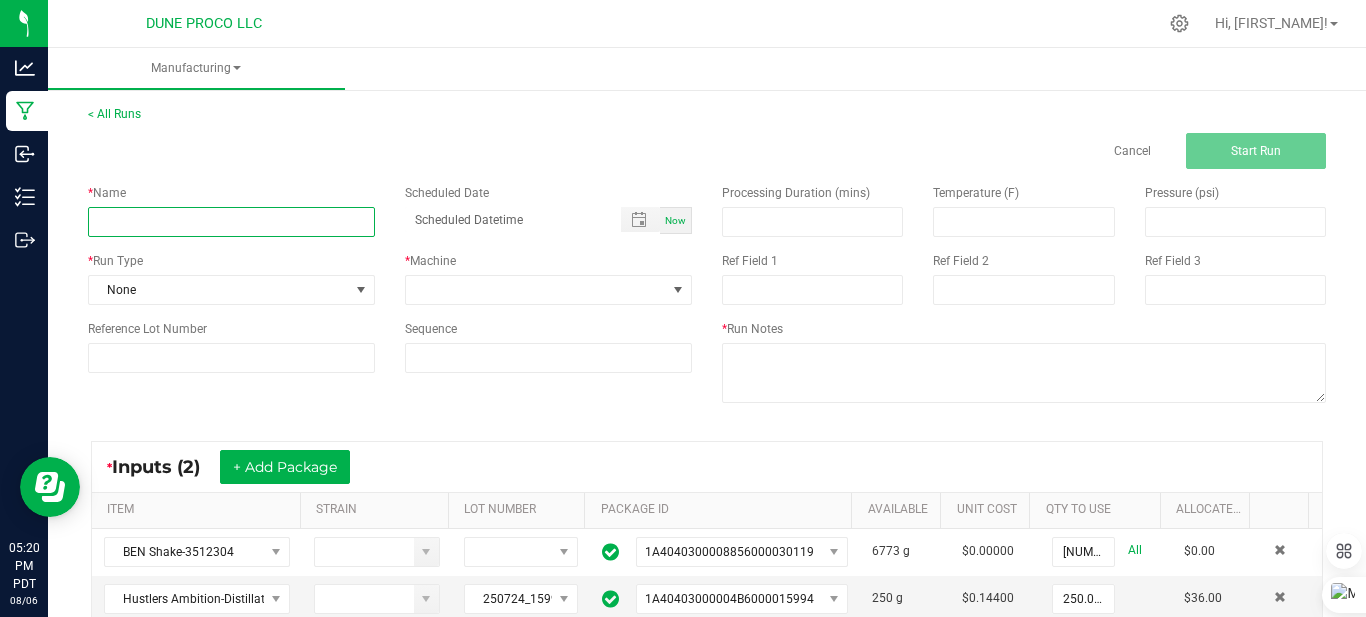 click at bounding box center [231, 222] 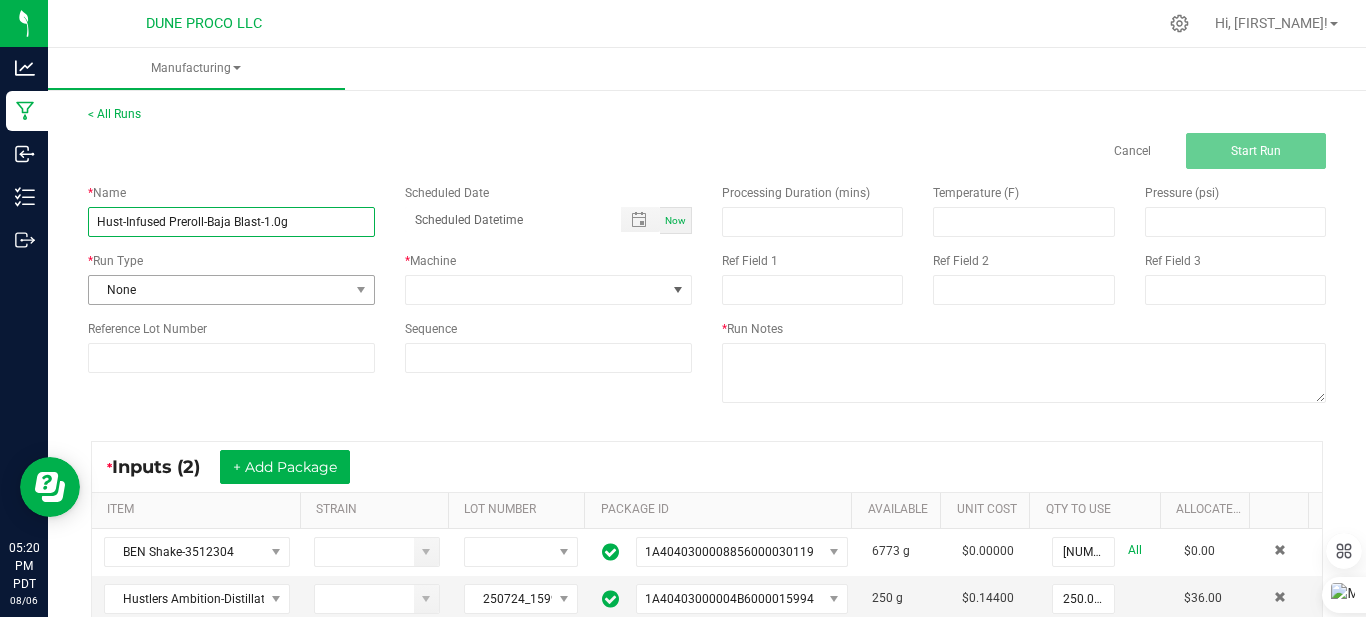 type on "Hust-Infused Preroll-Baja Blast-1.0g" 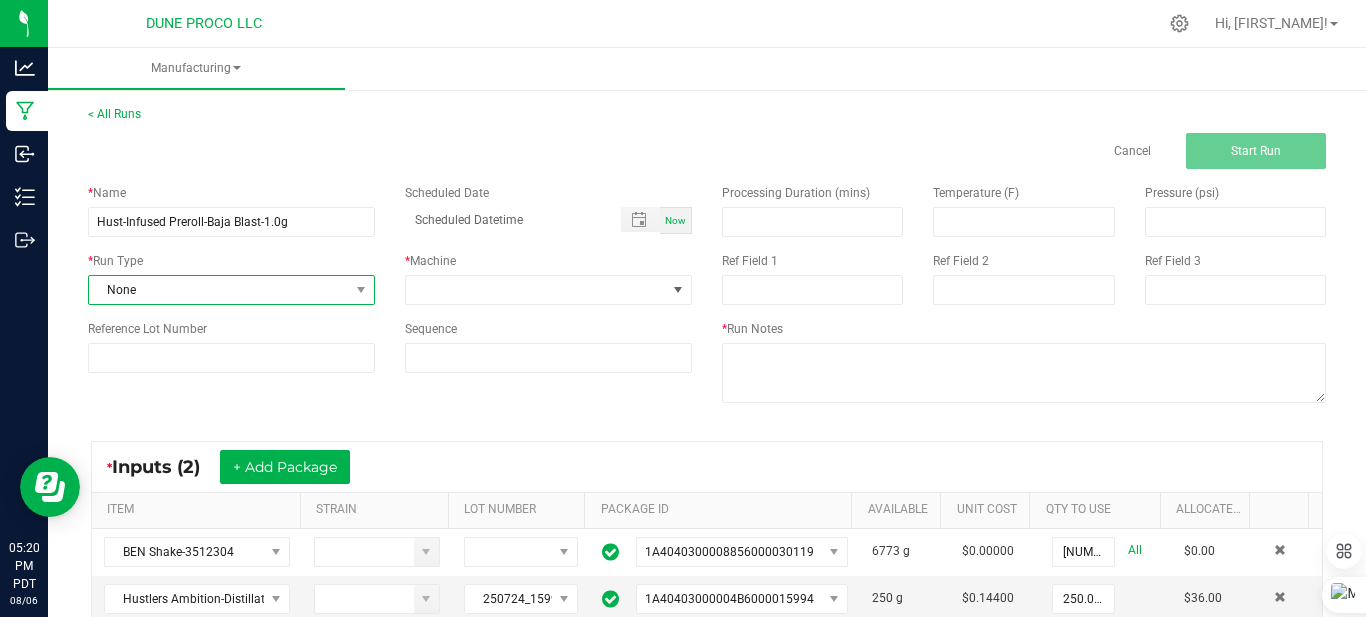 click on "None" at bounding box center [219, 290] 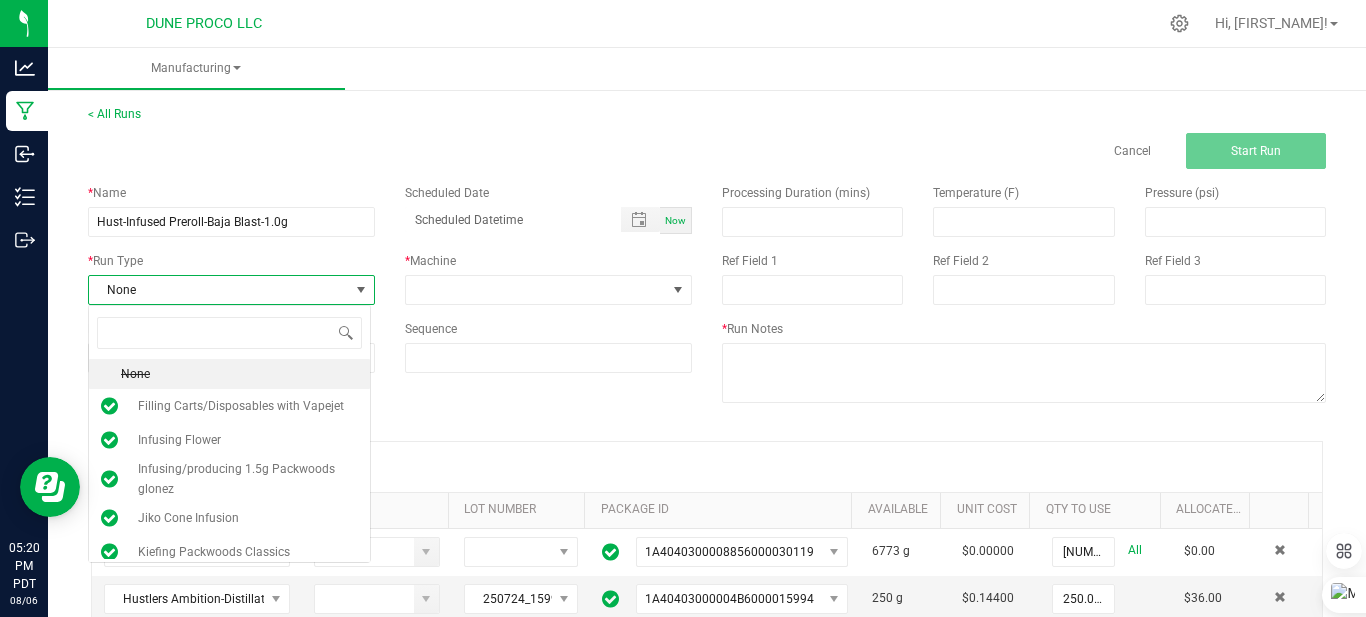 scroll, scrollTop: 99970, scrollLeft: 99717, axis: both 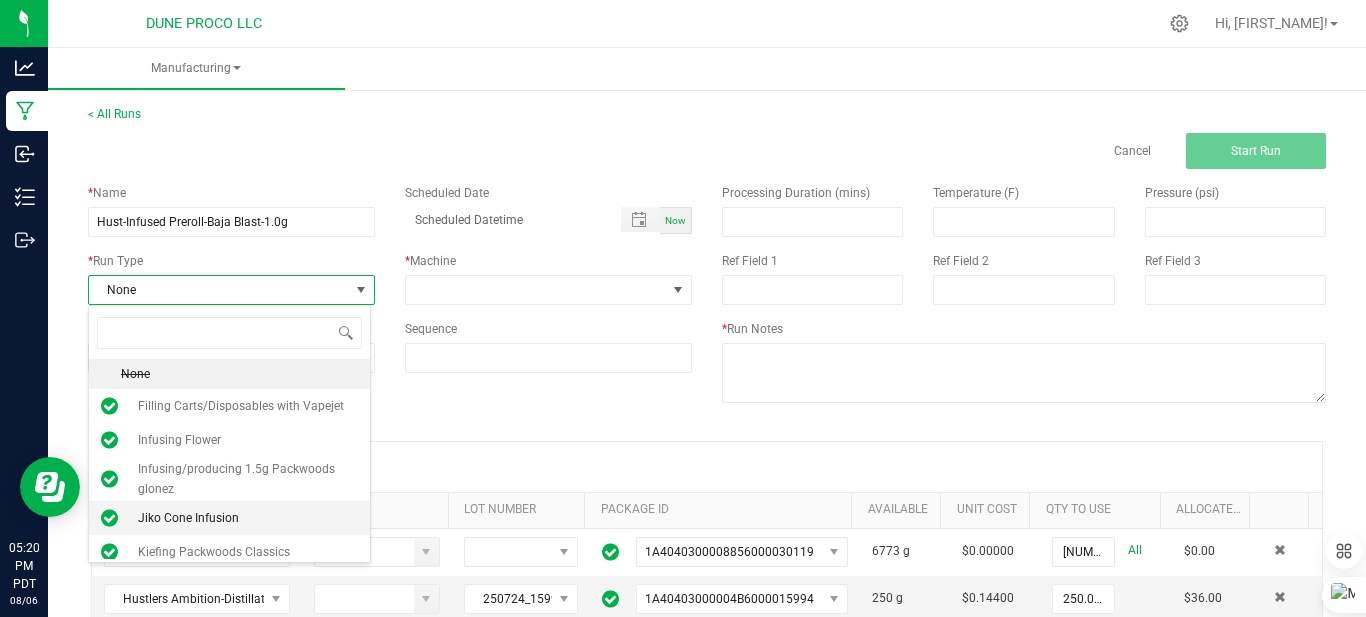 click on "Jiko Cone Infusion" at bounding box center (188, 518) 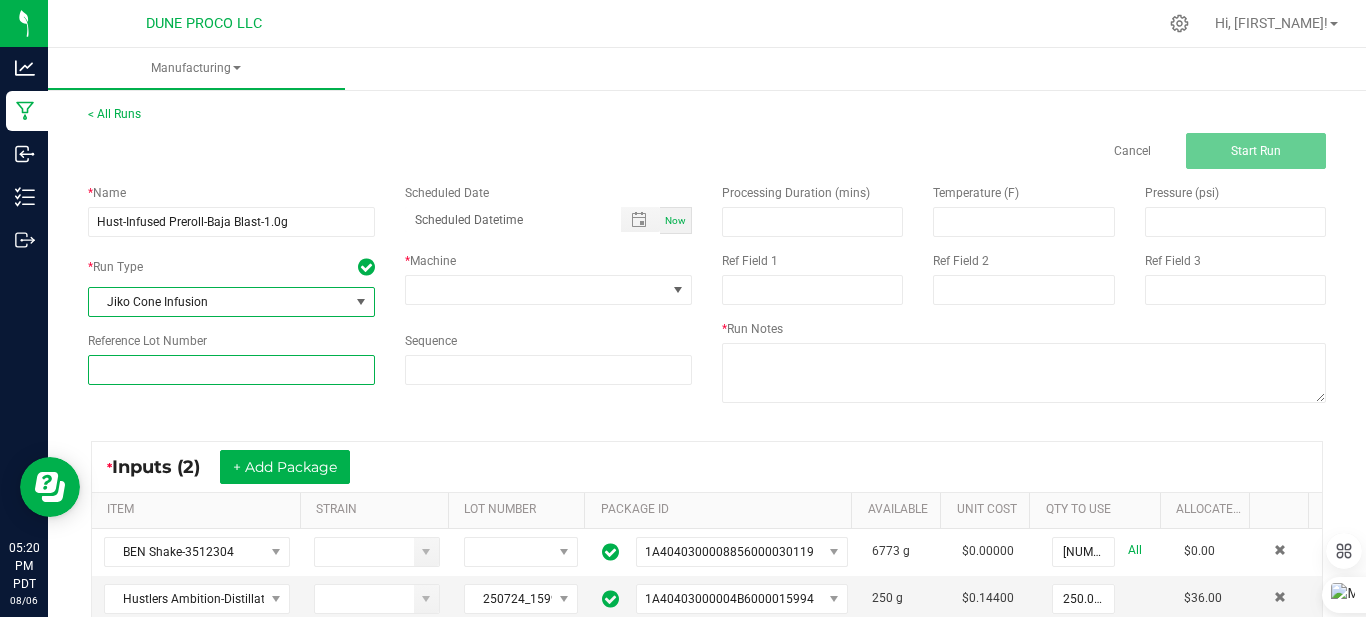 click at bounding box center [231, 370] 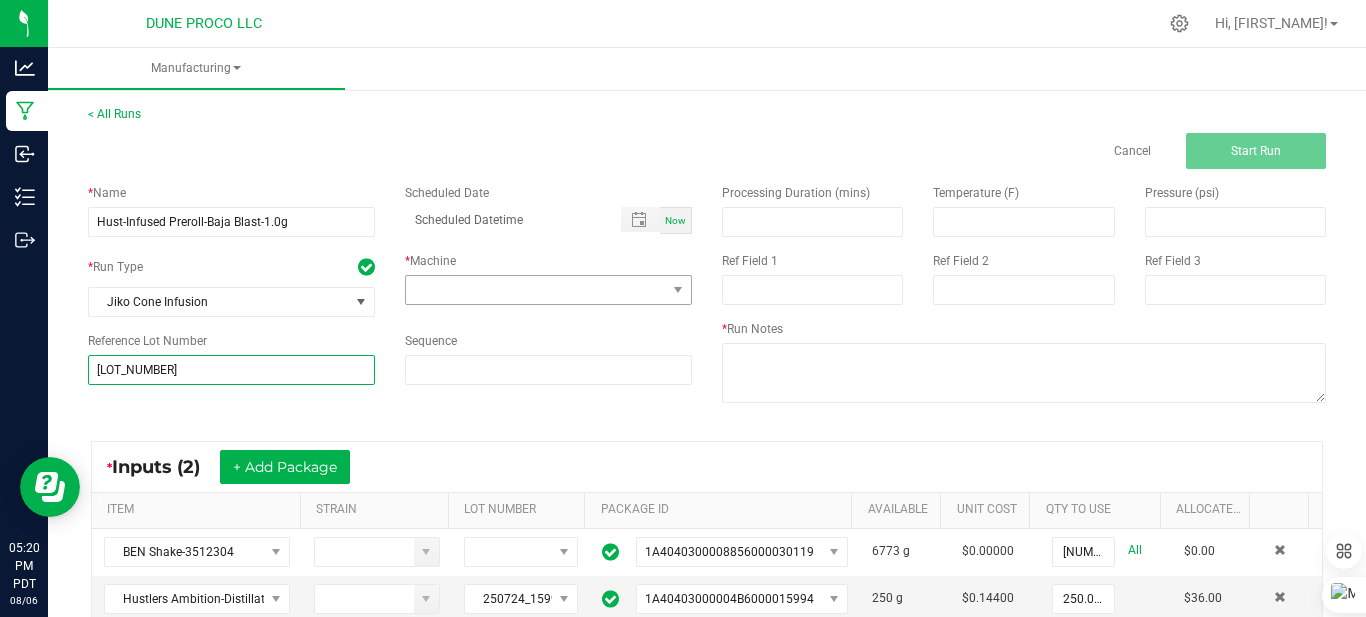 type on "[LOT_NUMBER]" 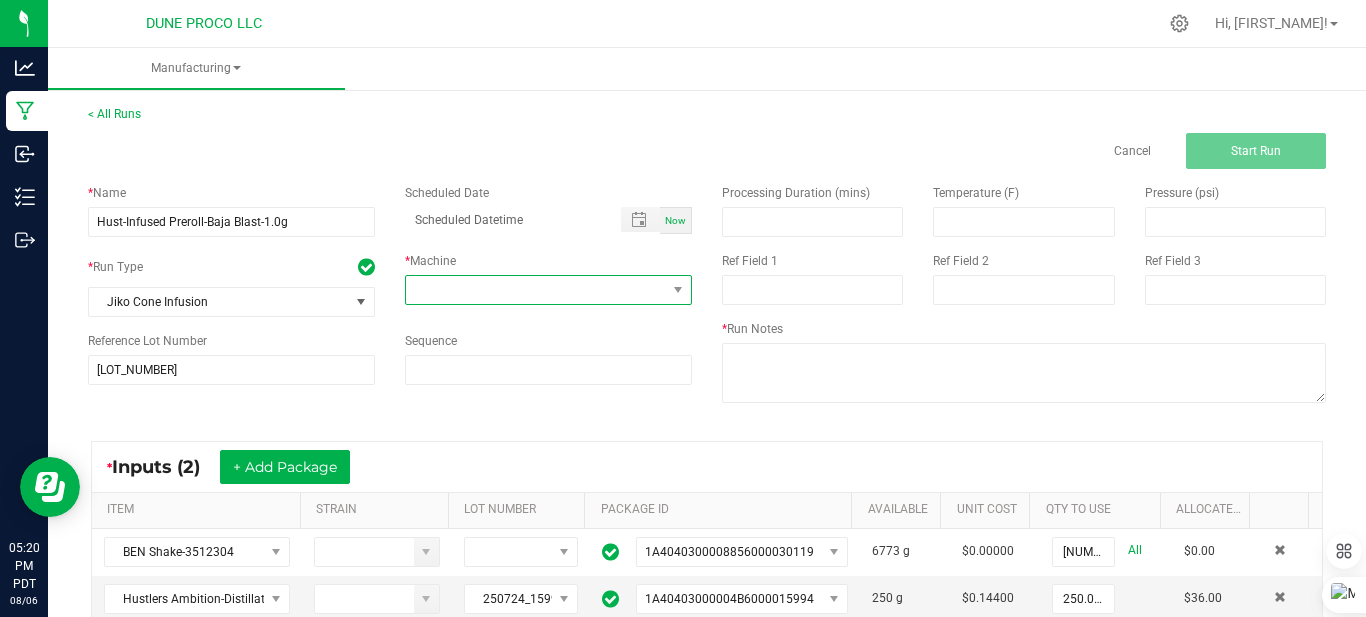 click at bounding box center [536, 290] 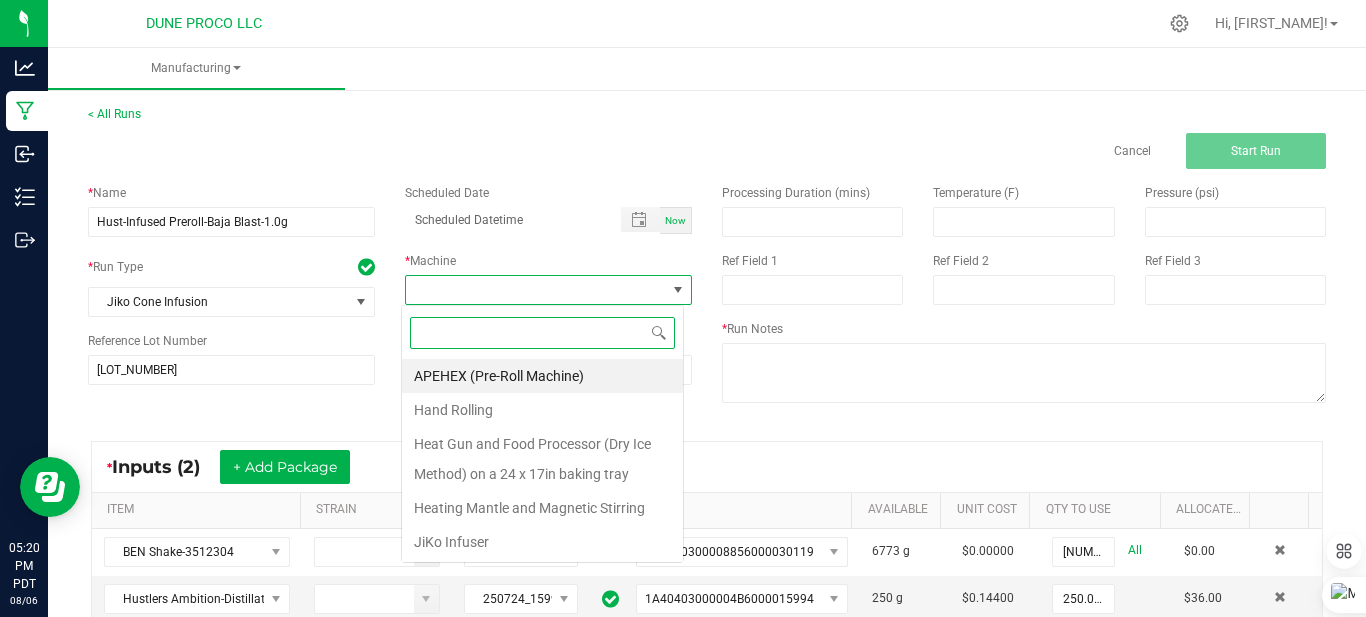 scroll, scrollTop: 99970, scrollLeft: 99717, axis: both 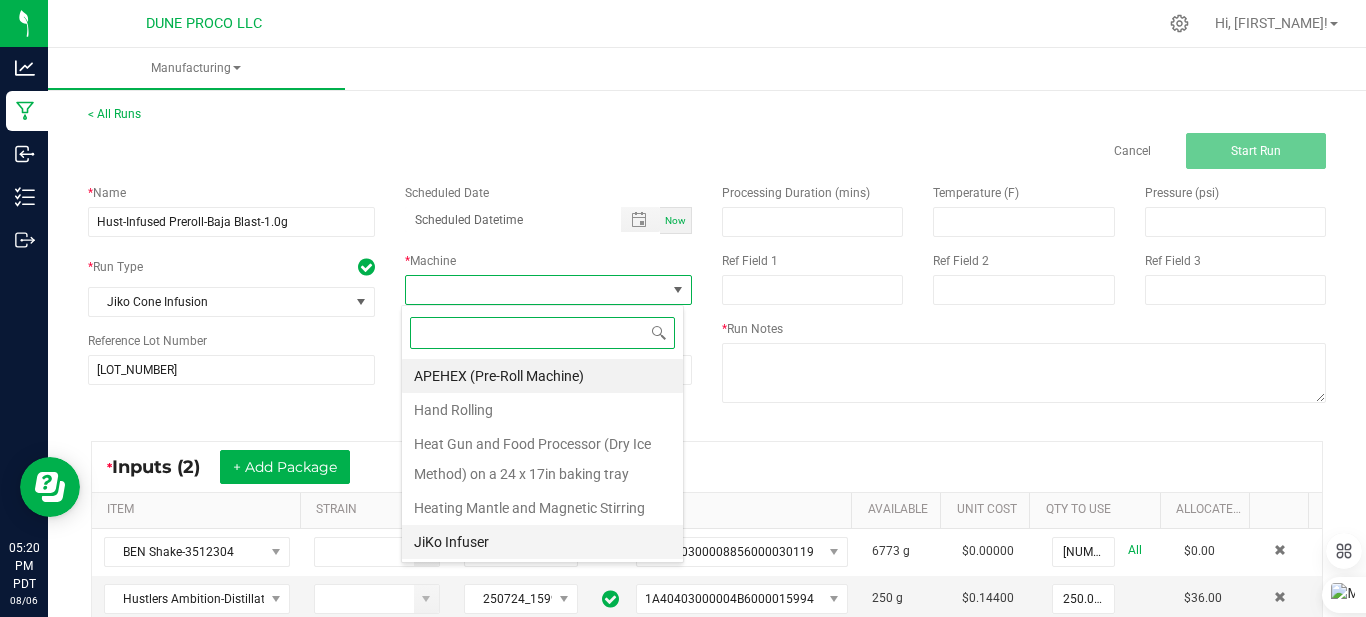 click on "JiKo Infuser" at bounding box center (542, 542) 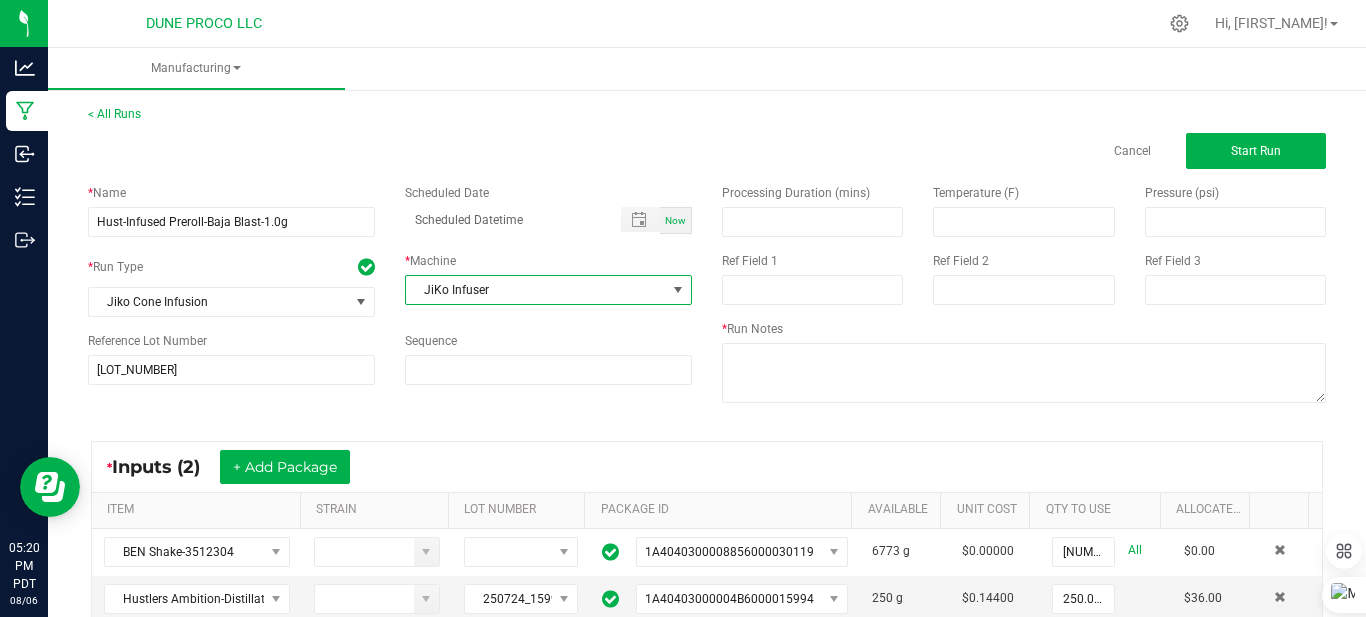 click on "Now" at bounding box center (676, 220) 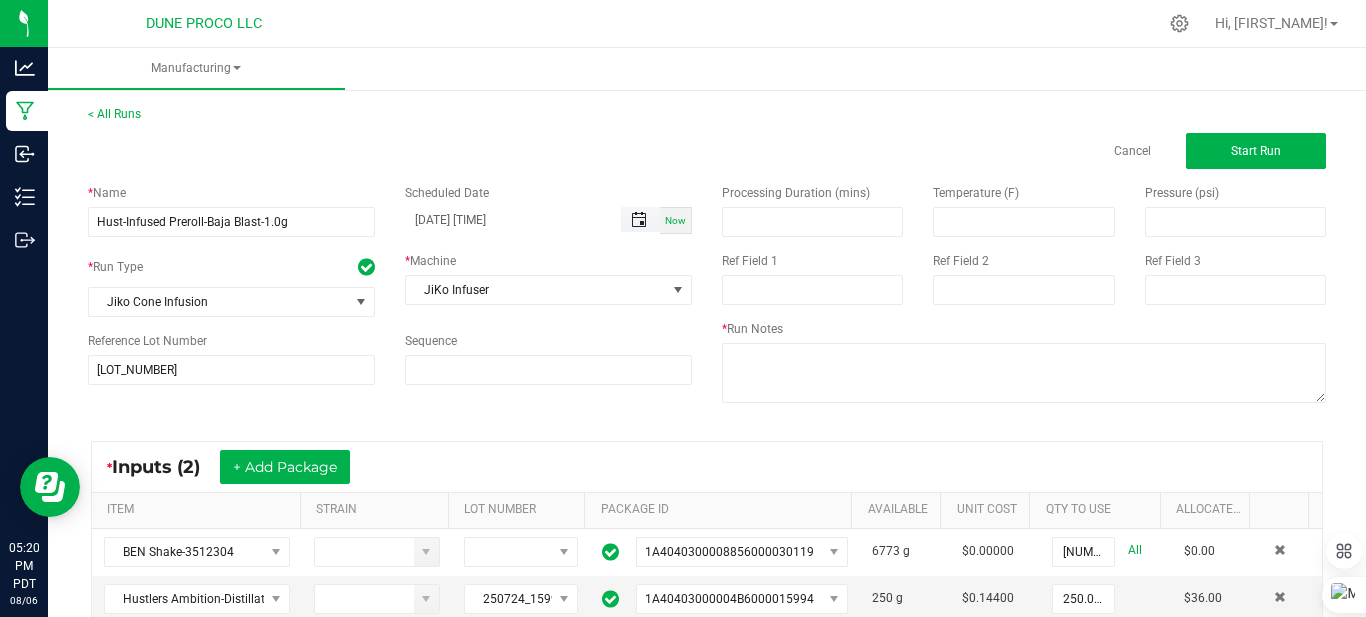 click at bounding box center [639, 220] 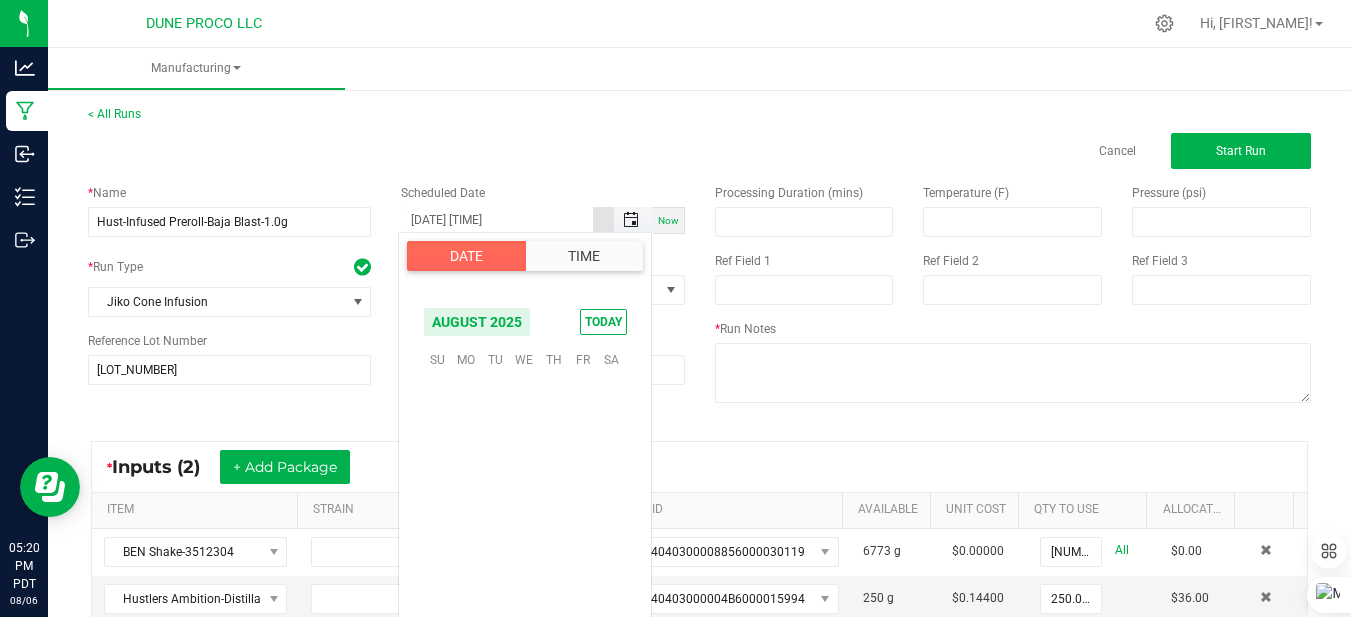 scroll, scrollTop: 324098, scrollLeft: 0, axis: vertical 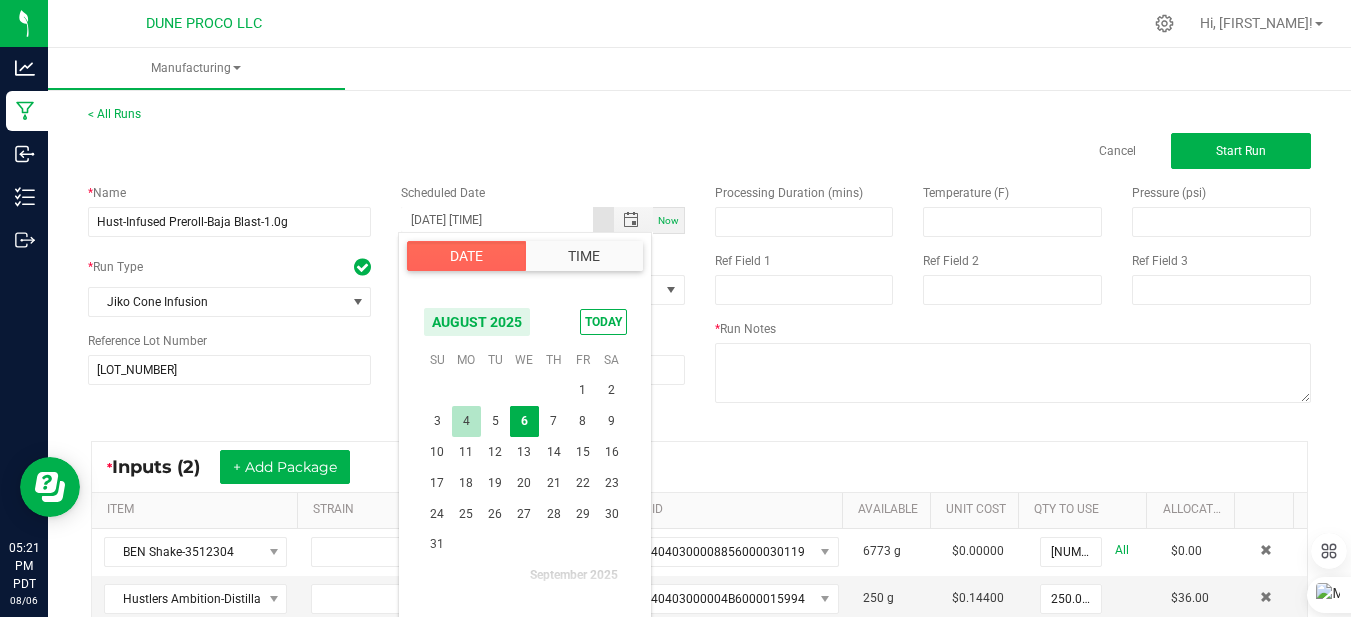 click on "4" at bounding box center (466, 421) 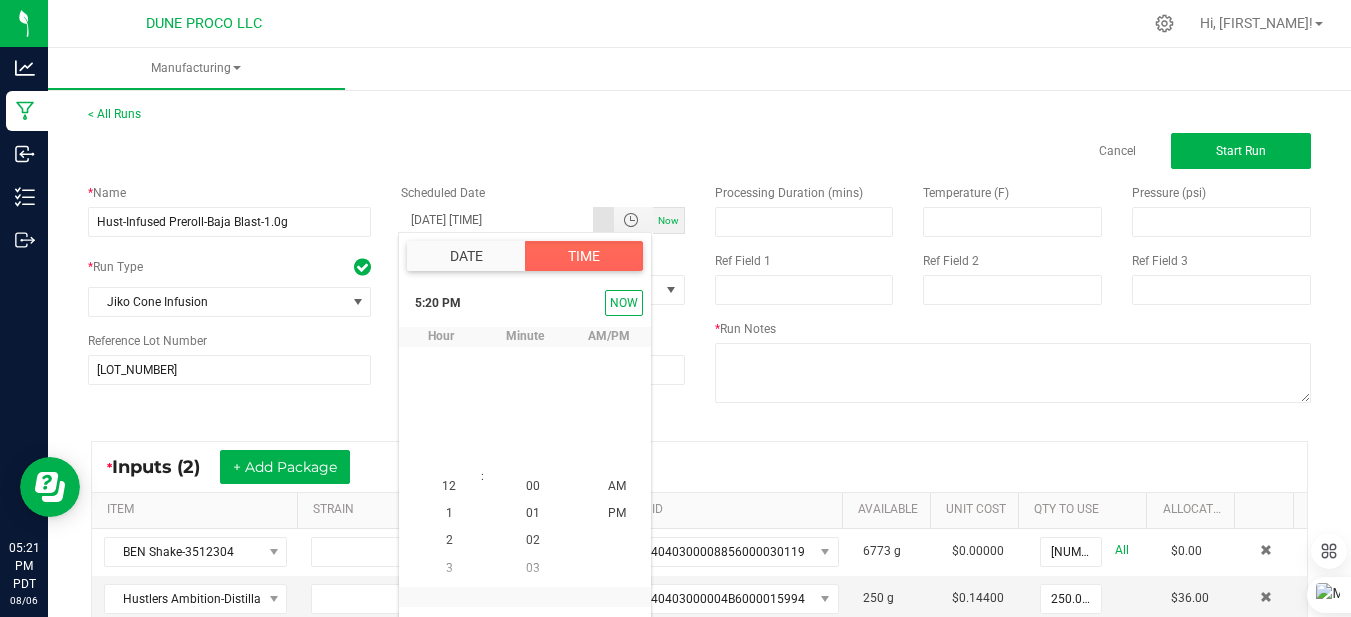 scroll, scrollTop: 462, scrollLeft: 0, axis: vertical 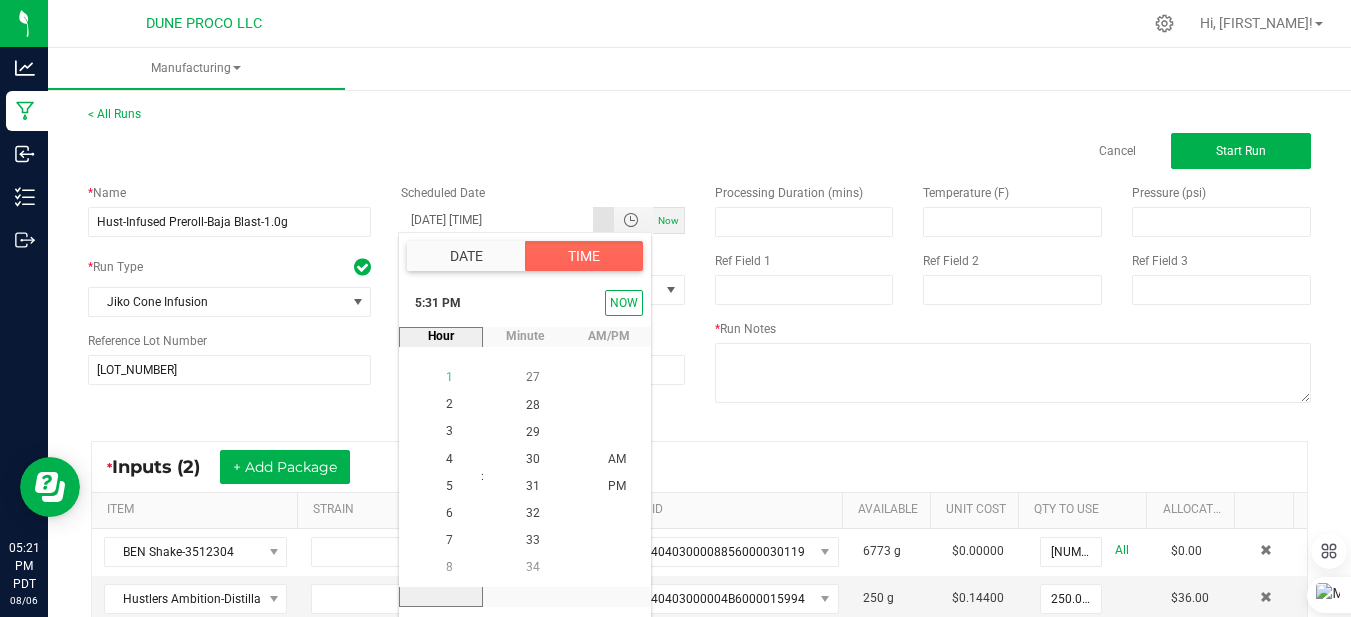 click on "1" at bounding box center [449, 378] 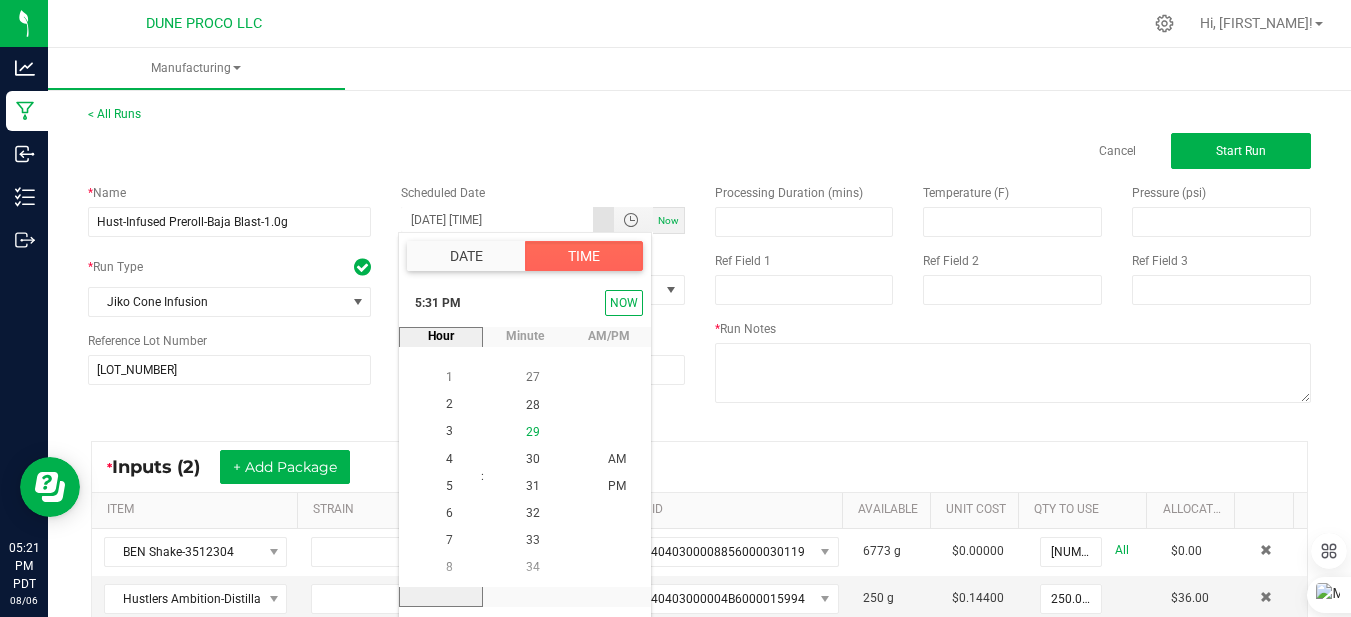 scroll, scrollTop: 353, scrollLeft: 0, axis: vertical 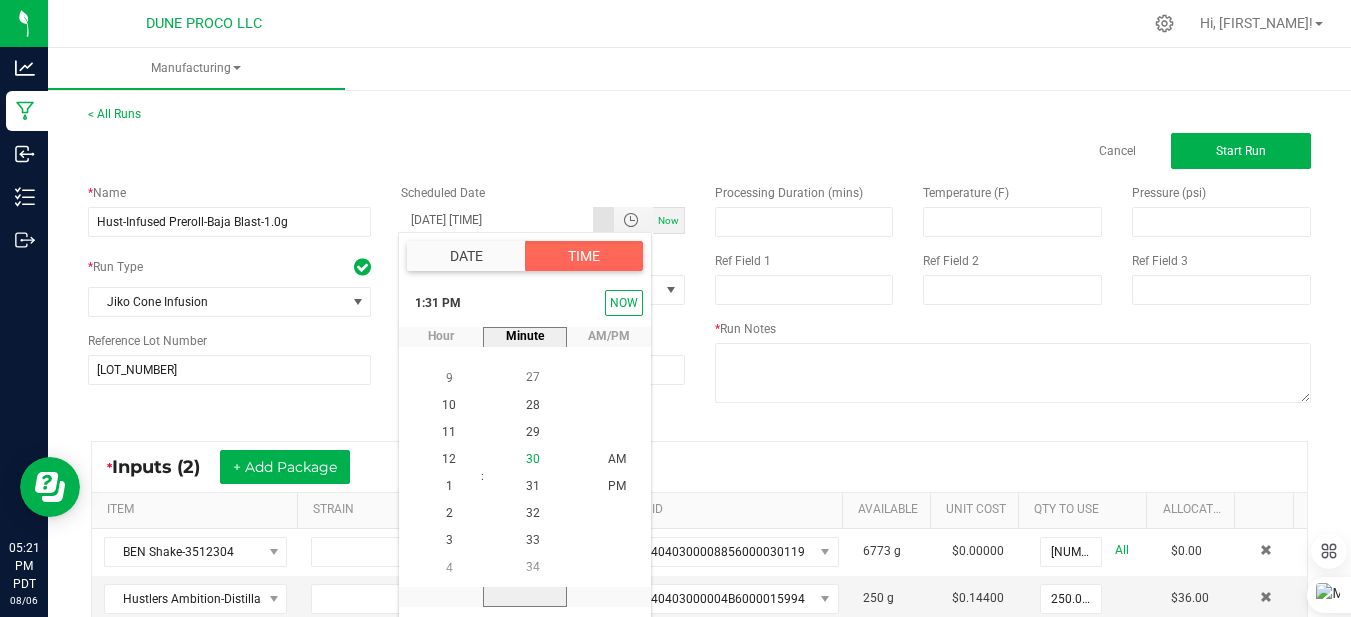 click on "30" at bounding box center [533, 459] 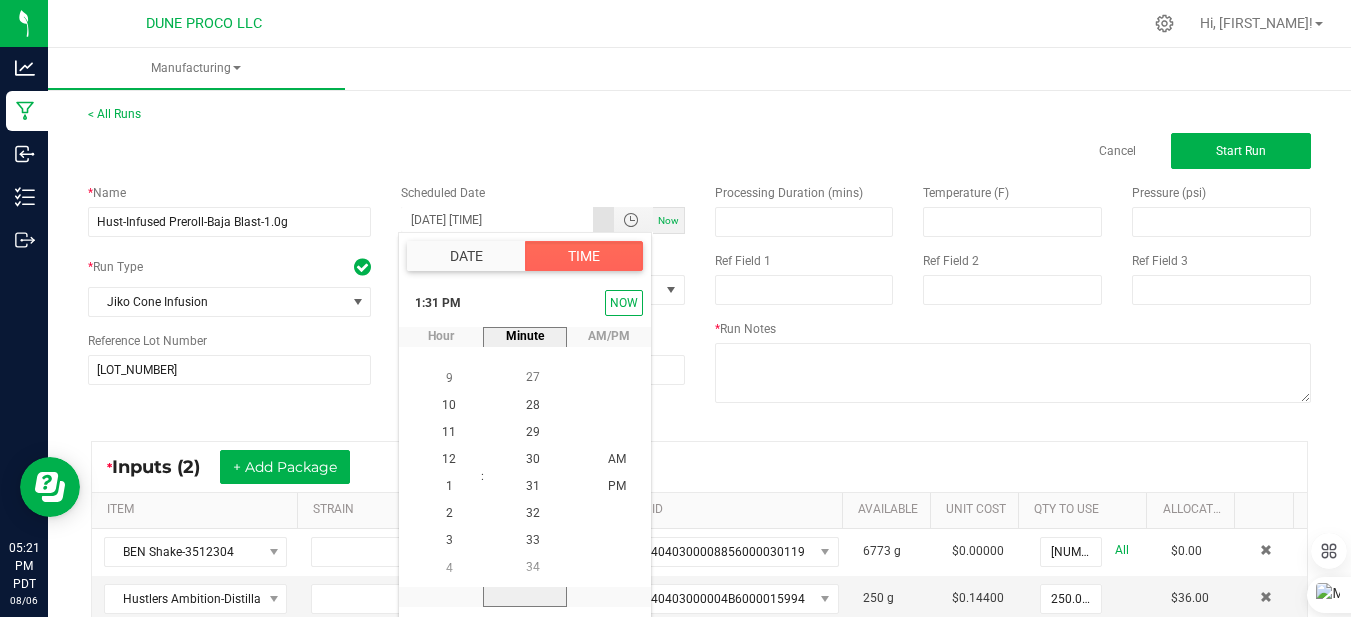 scroll, scrollTop: 815, scrollLeft: 0, axis: vertical 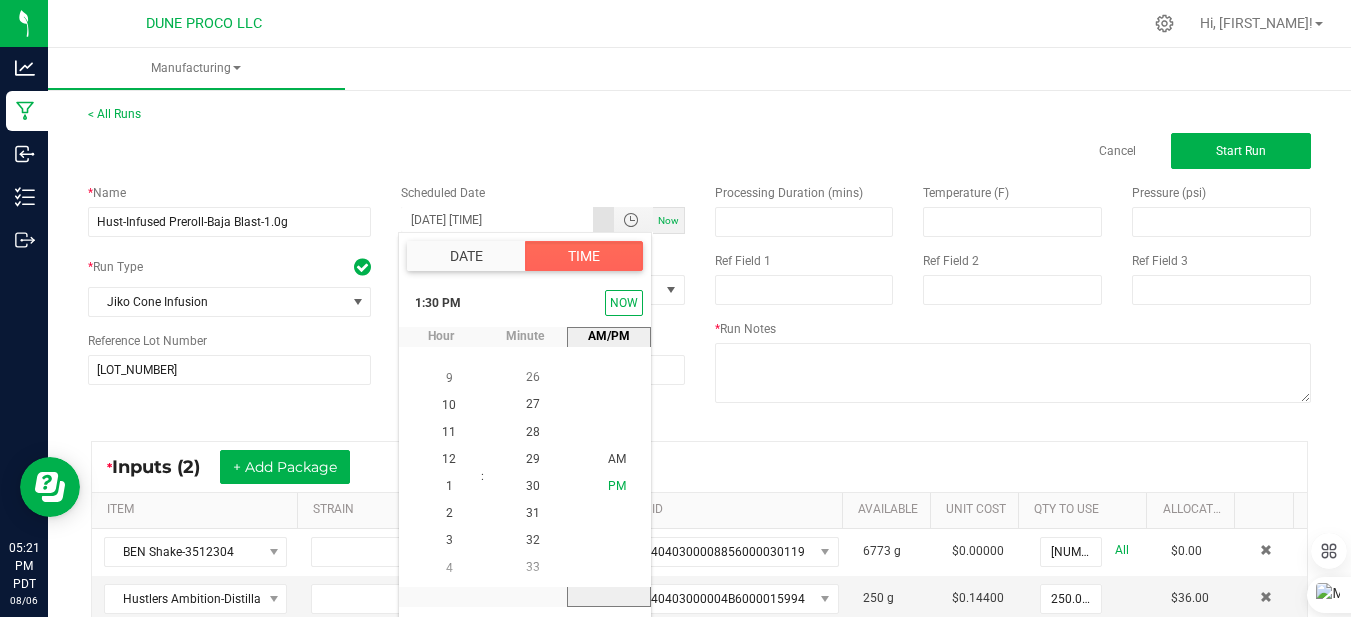 click on "PM" at bounding box center [617, 487] 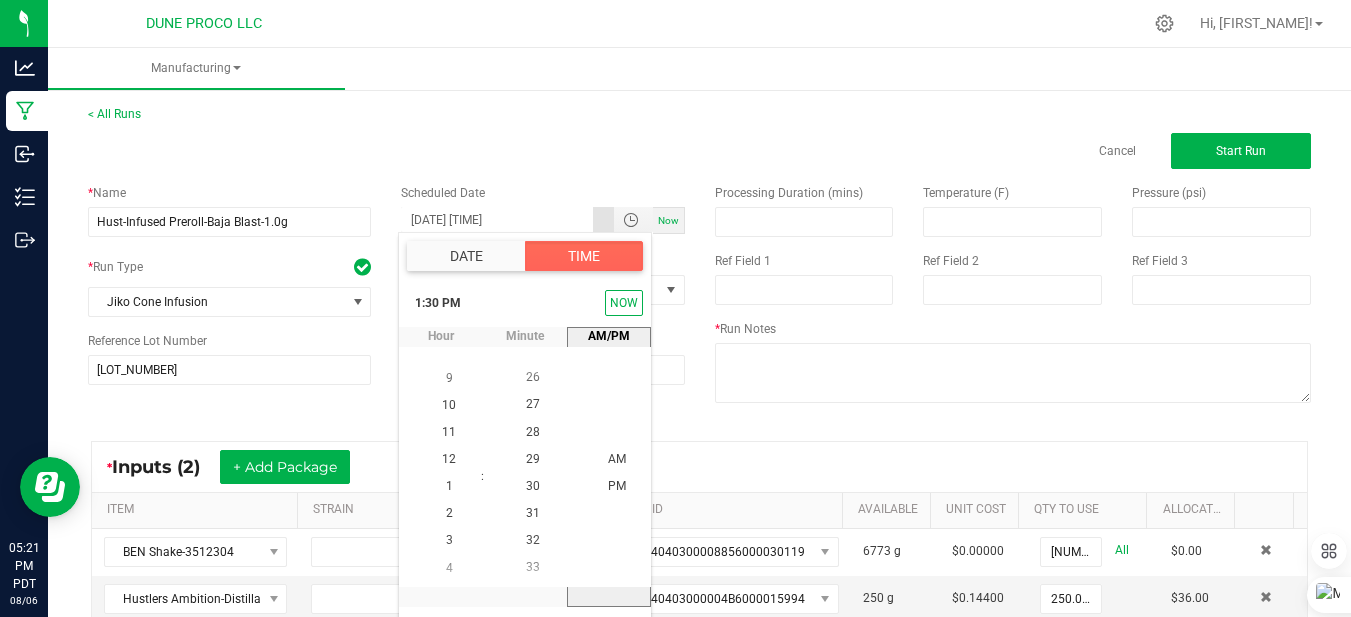 scroll, scrollTop: 67, scrollLeft: 0, axis: vertical 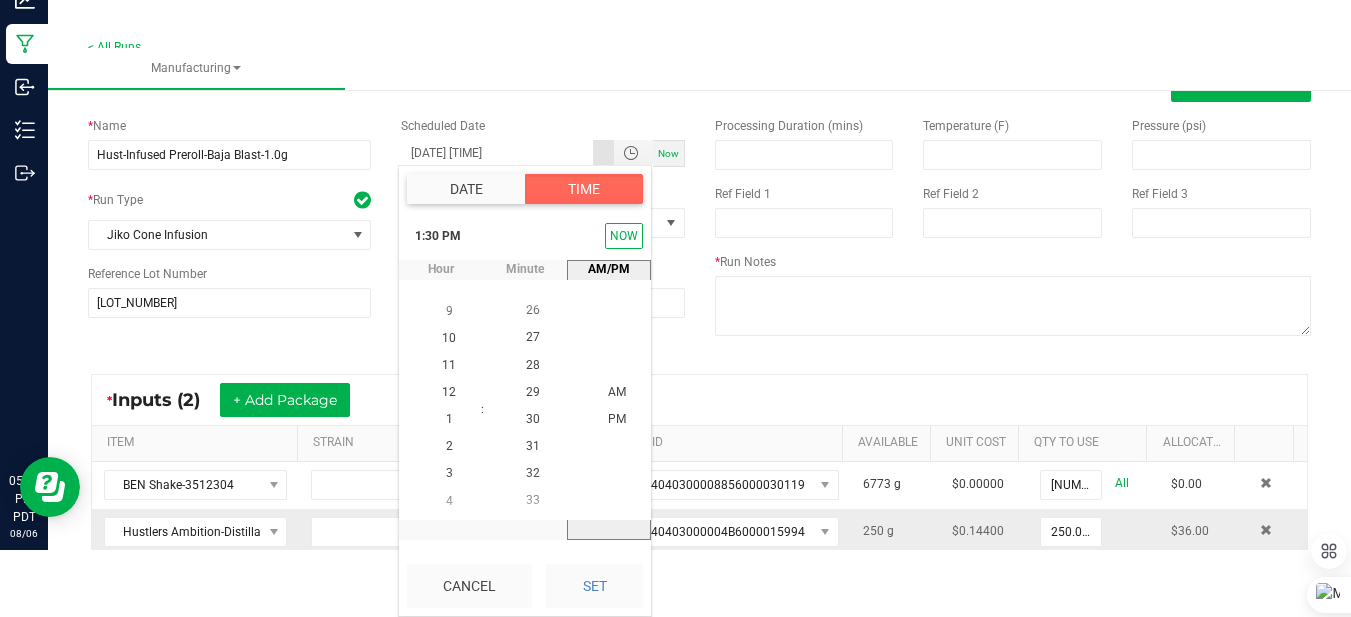 click on "Set" at bounding box center (594, 586) 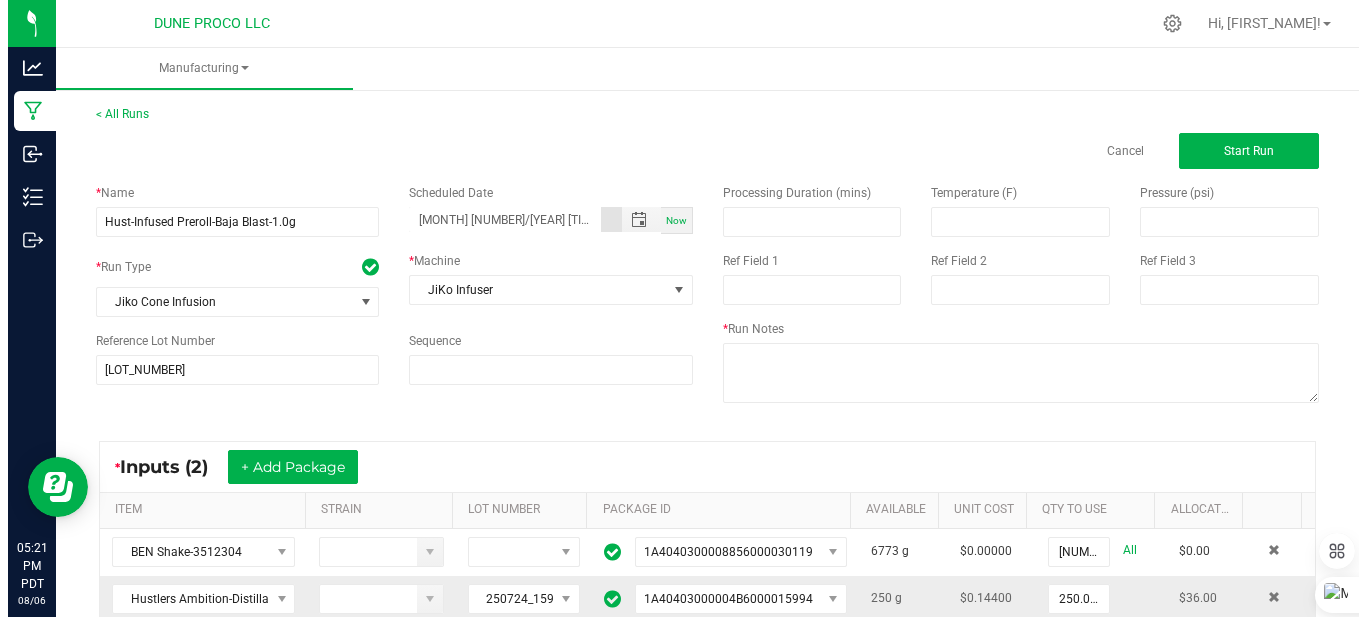scroll, scrollTop: 0, scrollLeft: 0, axis: both 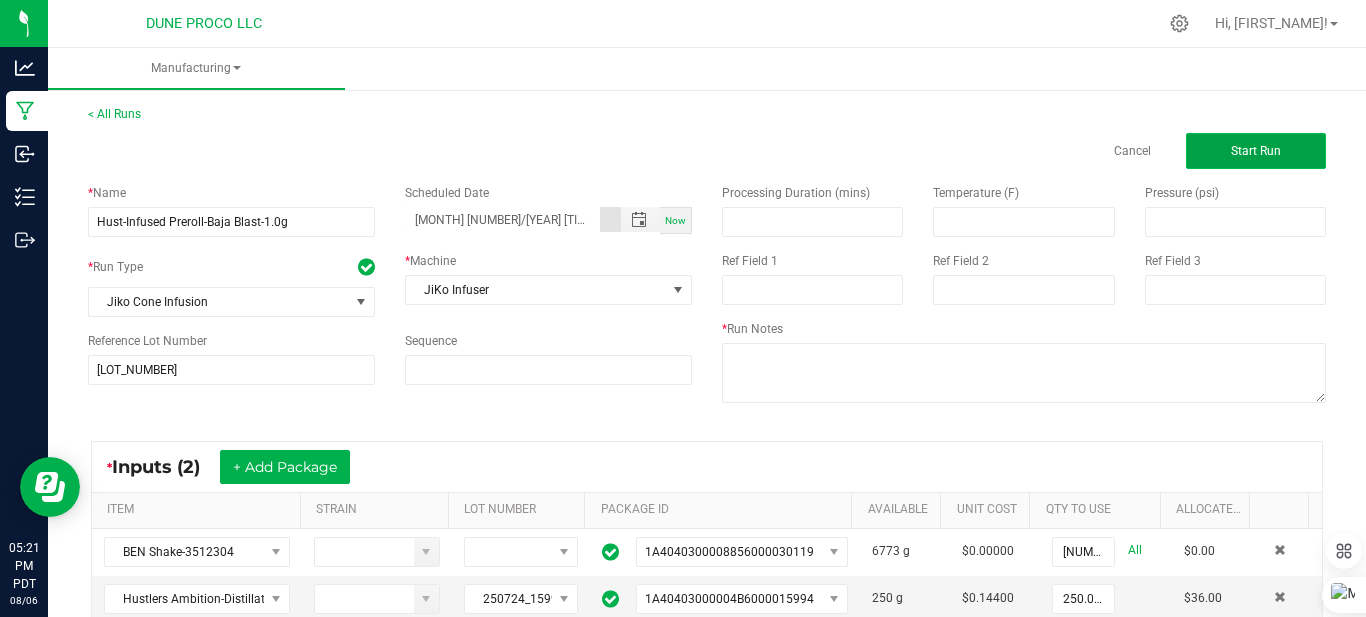 click on "Start Run" 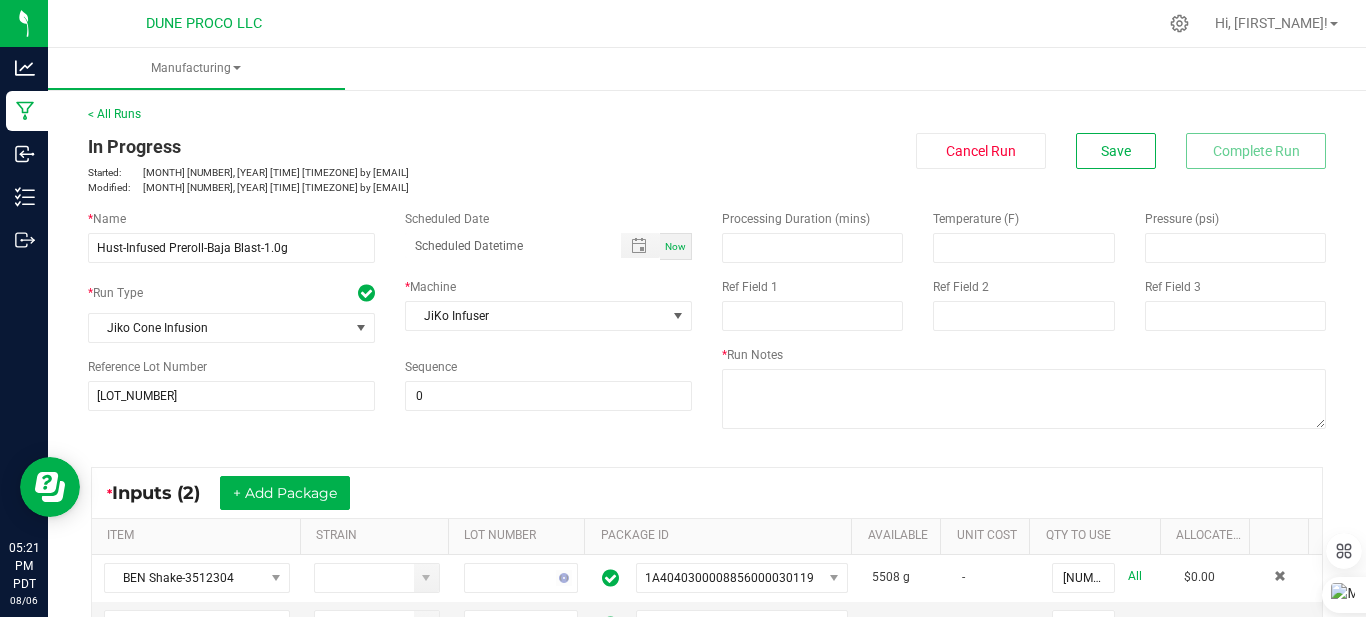 type on "[MONTH] [NUMBER]/[YEAR] [TIME]" 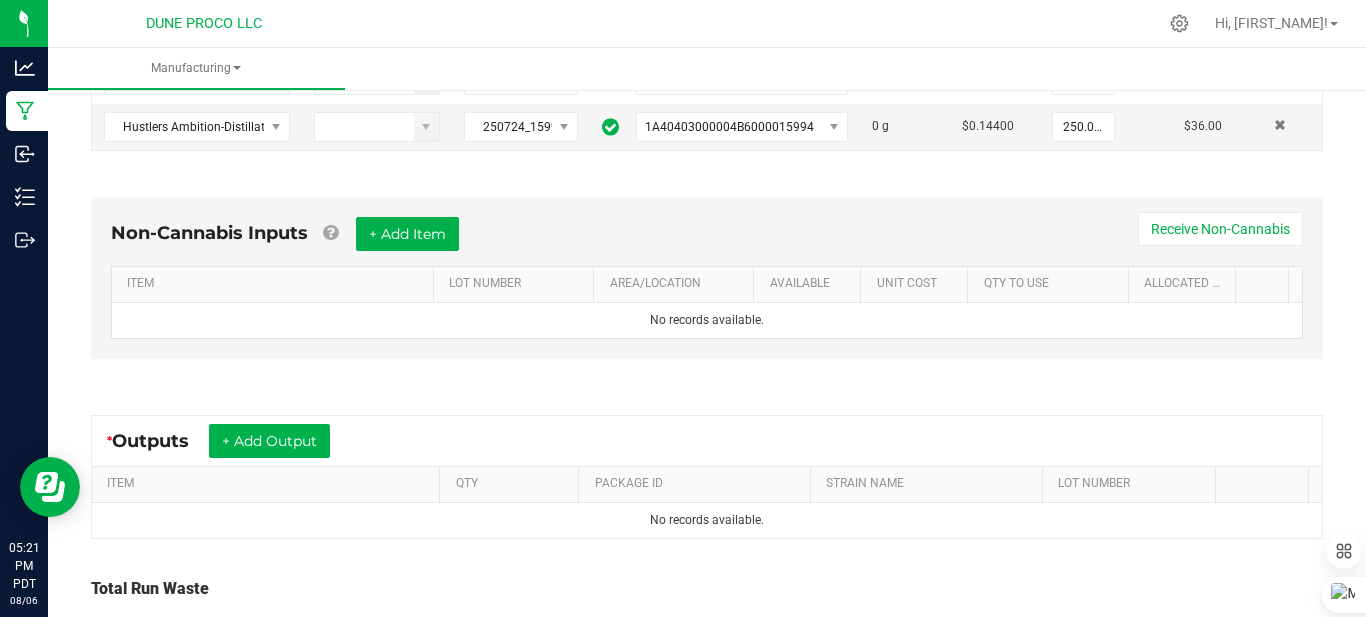 scroll, scrollTop: 500, scrollLeft: 0, axis: vertical 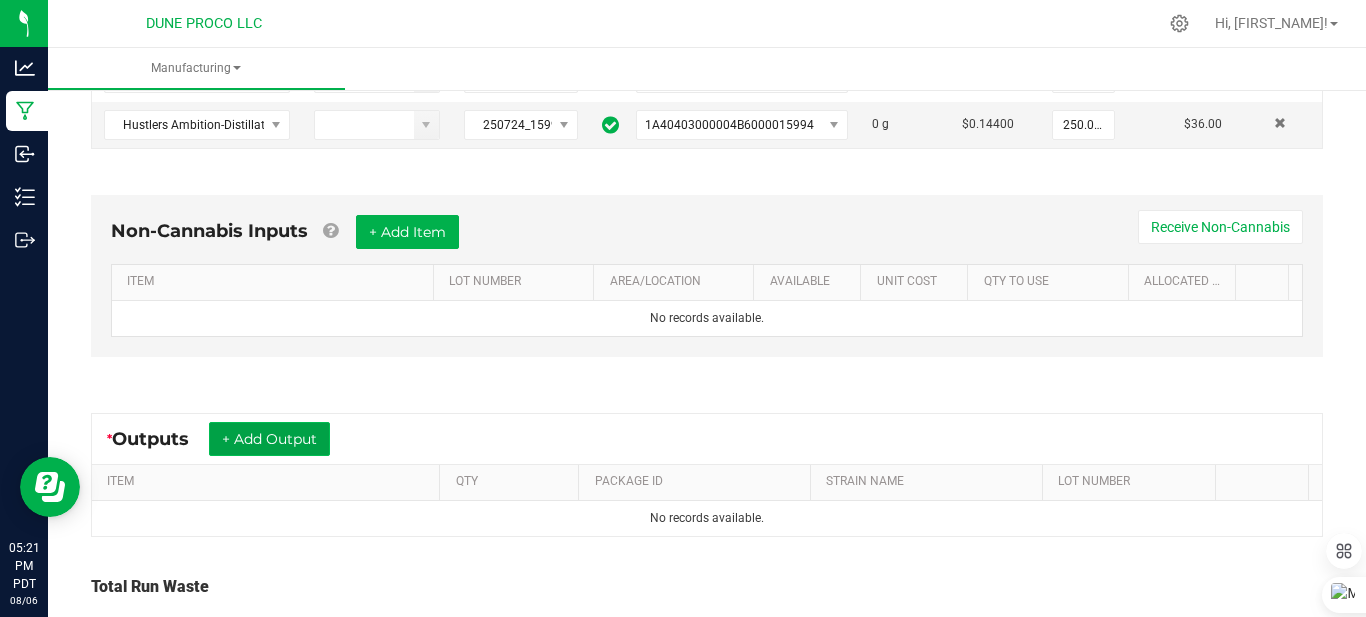 click on "+ Add Output" at bounding box center (269, 439) 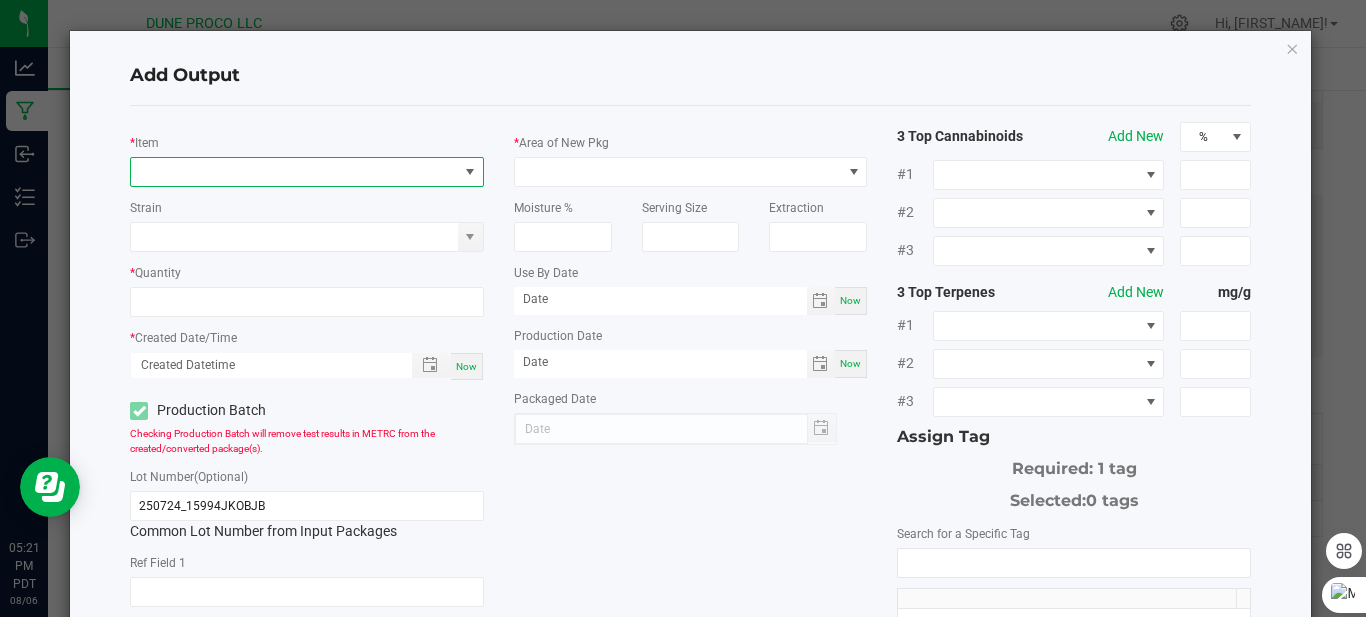 click at bounding box center (294, 172) 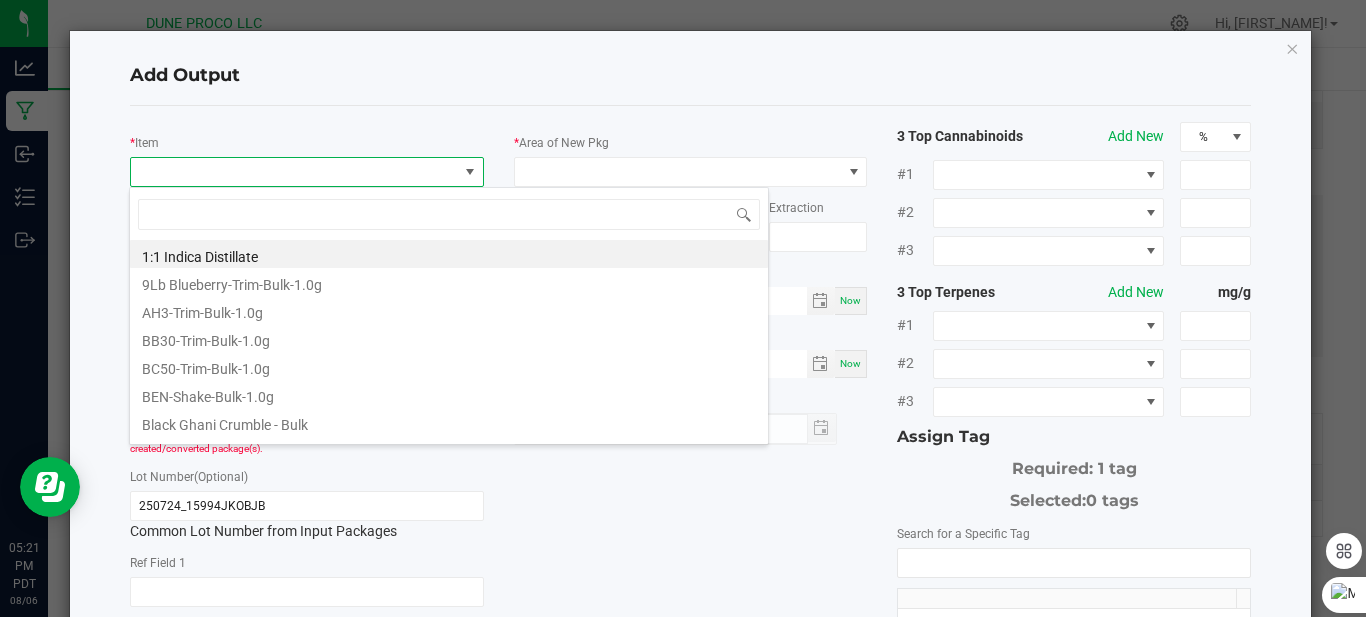 scroll, scrollTop: 99970, scrollLeft: 99651, axis: both 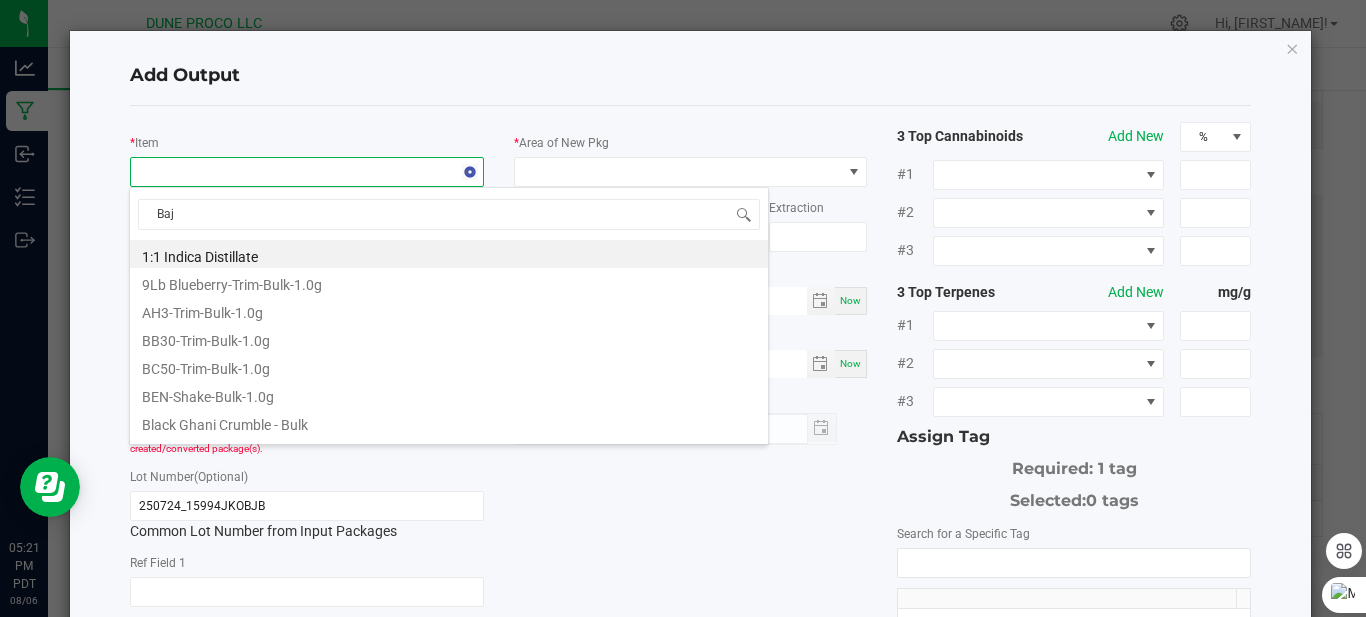 type on "Baja" 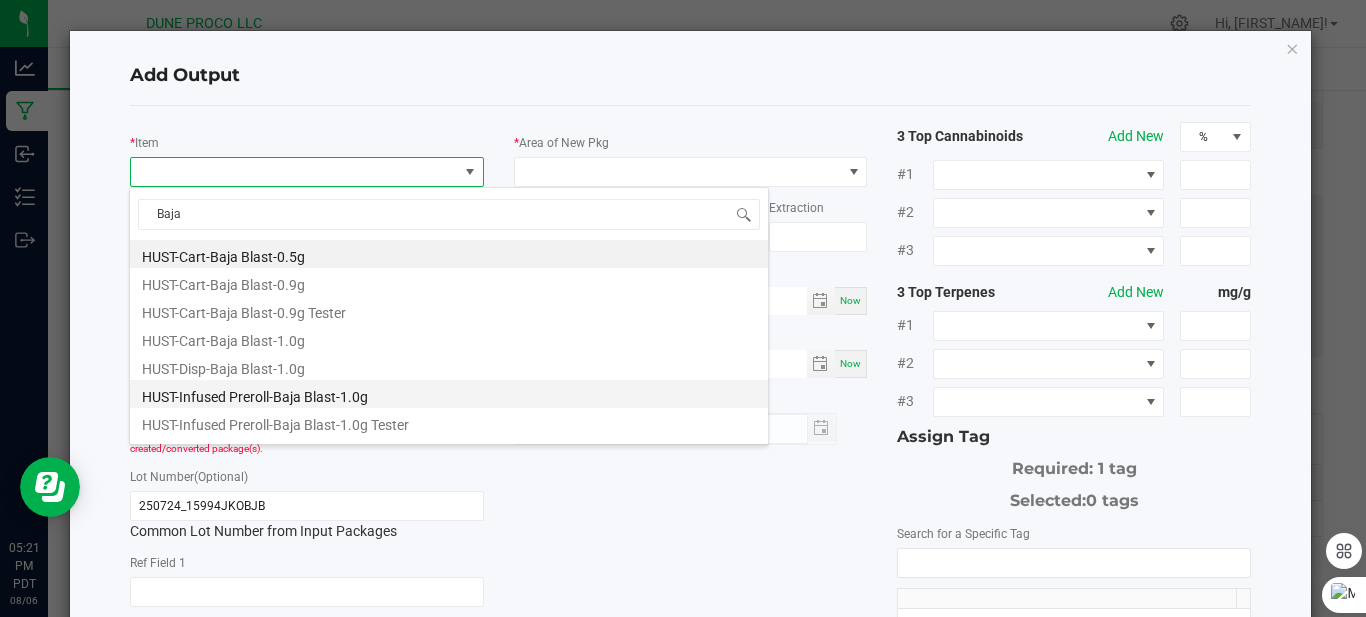 click on "HUST-Infused Preroll-Baja Blast-1.0g" at bounding box center (449, 394) 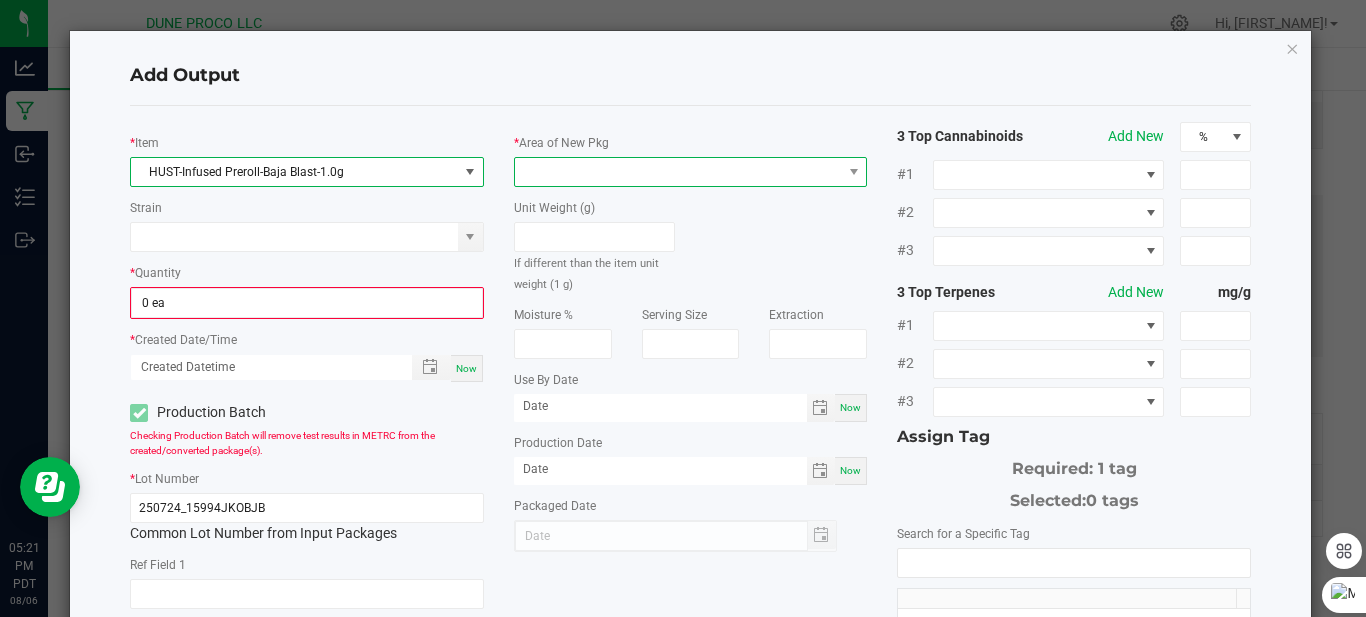 click at bounding box center [678, 172] 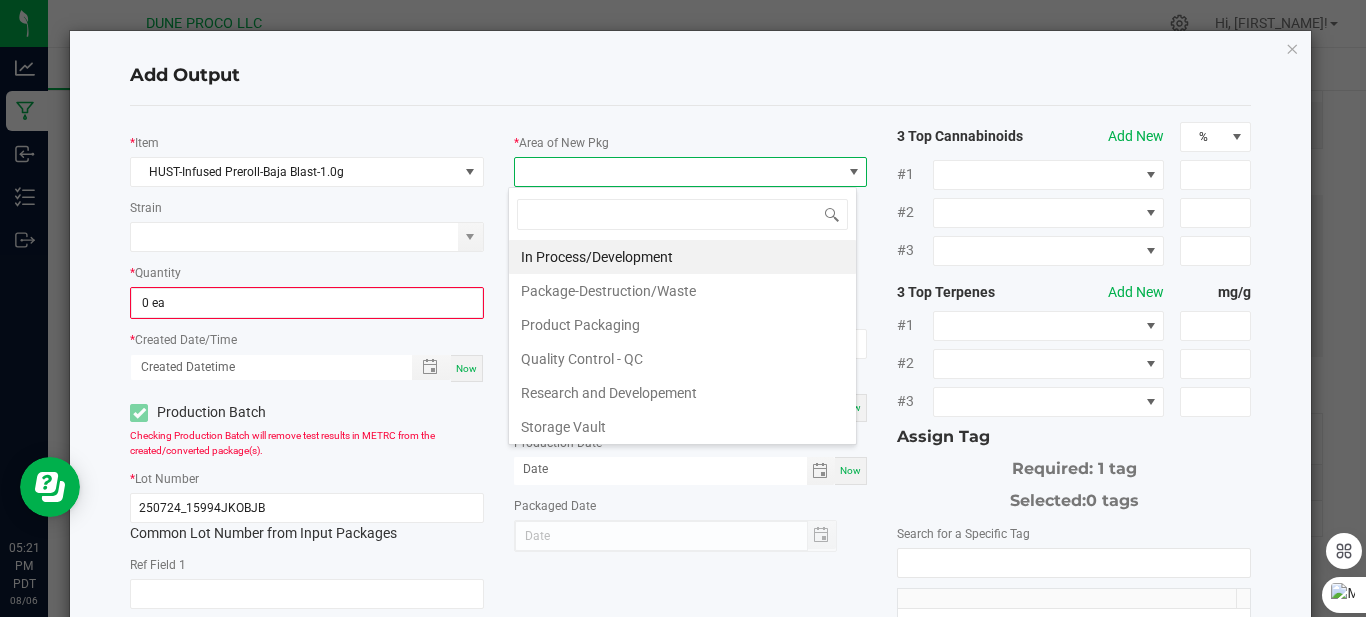 scroll, scrollTop: 99970, scrollLeft: 99651, axis: both 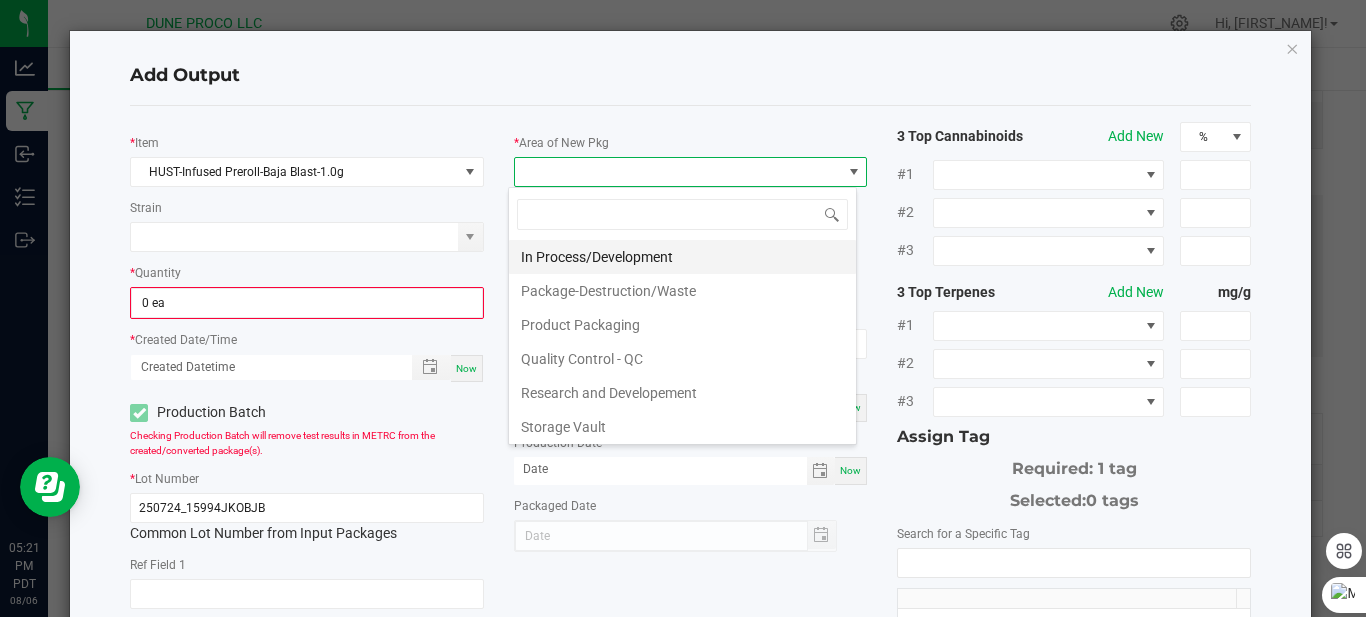 click on "In Process/Development" at bounding box center [682, 257] 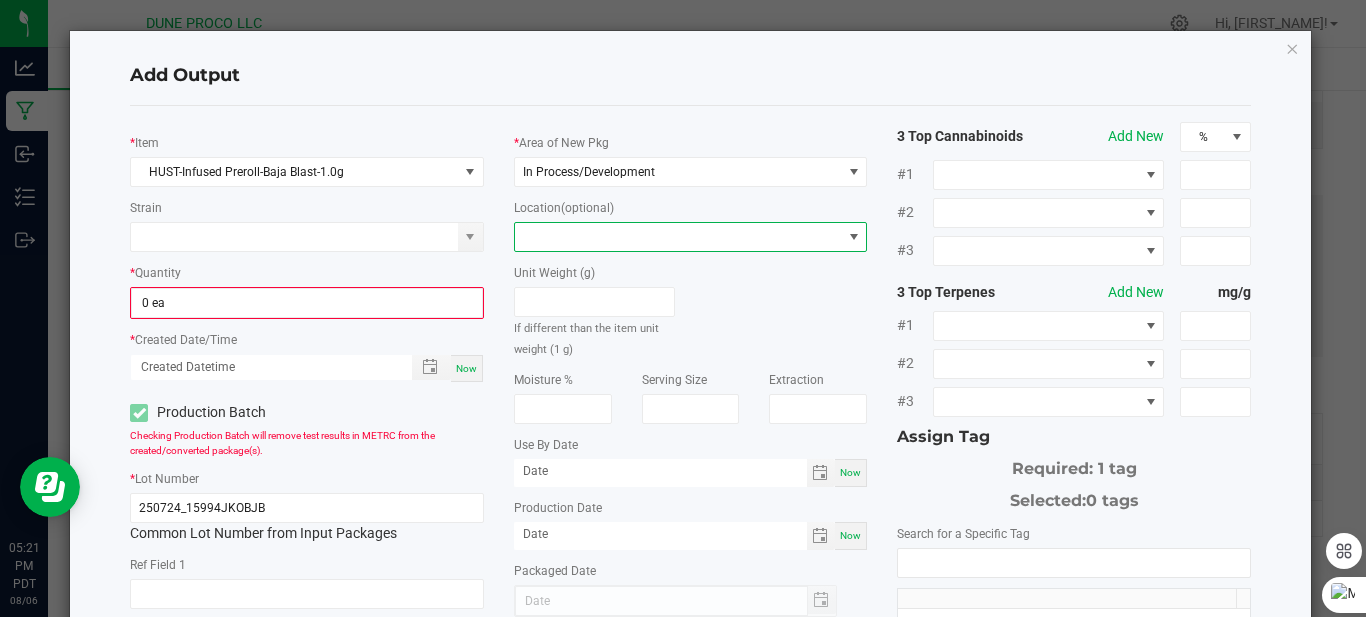 click at bounding box center [678, 237] 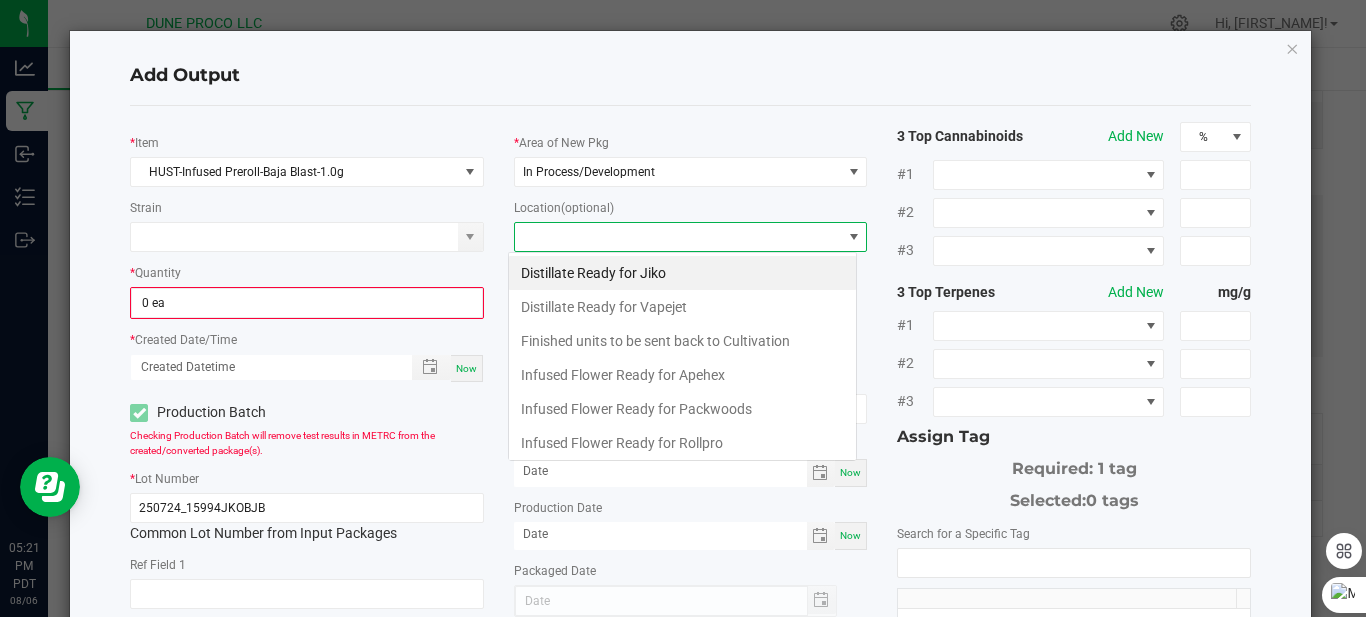 scroll, scrollTop: 99970, scrollLeft: 99651, axis: both 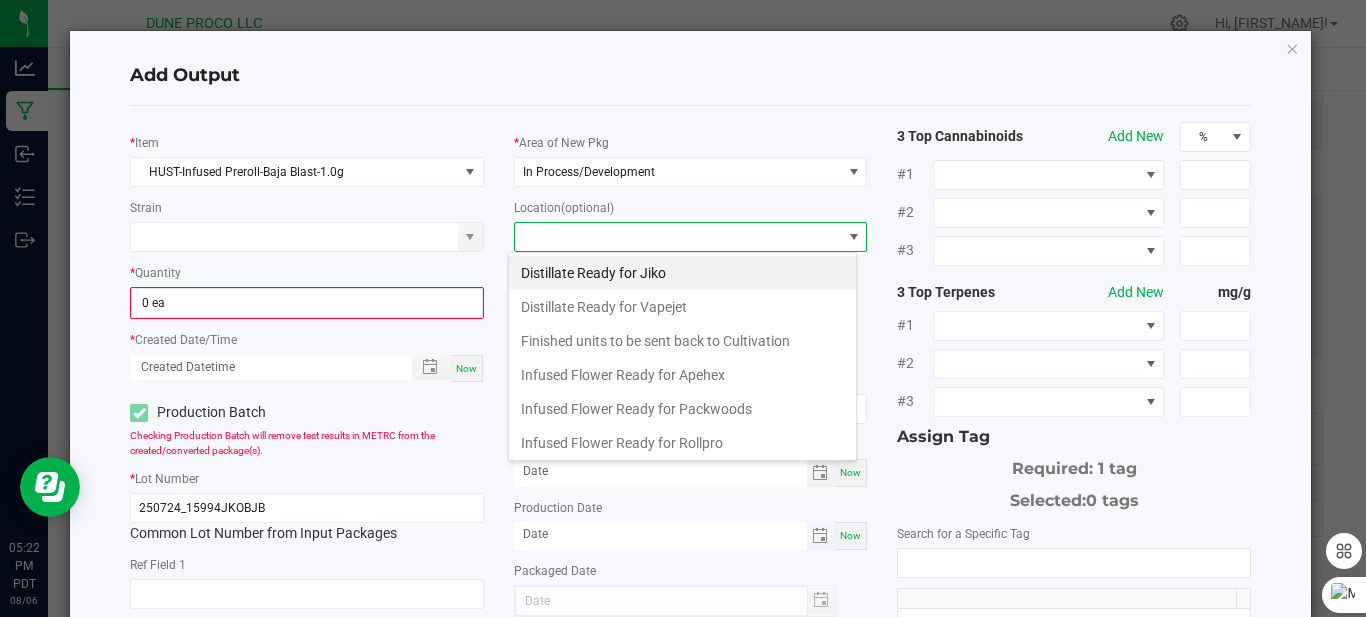 click on "*   Area of New Pkg  In Process/Development  Location  (optional)  Unit Weight (g)   If different than the item unit weight (1 g)   Moisture %   Serving Size   Extraction   Use By Date  [DATE] Production Date  [DATE] Packaged Date" 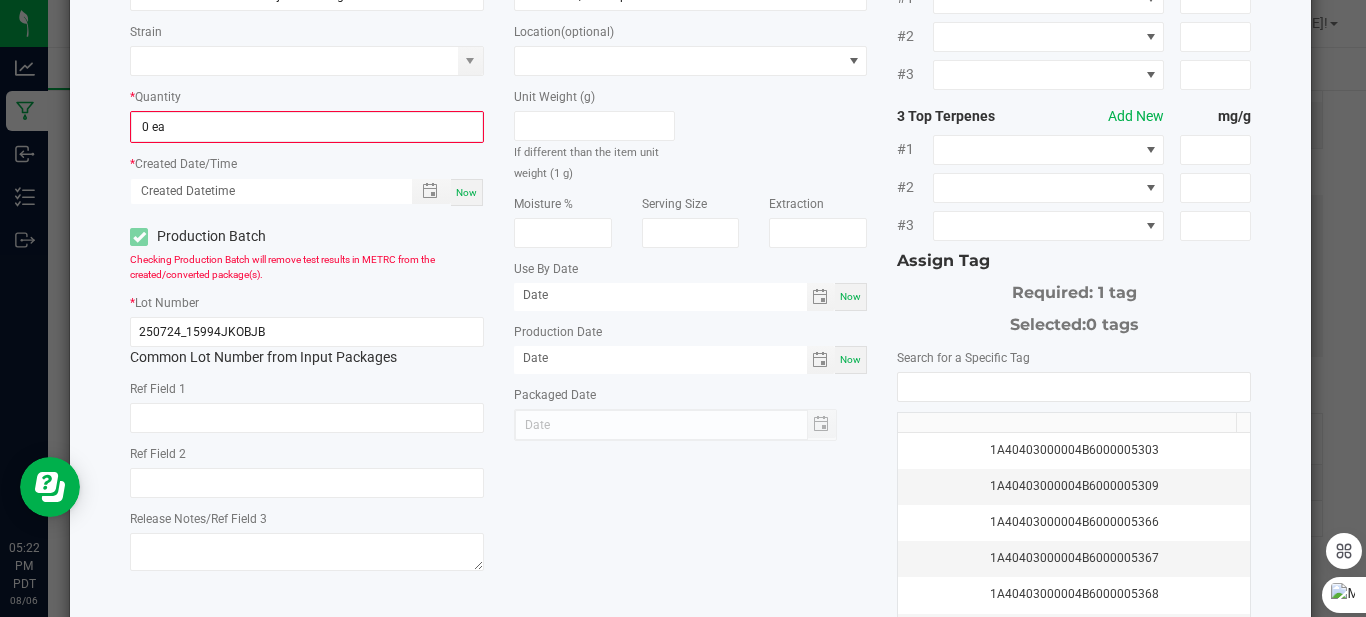scroll, scrollTop: 200, scrollLeft: 0, axis: vertical 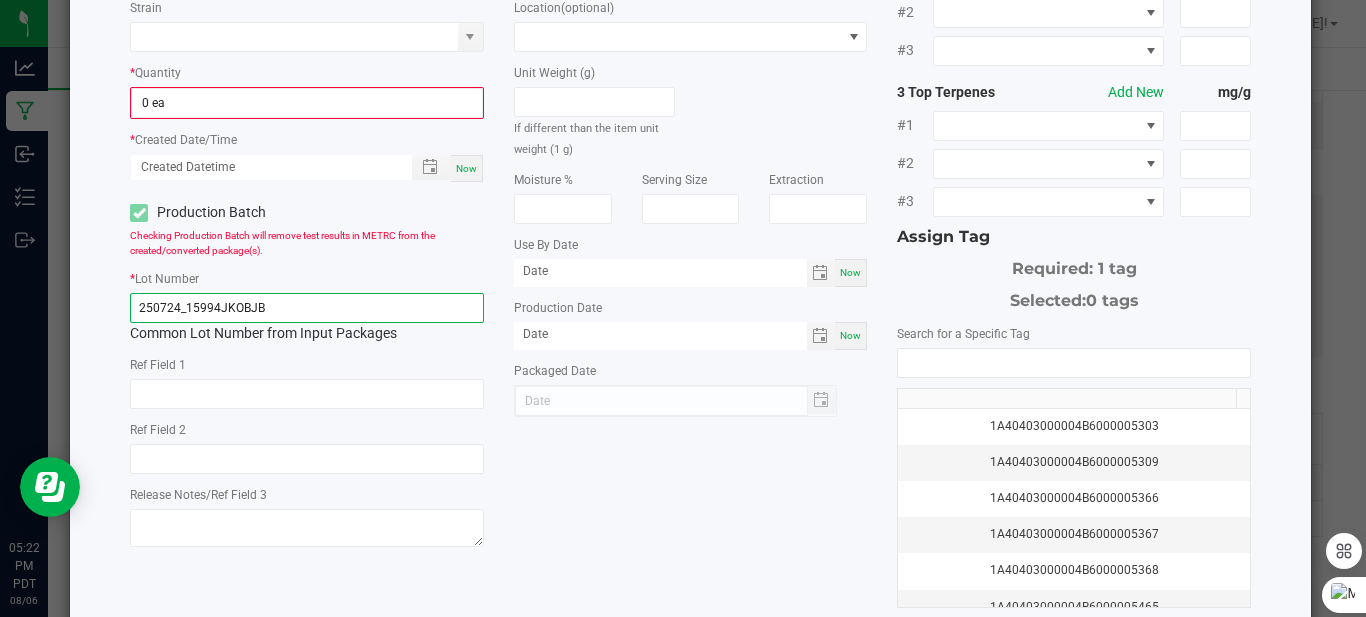 click on "250724_15994JKOBJB" 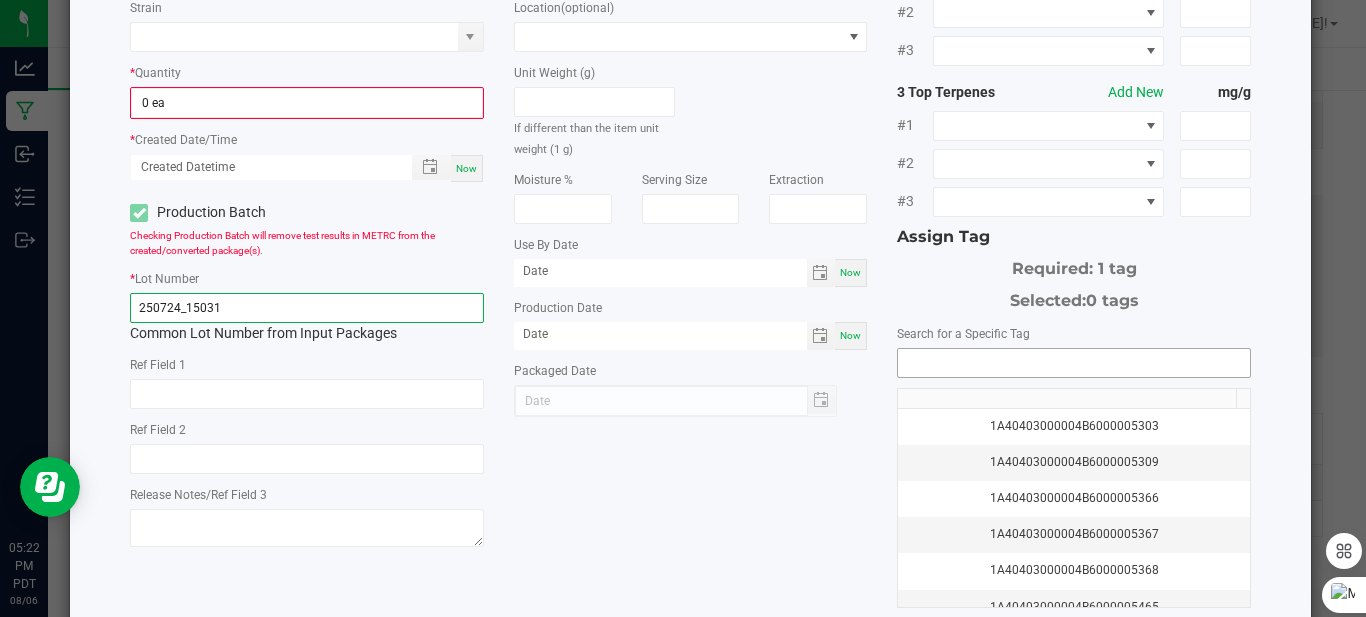 type on "250724_15031" 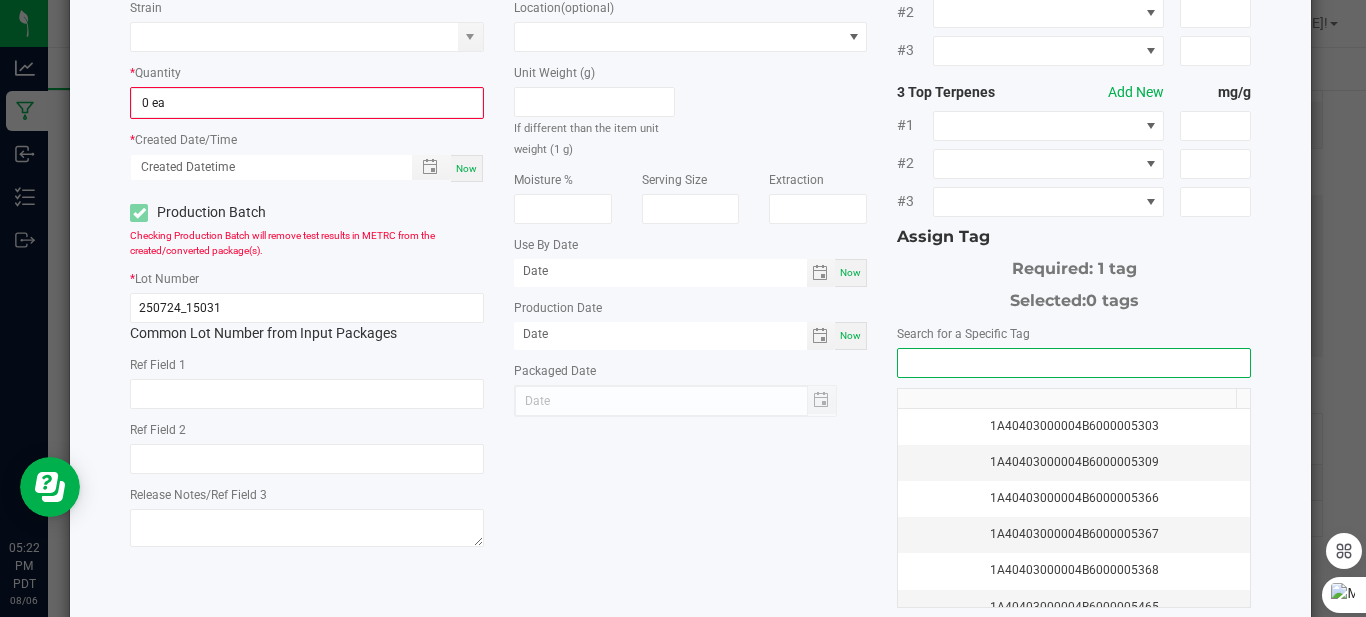 click at bounding box center (1074, 363) 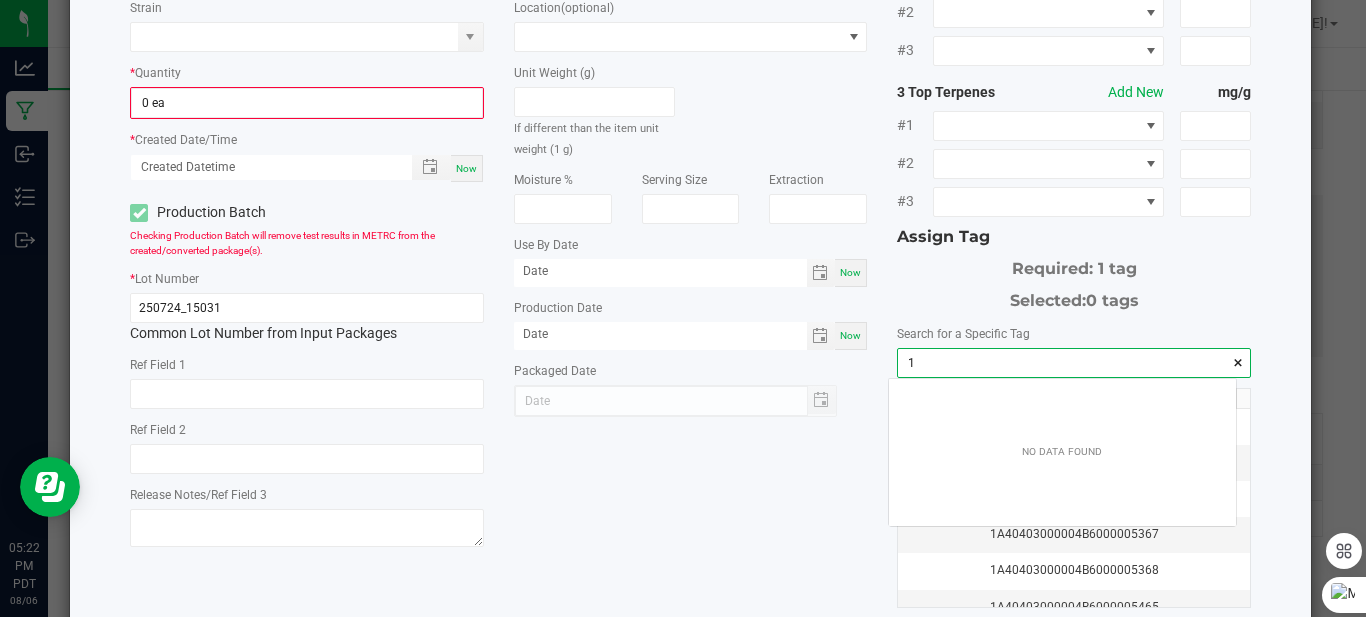 scroll, scrollTop: 99972, scrollLeft: 99653, axis: both 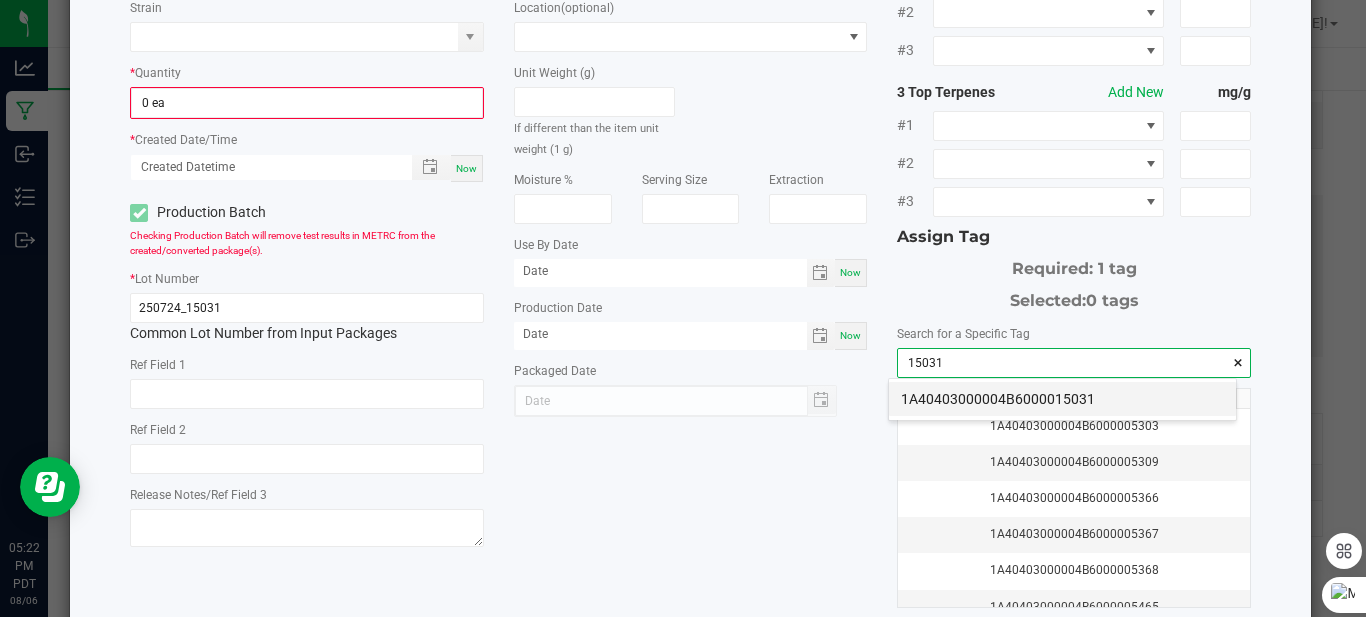 click on "1A40403000004B6000015031" at bounding box center (1062, 399) 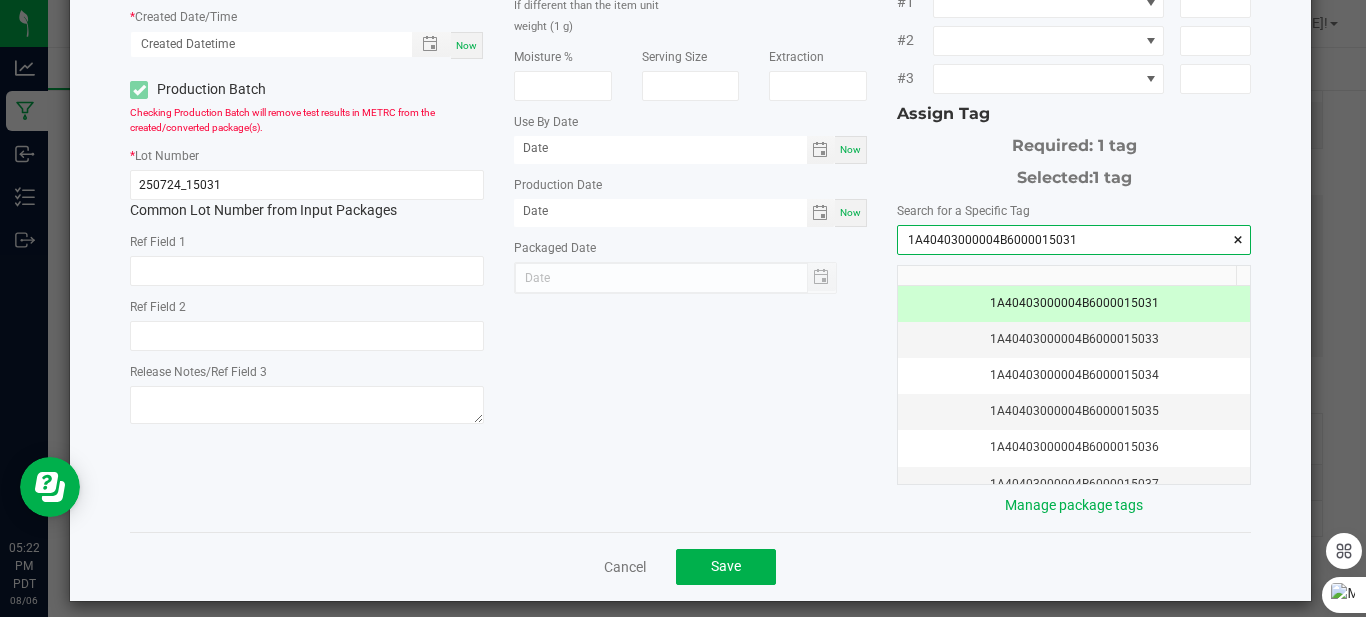 scroll, scrollTop: 338, scrollLeft: 0, axis: vertical 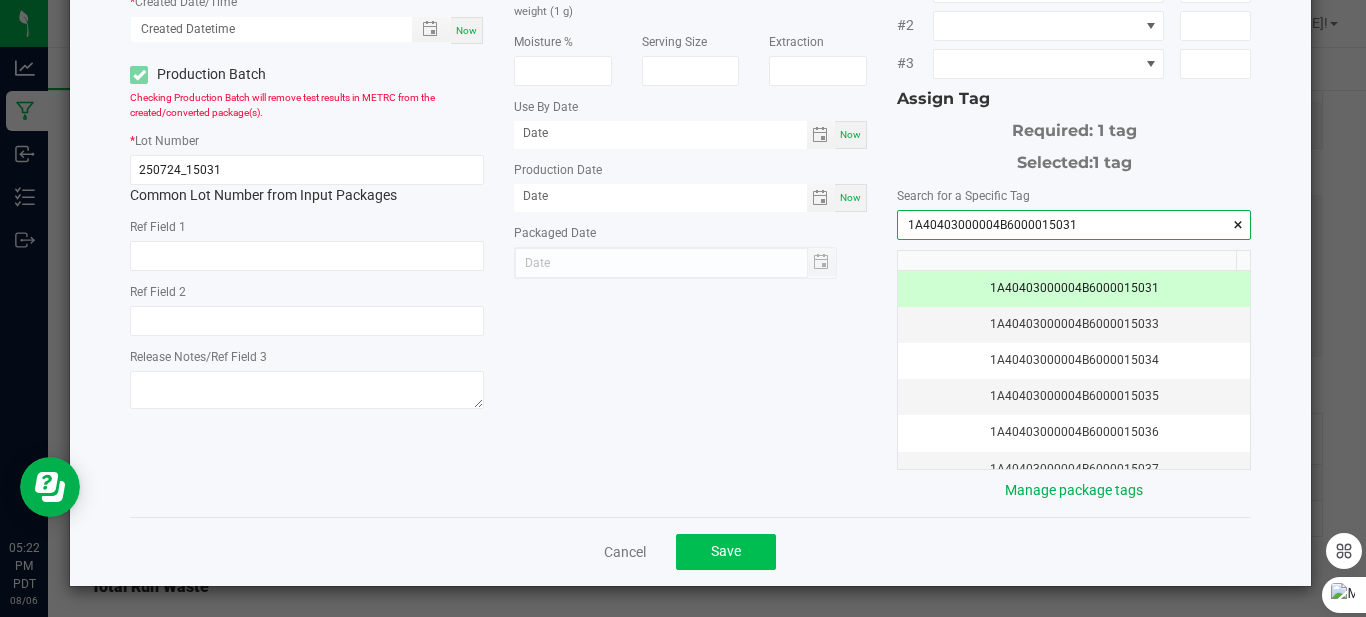 type on "1A40403000004B6000015031" 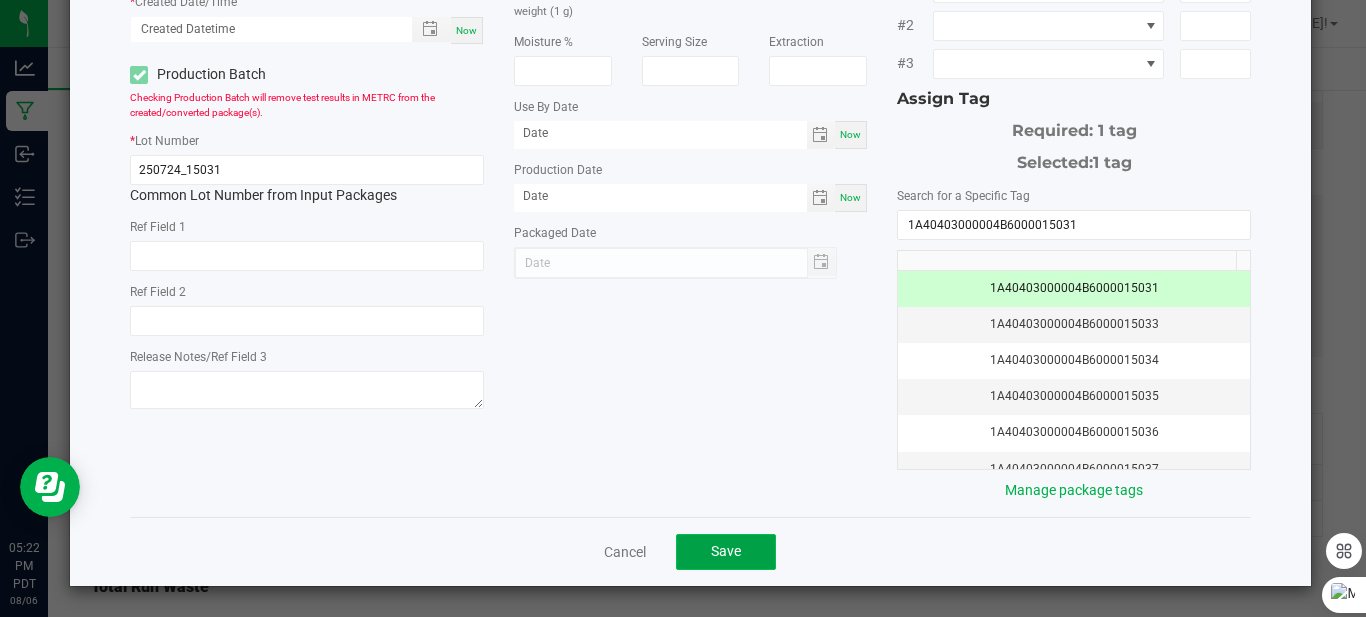 click on "Save" 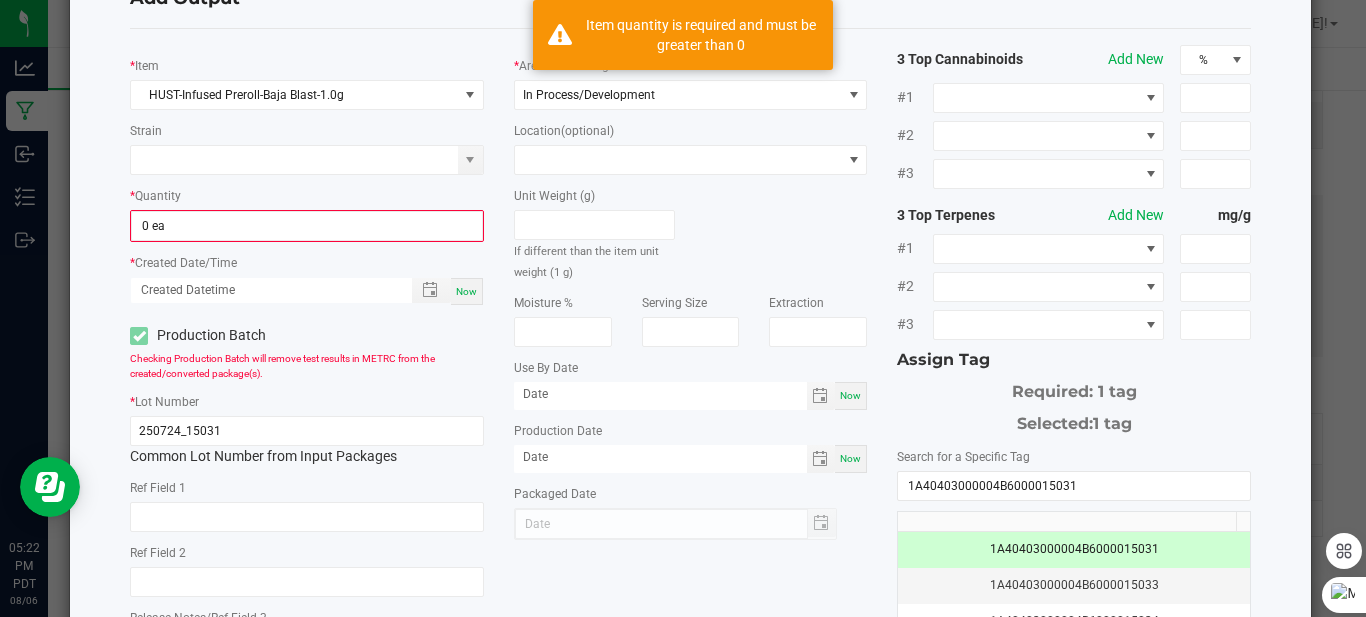 scroll, scrollTop: 38, scrollLeft: 0, axis: vertical 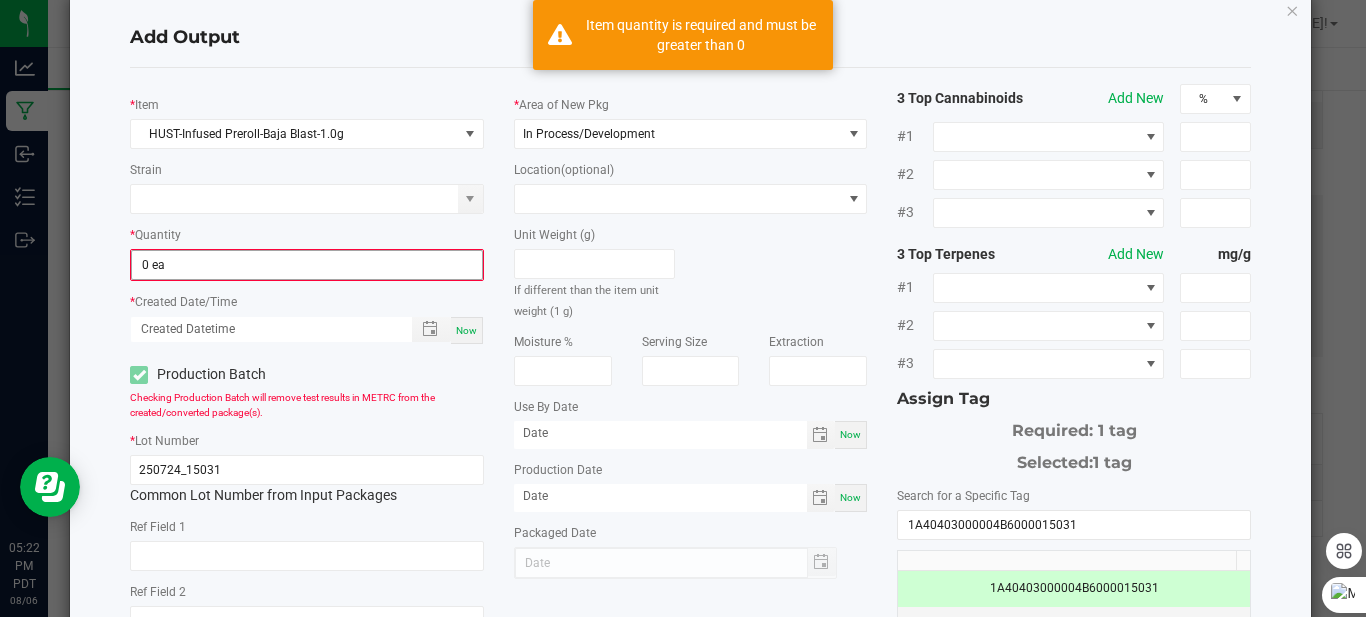 type on "0" 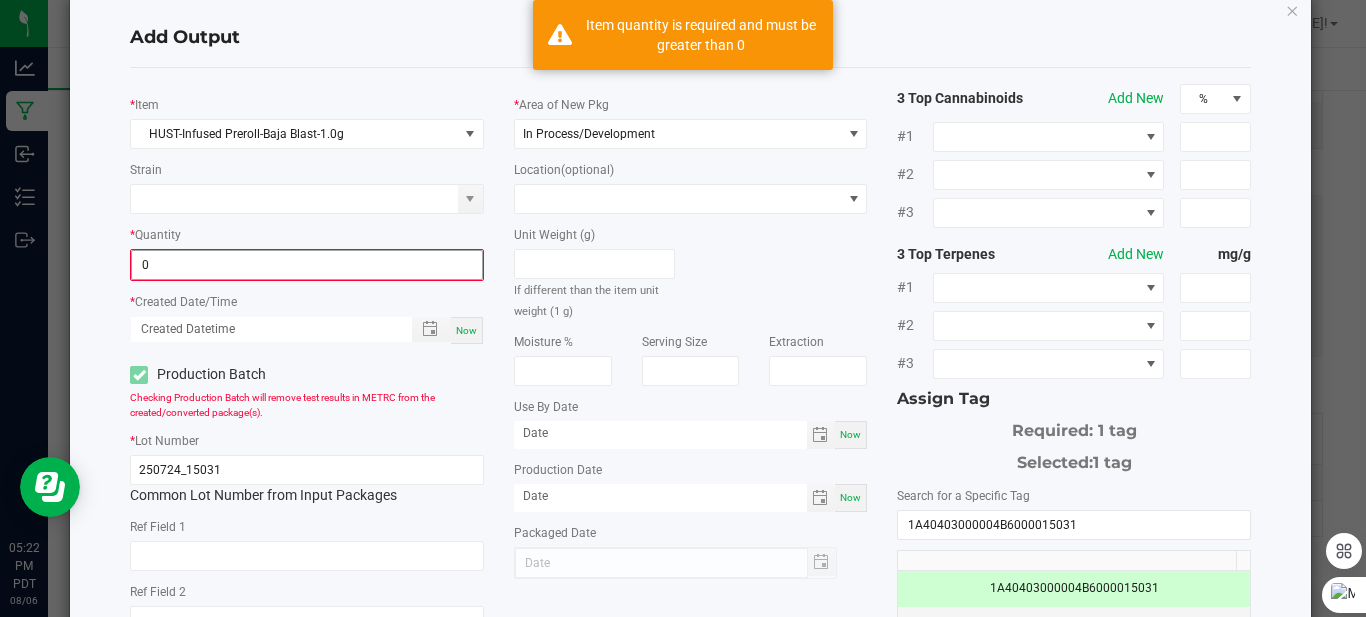 click on "0" at bounding box center (307, 265) 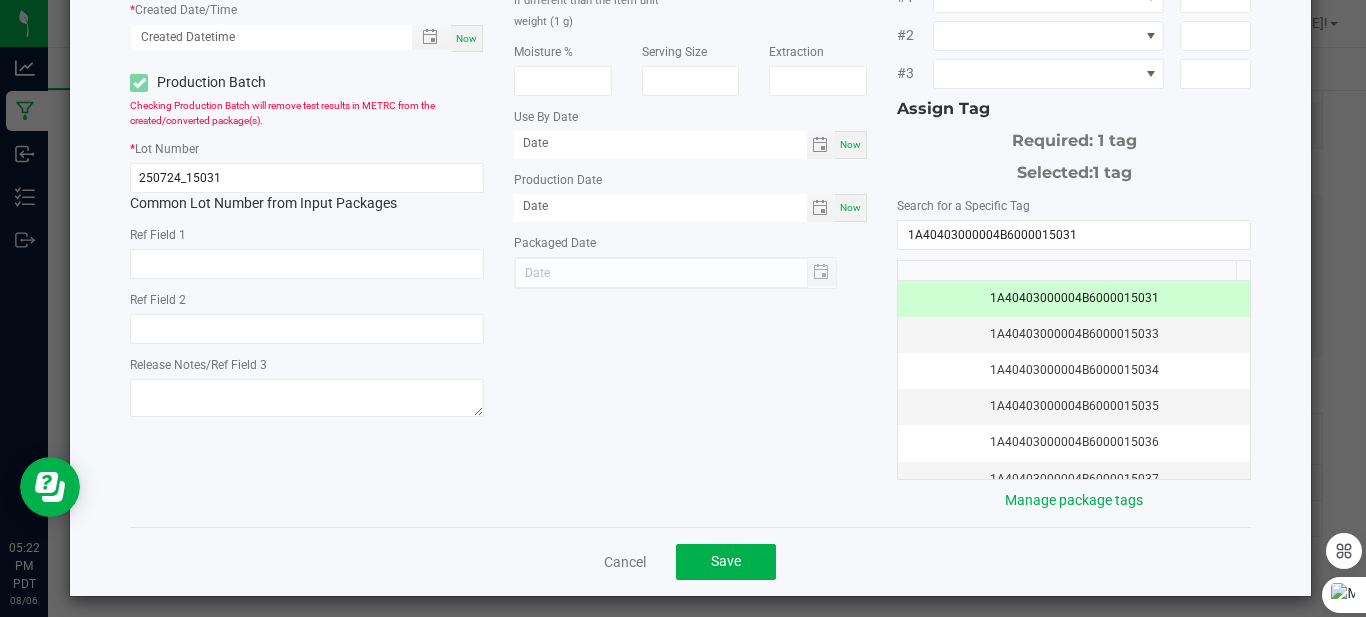 scroll, scrollTop: 338, scrollLeft: 0, axis: vertical 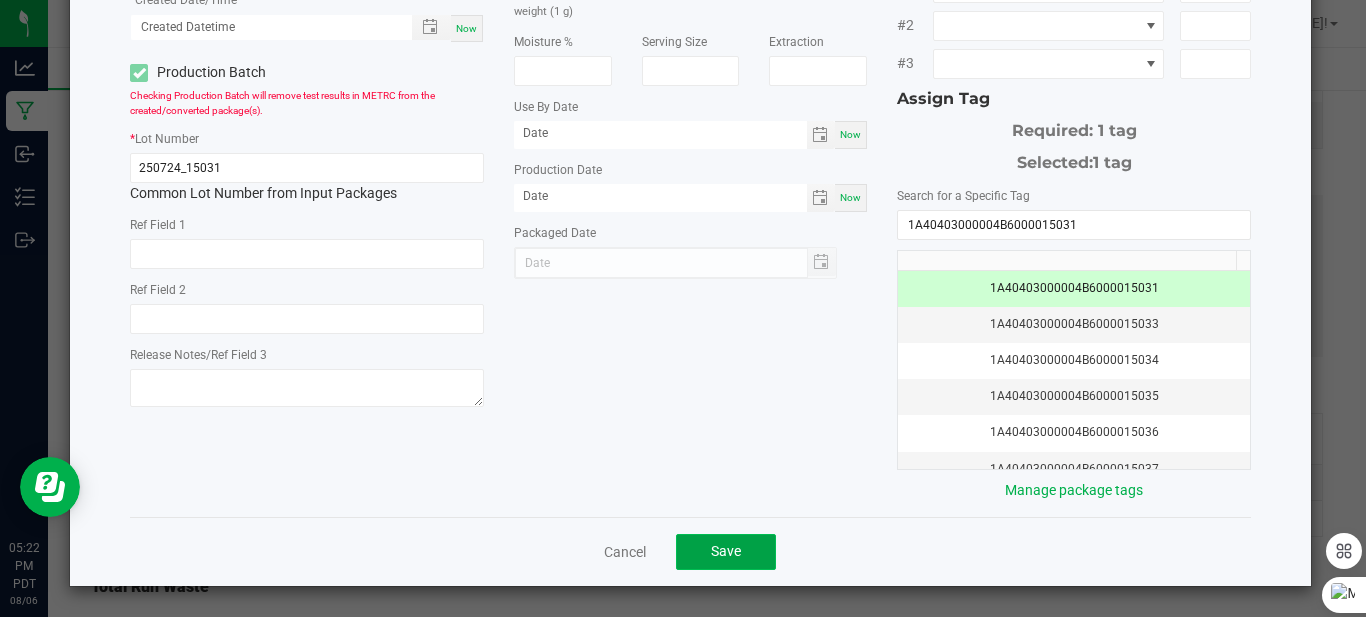 type on "1240 ea" 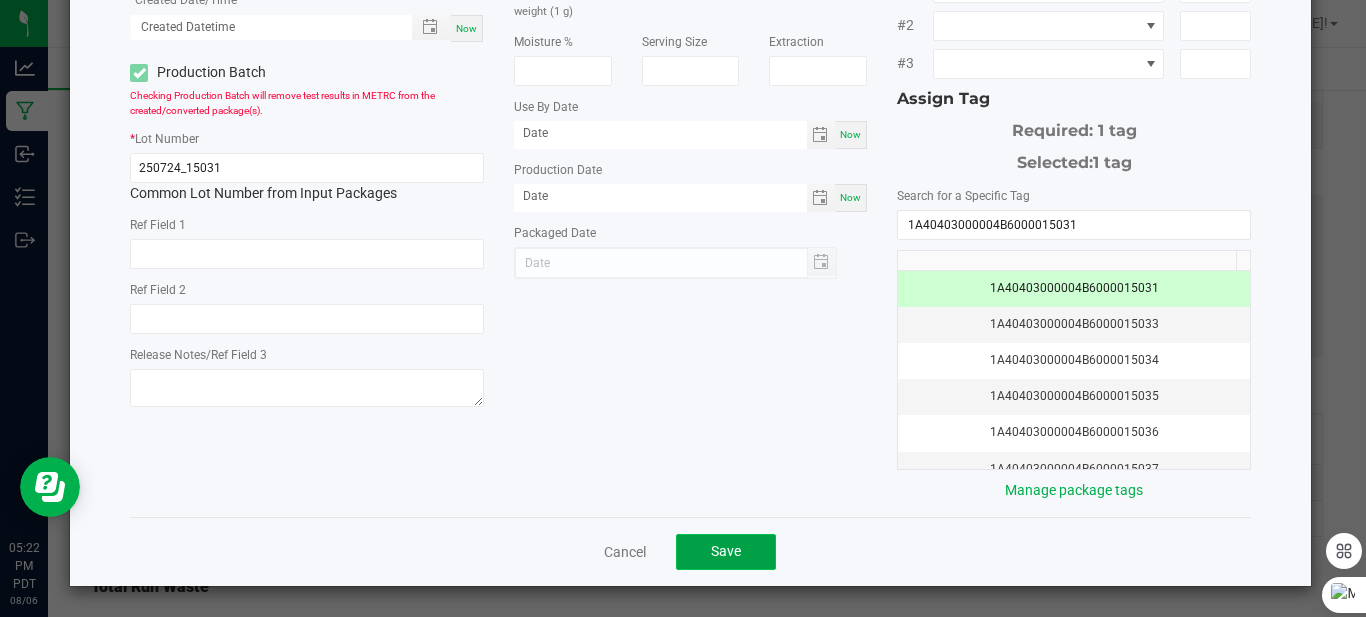 click on "Save" 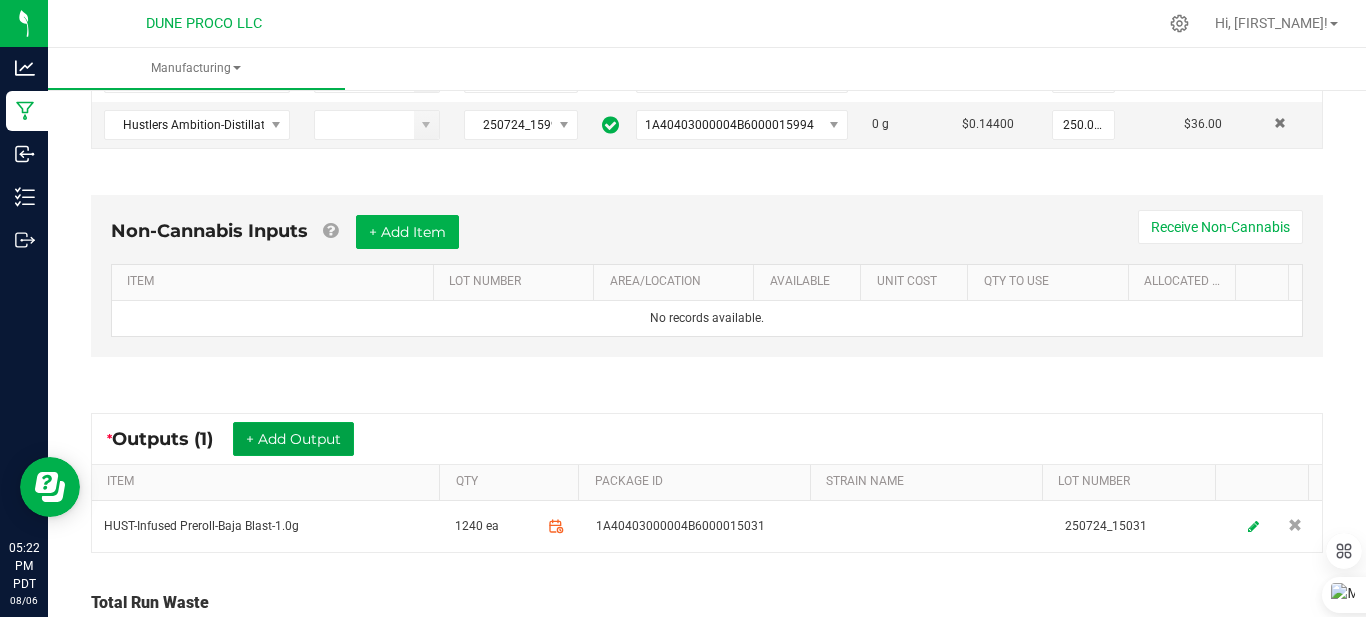 scroll, scrollTop: 664, scrollLeft: 0, axis: vertical 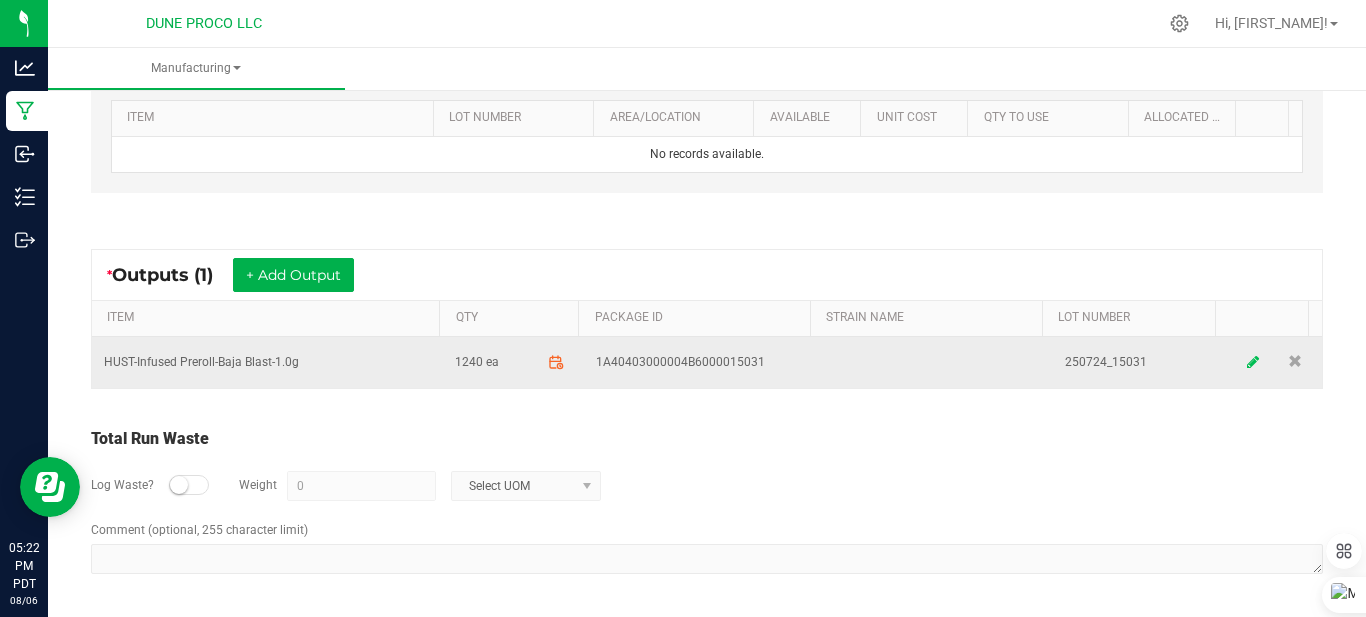 click at bounding box center (1254, 362) 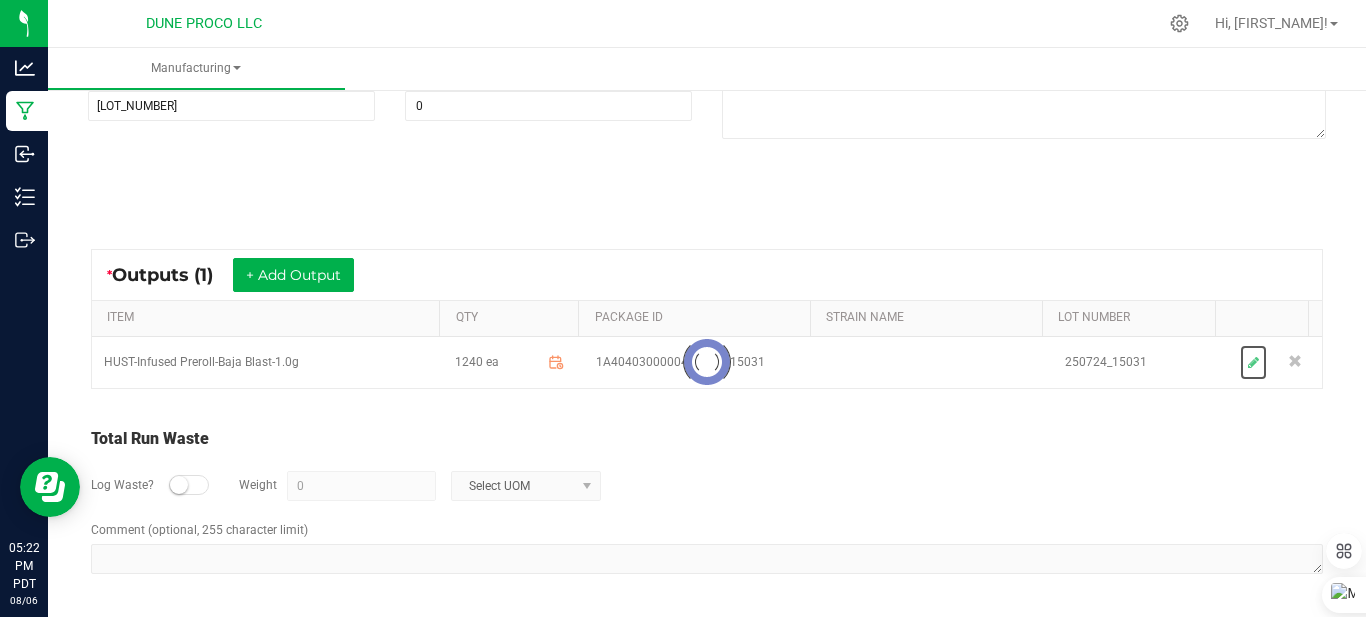 scroll, scrollTop: 290, scrollLeft: 0, axis: vertical 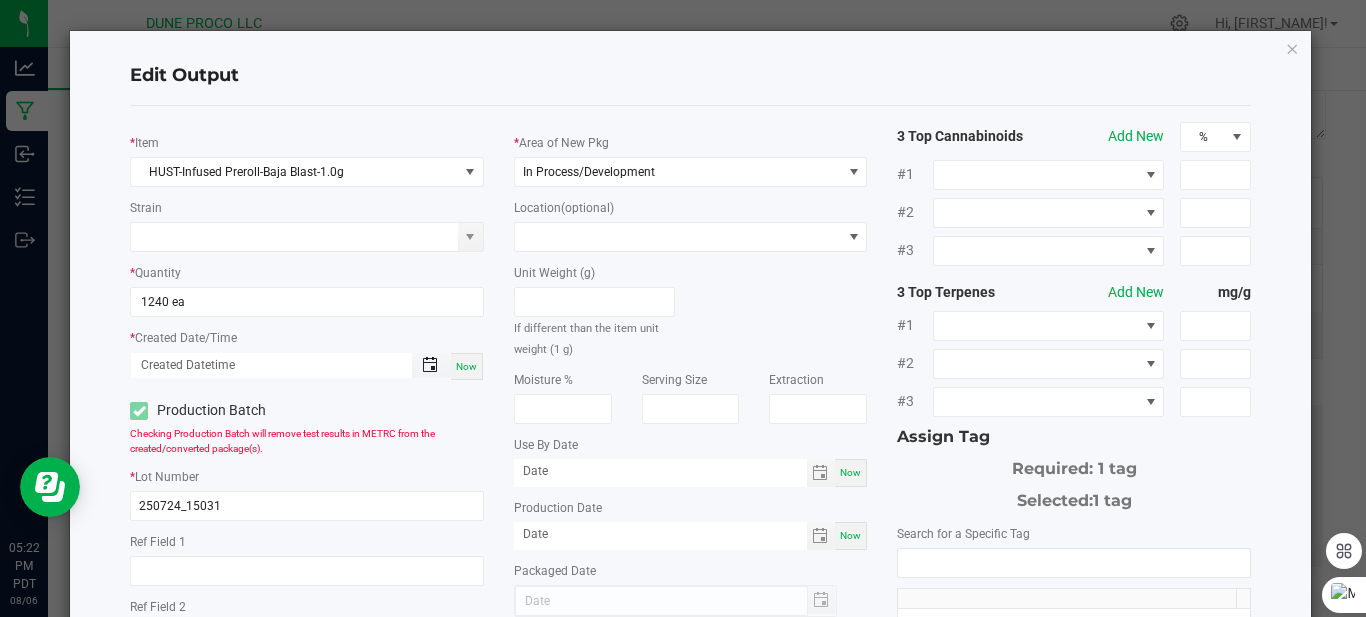 click at bounding box center (430, 365) 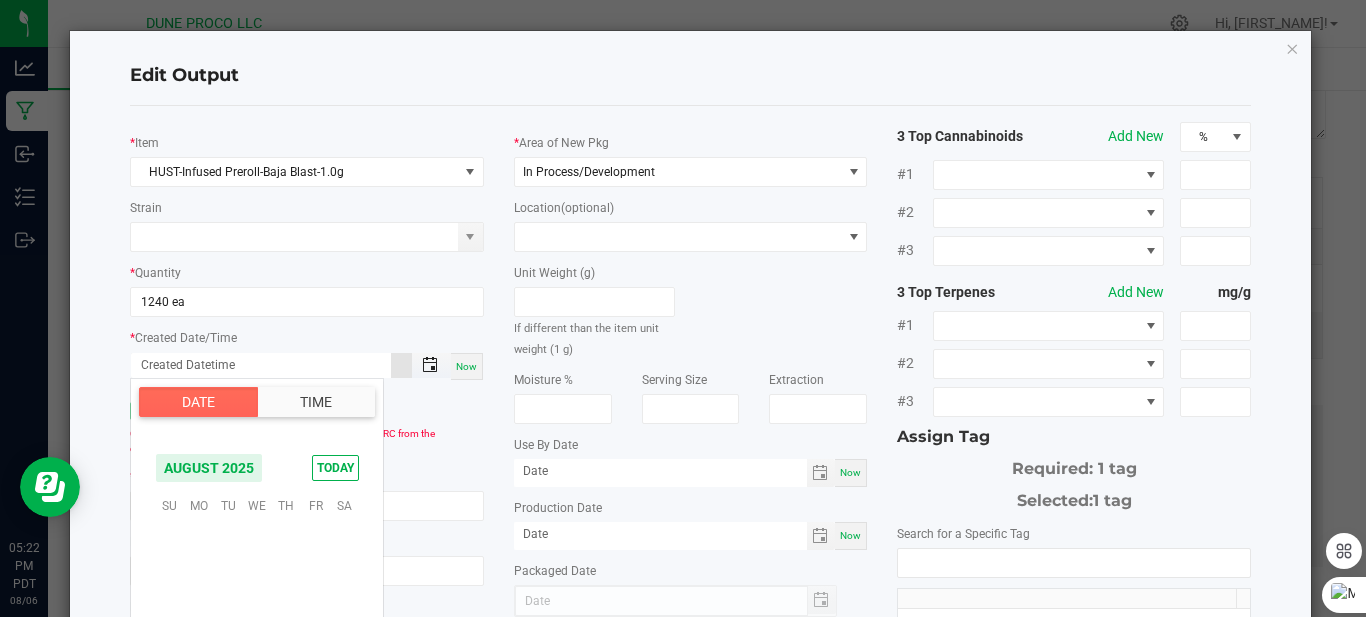 scroll, scrollTop: 324098, scrollLeft: 0, axis: vertical 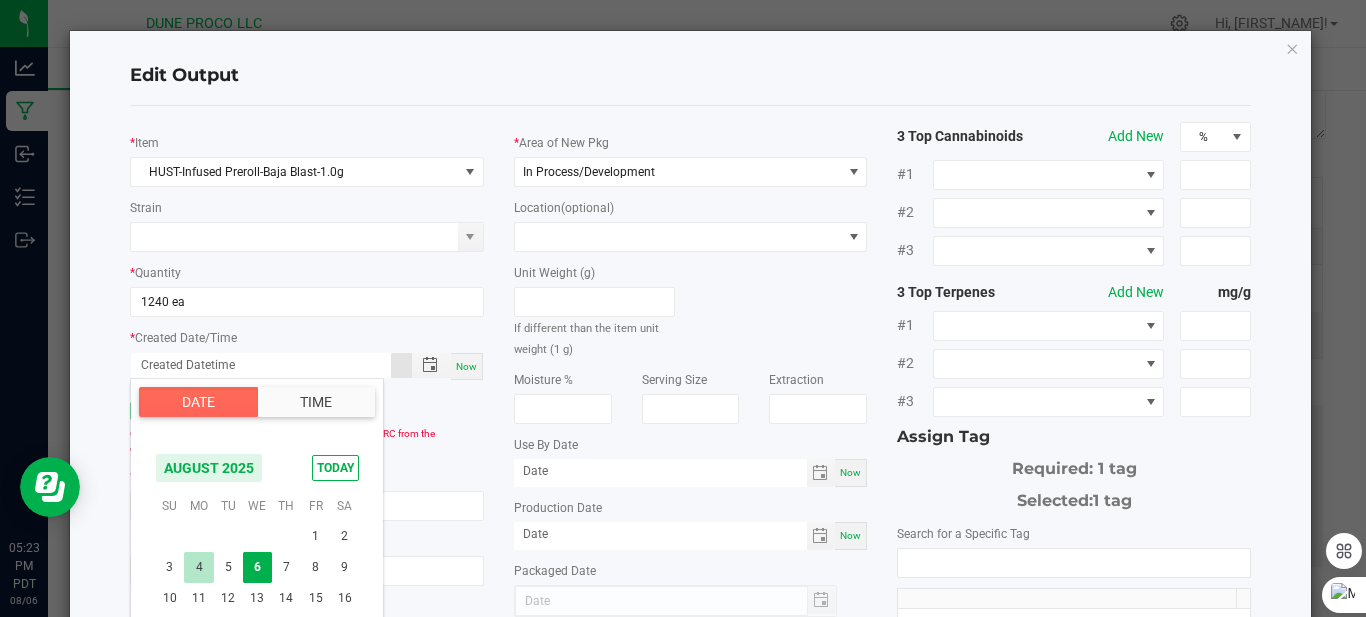click on "4" at bounding box center [198, 567] 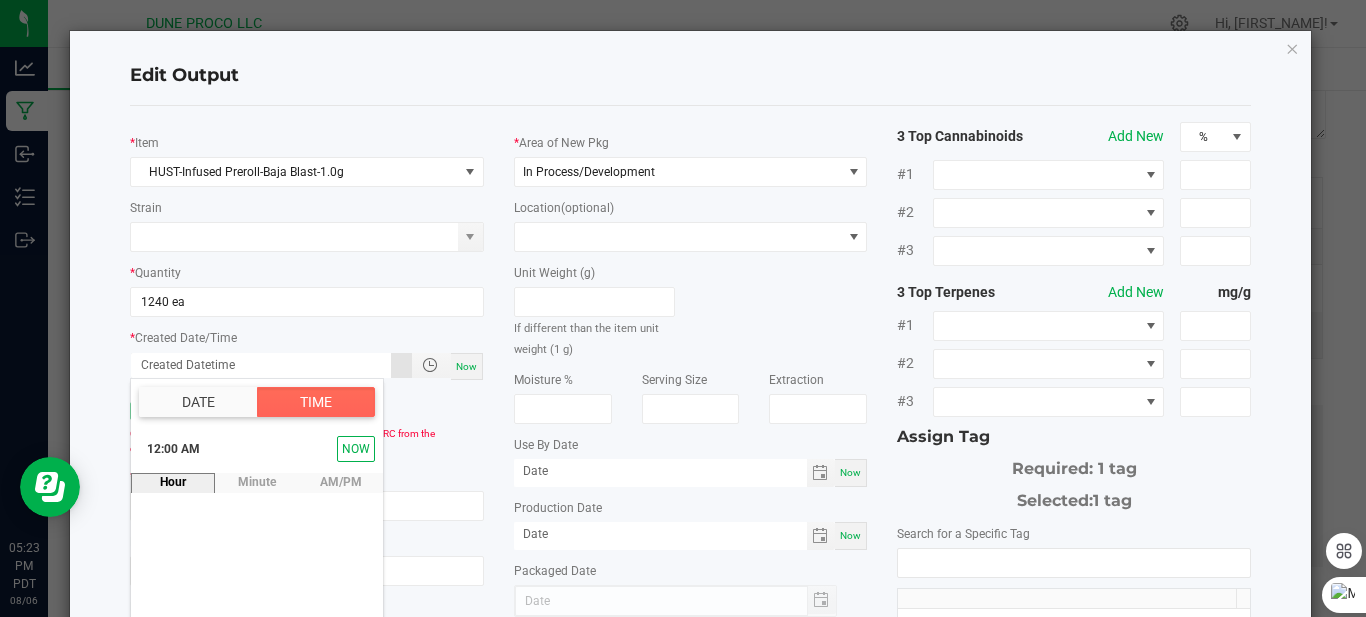 scroll, scrollTop: 116, scrollLeft: 0, axis: vertical 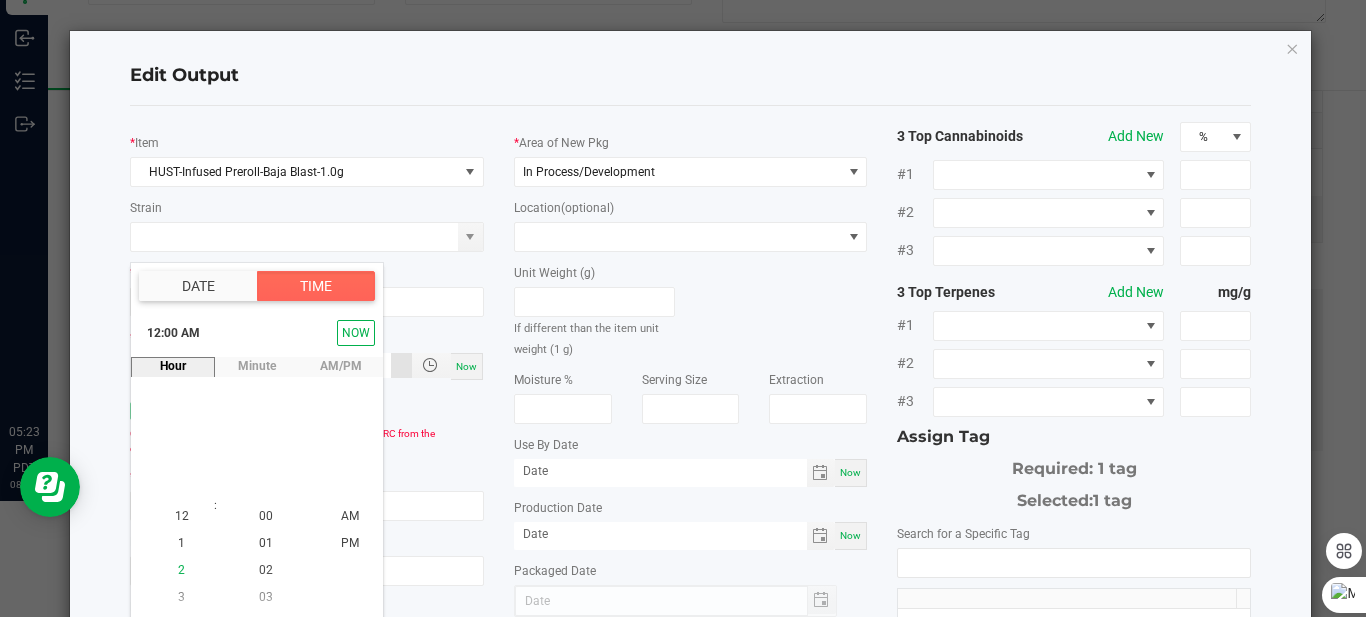 click on "2" 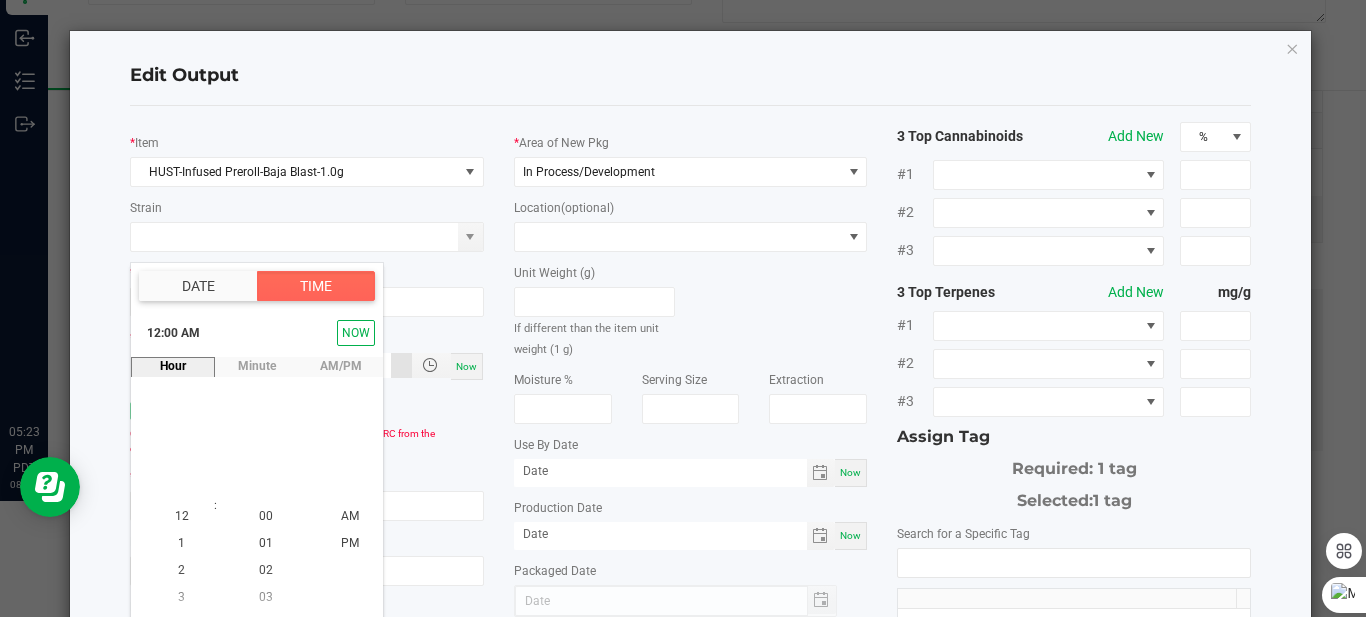 scroll, scrollTop: 54, scrollLeft: 0, axis: vertical 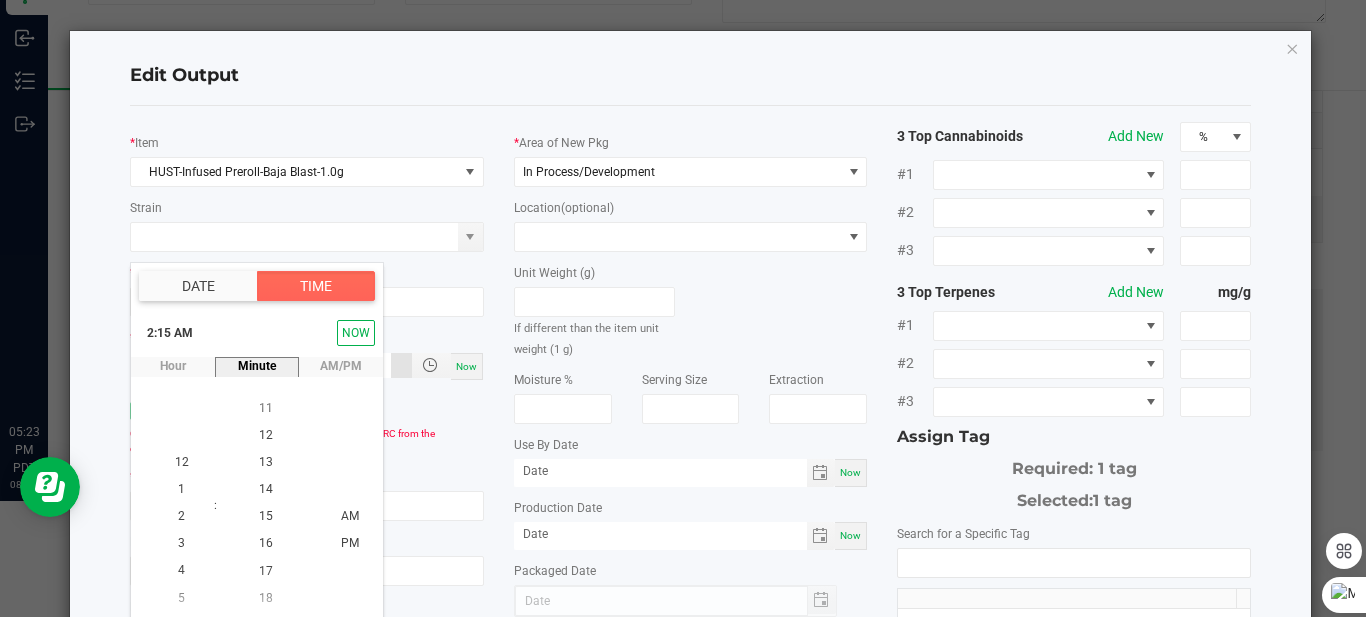 drag, startPoint x: 239, startPoint y: 571, endPoint x: 208, endPoint y: 543, distance: 41.773197 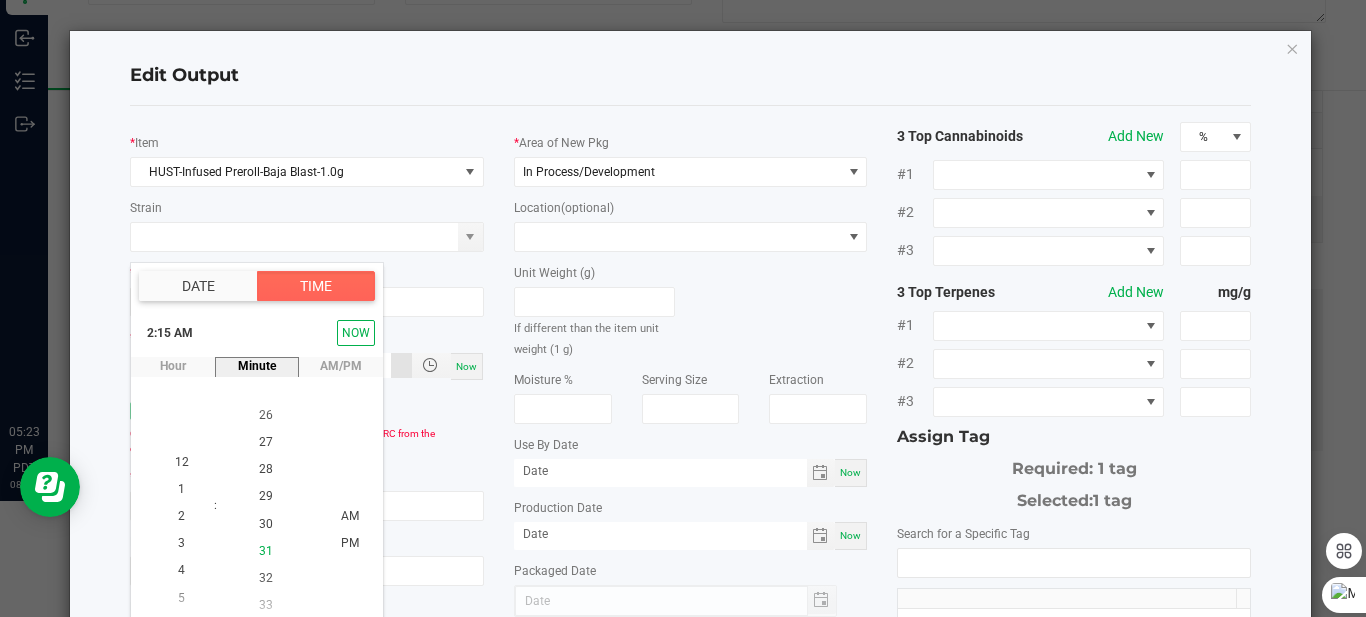 scroll, scrollTop: 815, scrollLeft: 0, axis: vertical 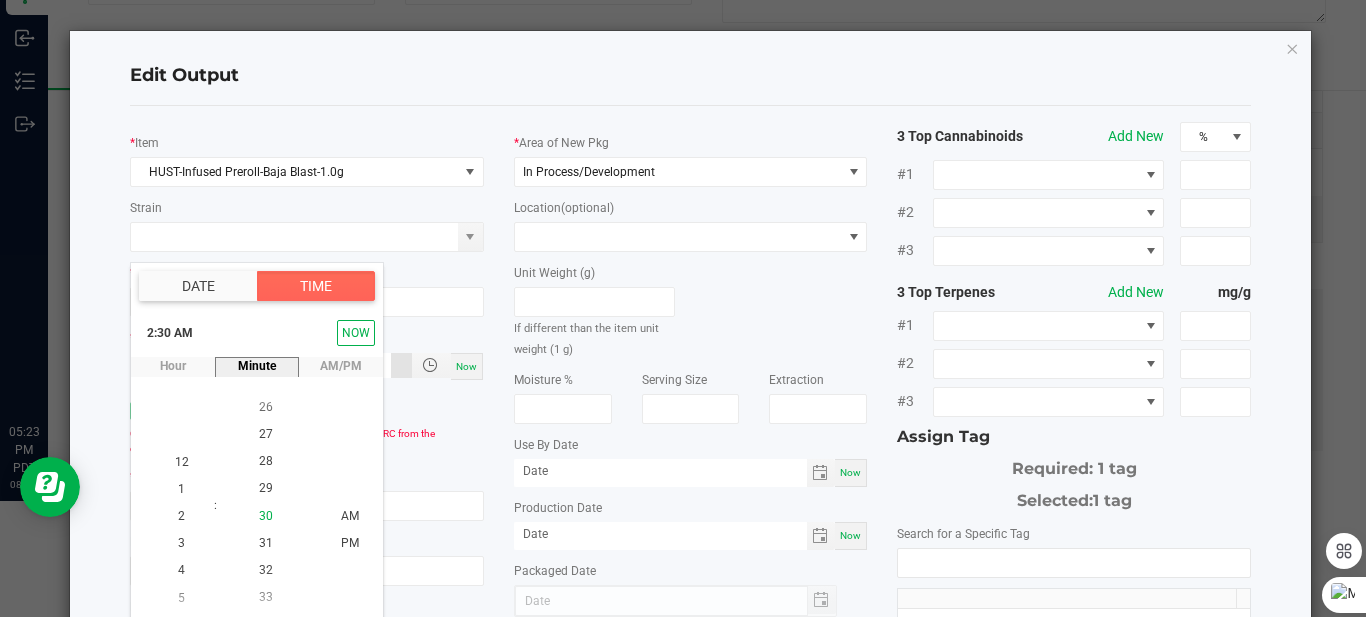click on "30" 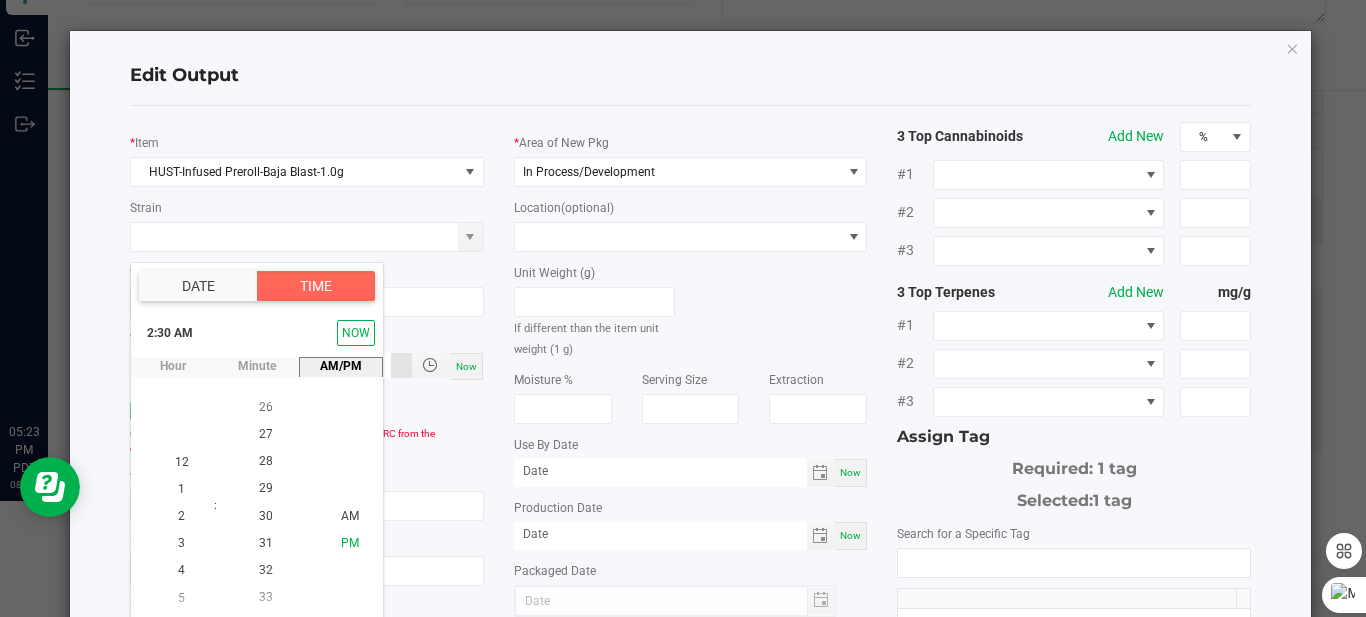 click on "PM" 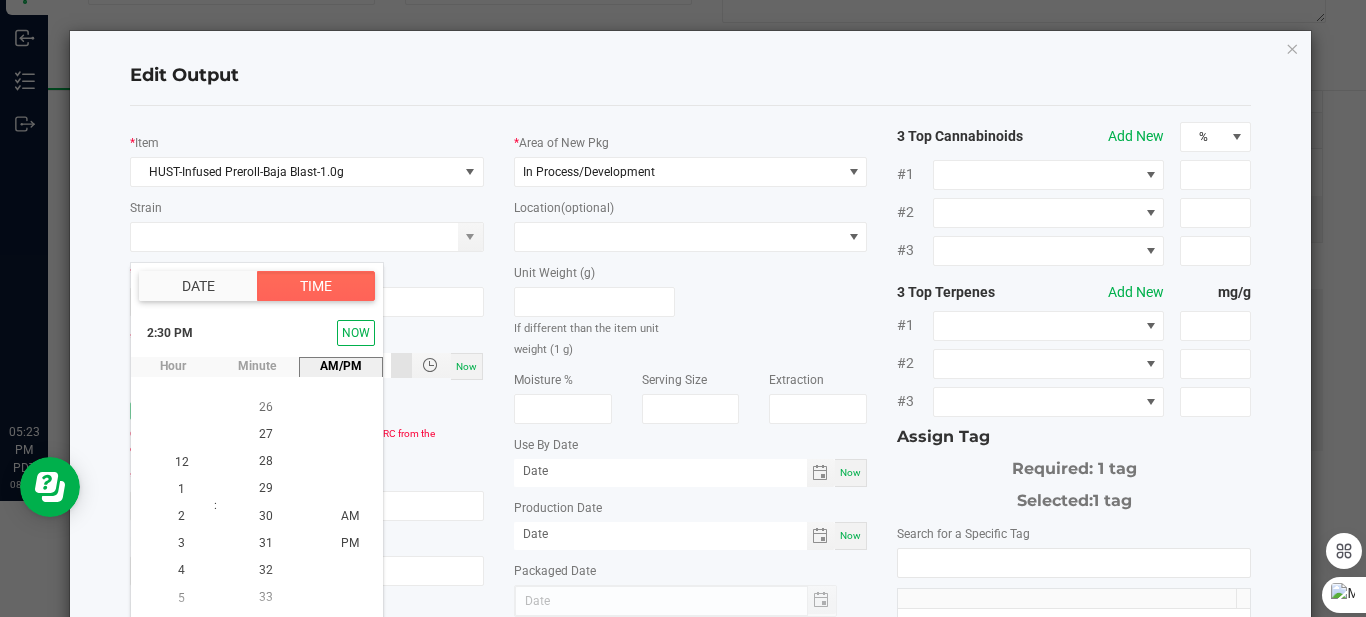 scroll, scrollTop: 380, scrollLeft: 0, axis: vertical 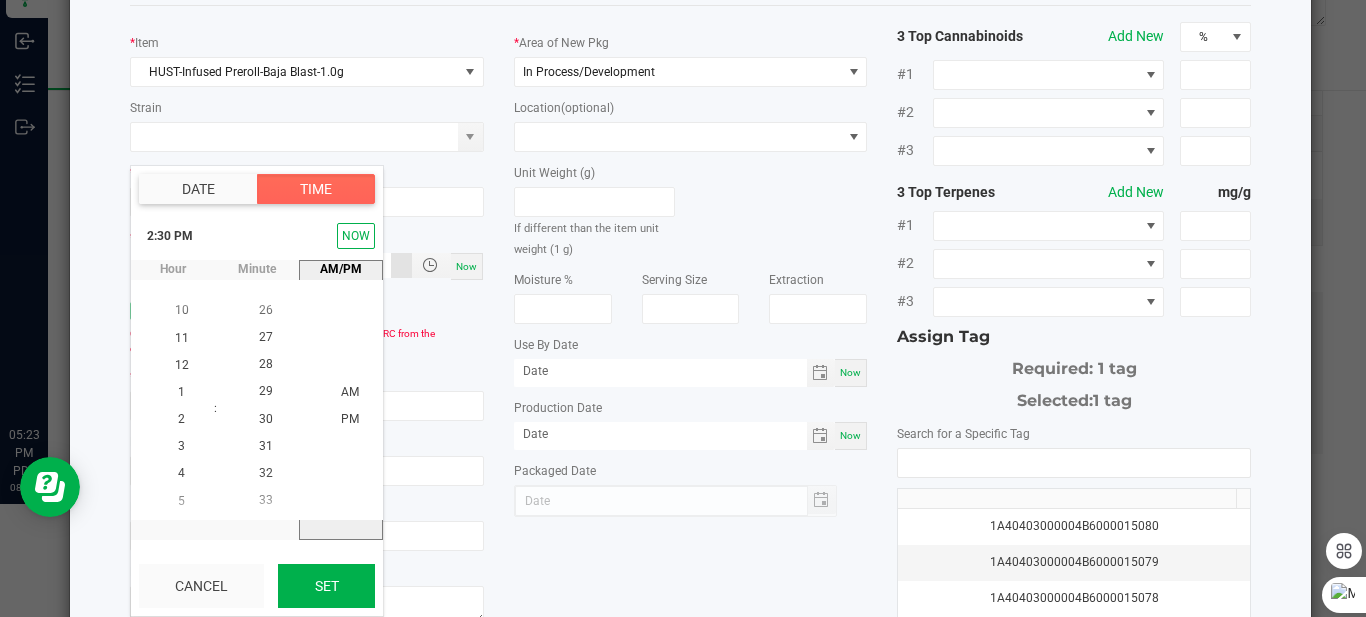 click on "Set" 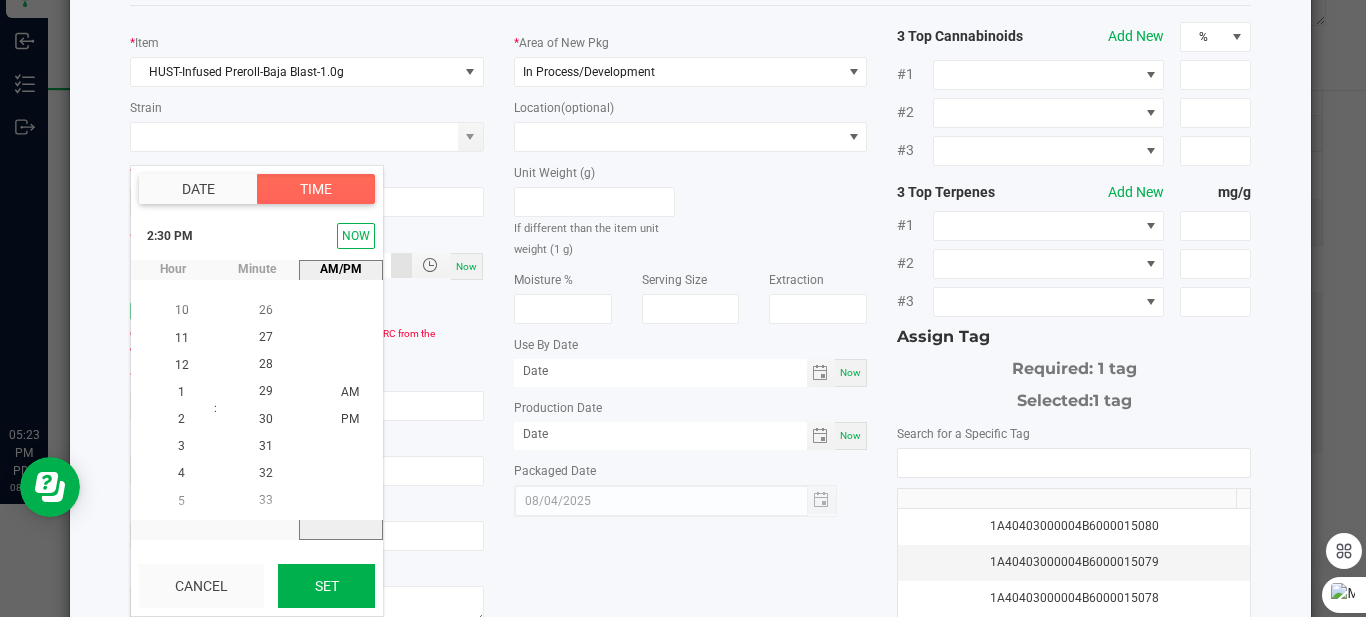 scroll, scrollTop: 0, scrollLeft: 0, axis: both 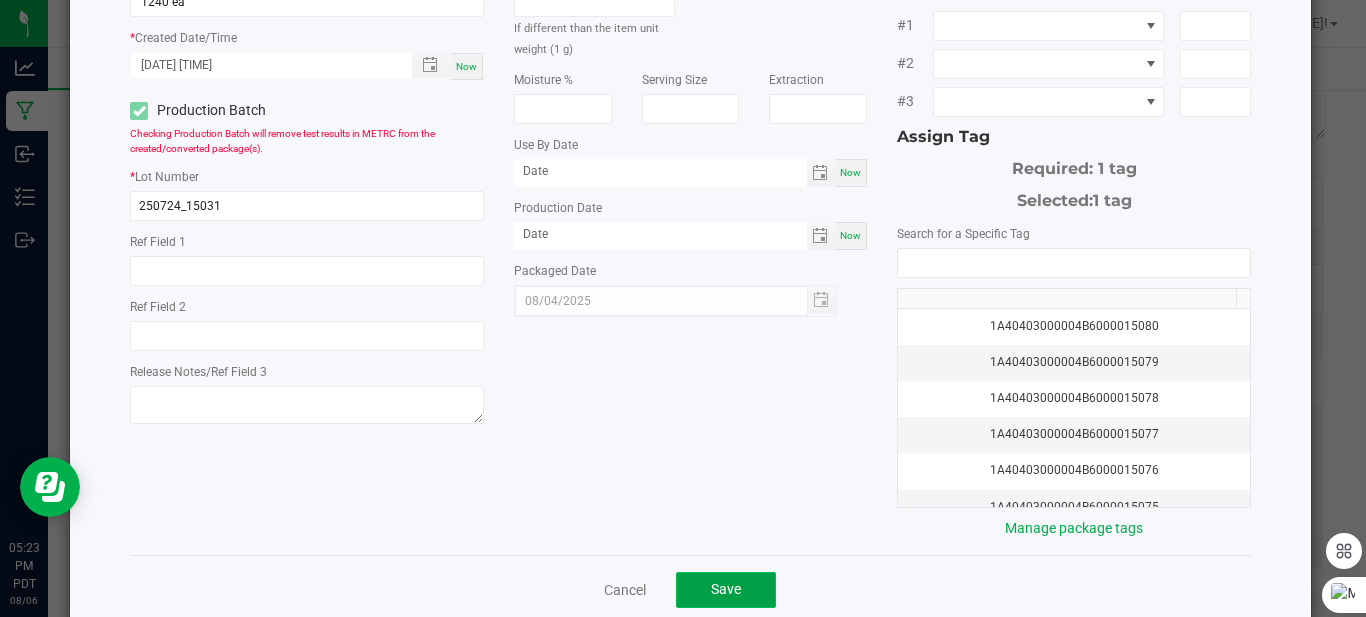 click on "Save" 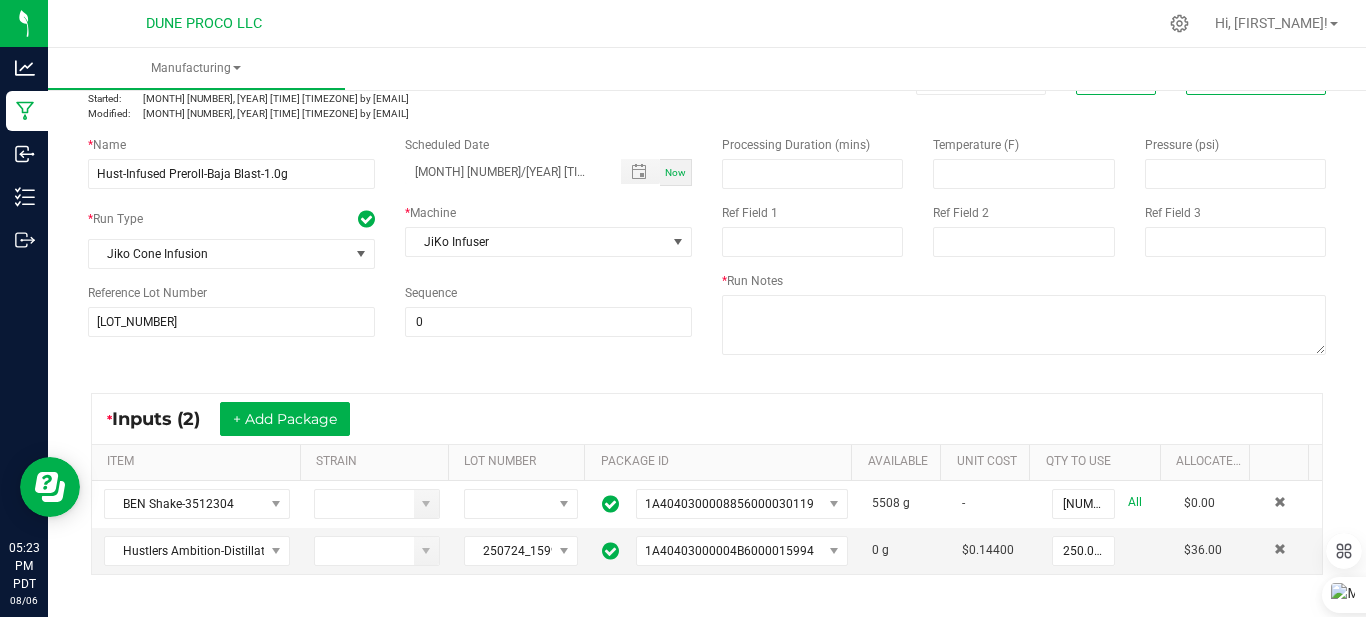 scroll, scrollTop: 0, scrollLeft: 0, axis: both 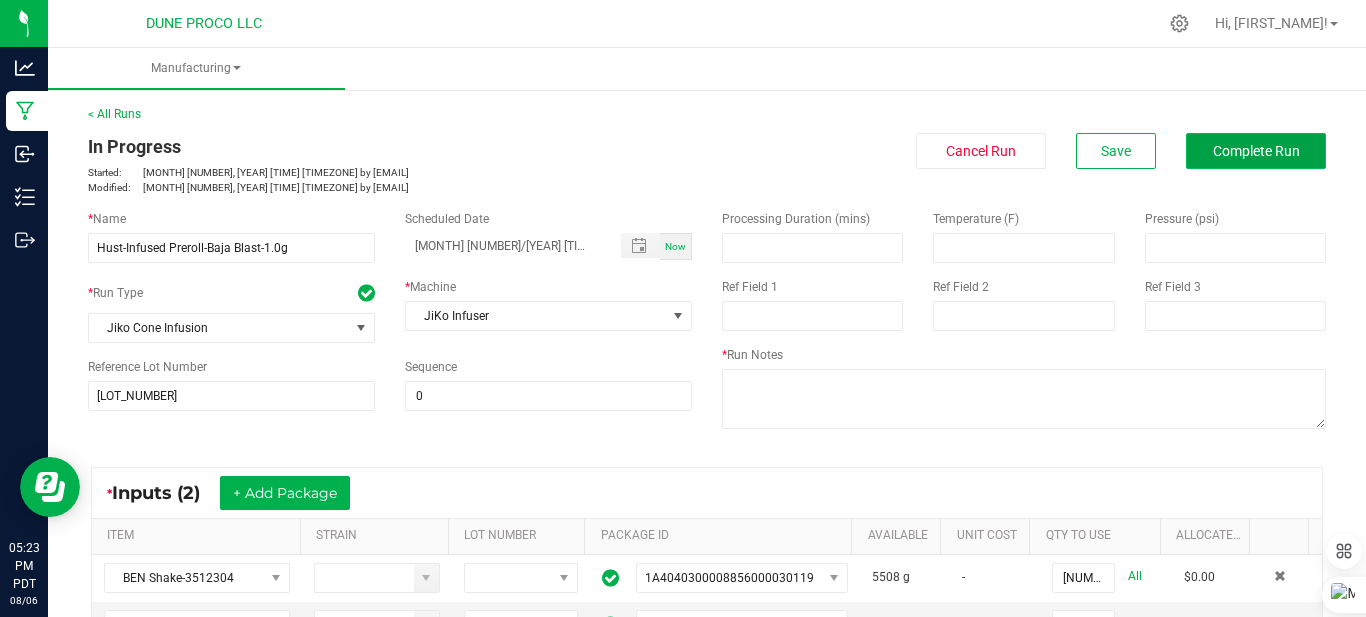 click on "Complete Run" at bounding box center [1256, 151] 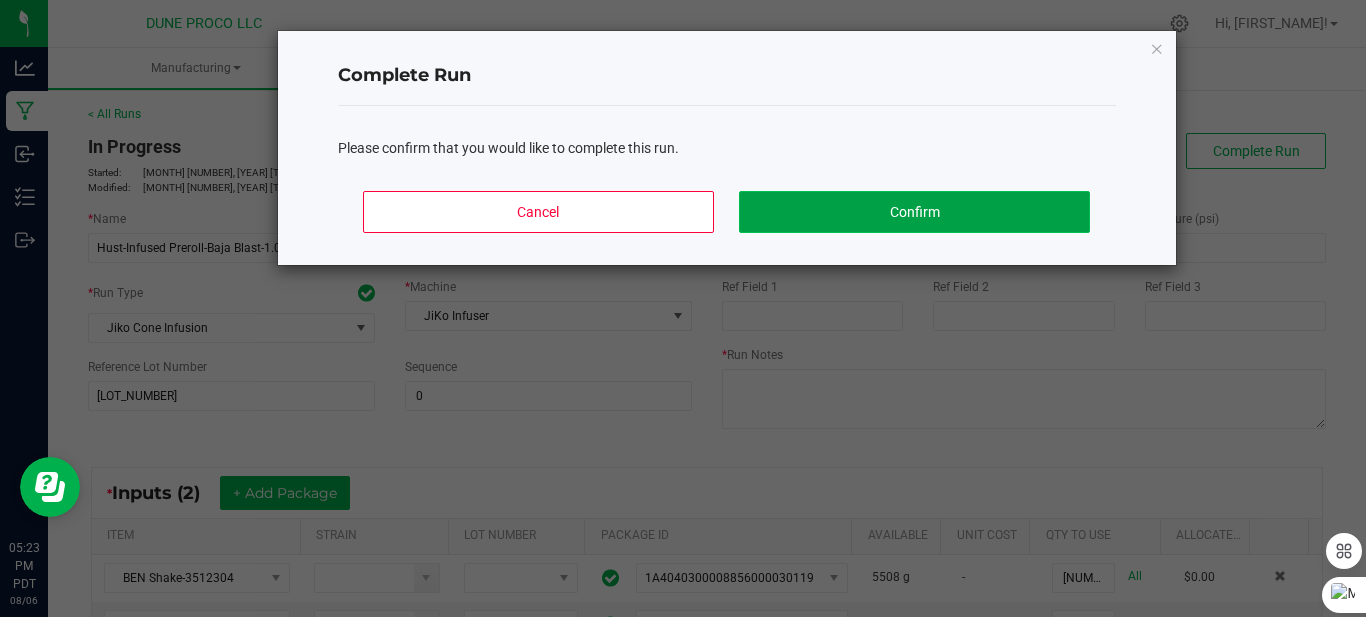 click on "Confirm" 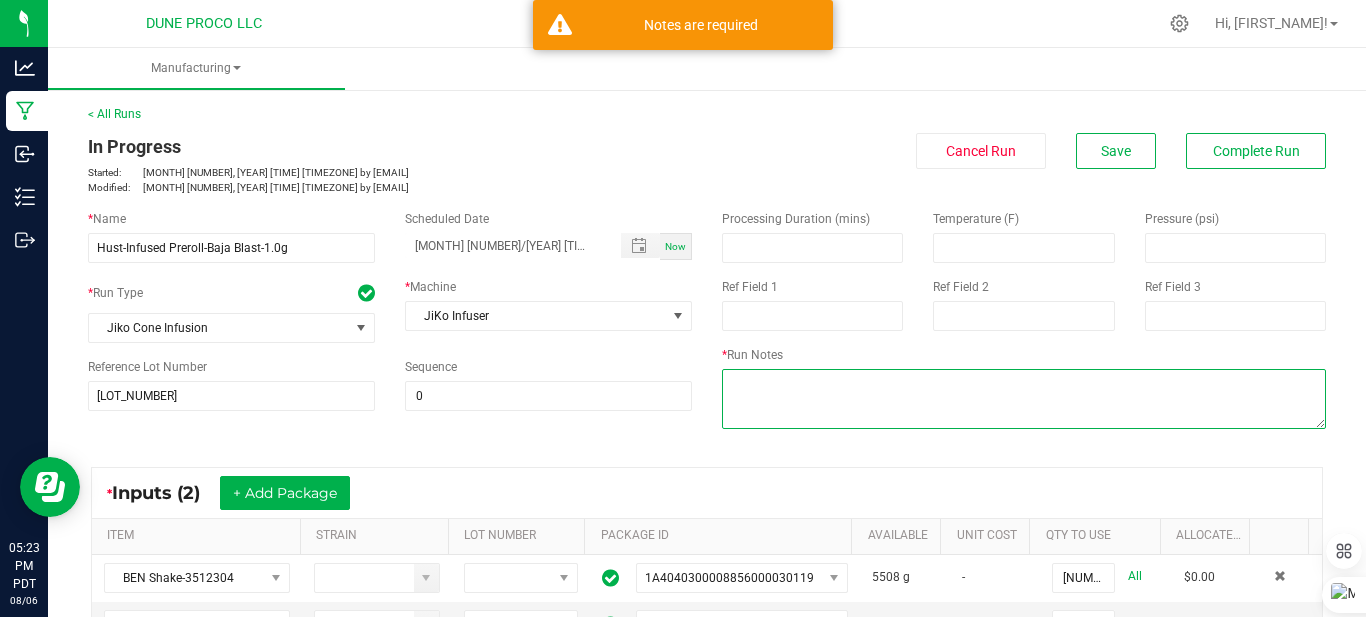 click at bounding box center (1024, 399) 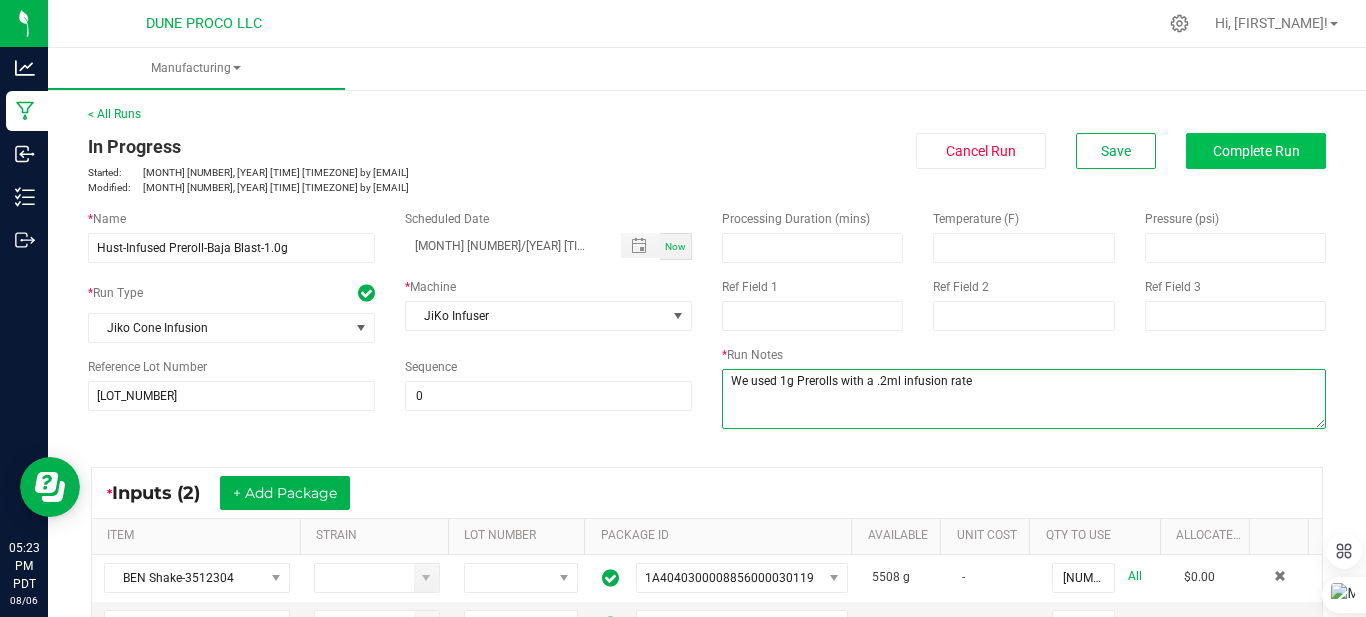 type on "We used 1g Prerolls with a .2ml infusion rate" 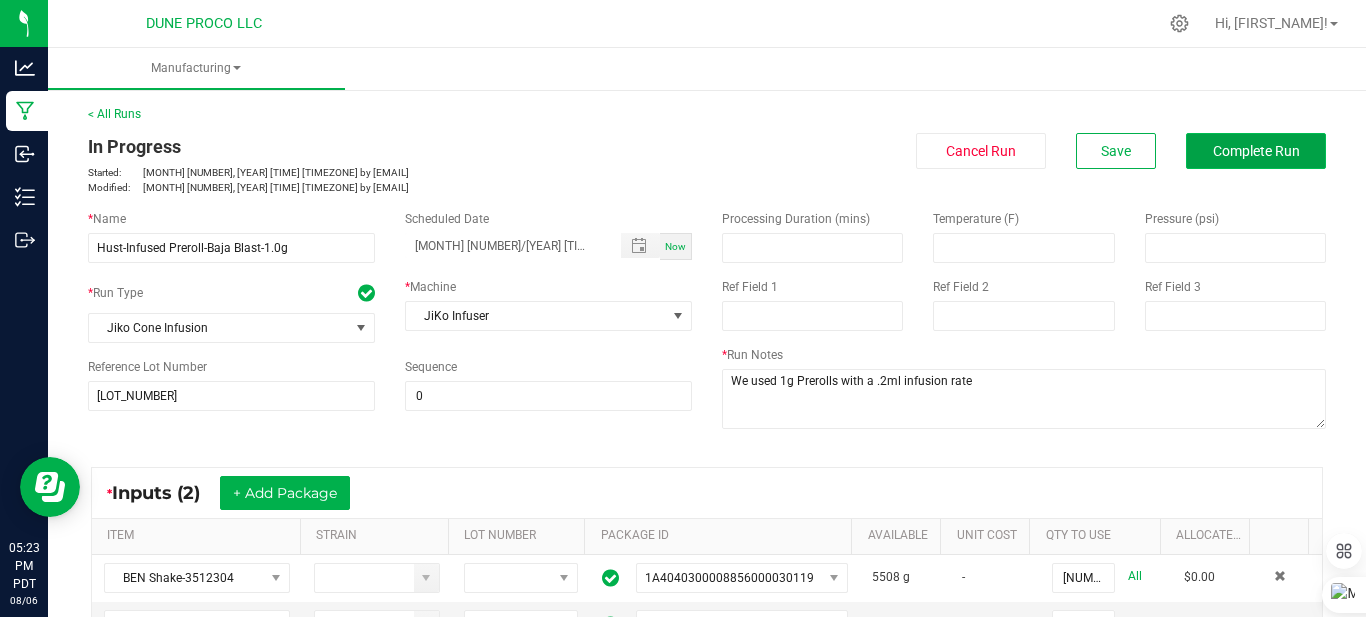 click on "Complete Run" at bounding box center [1256, 151] 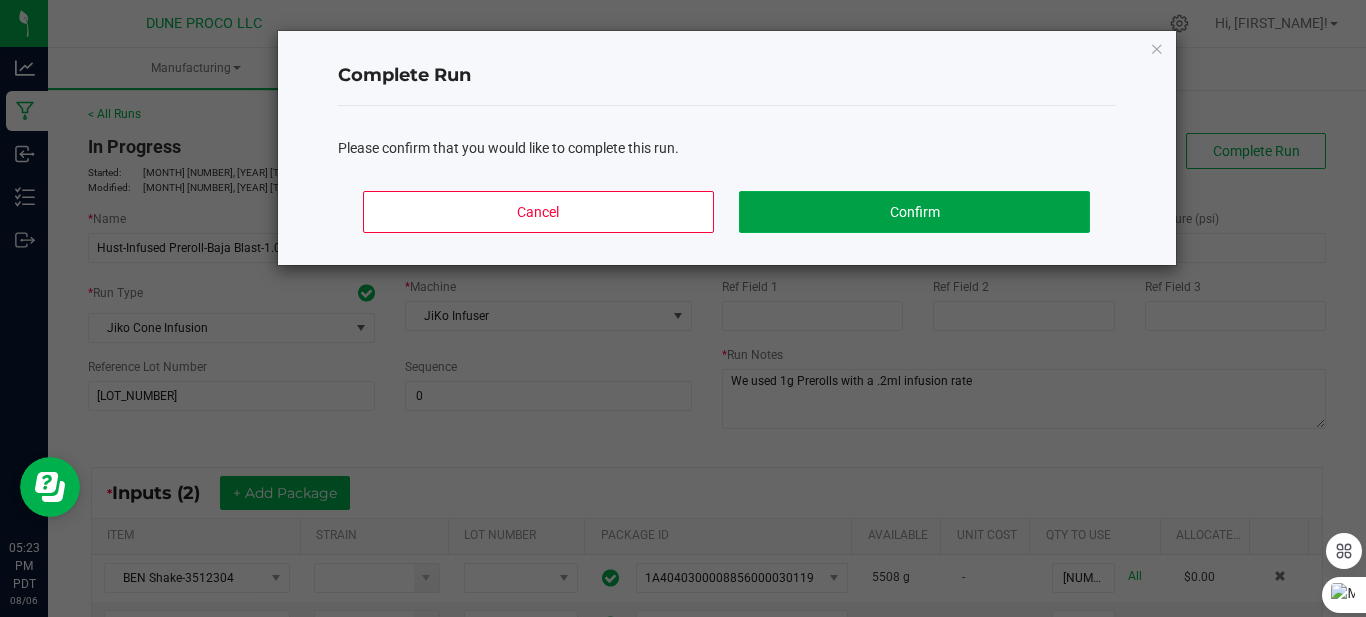 click on "Confirm" 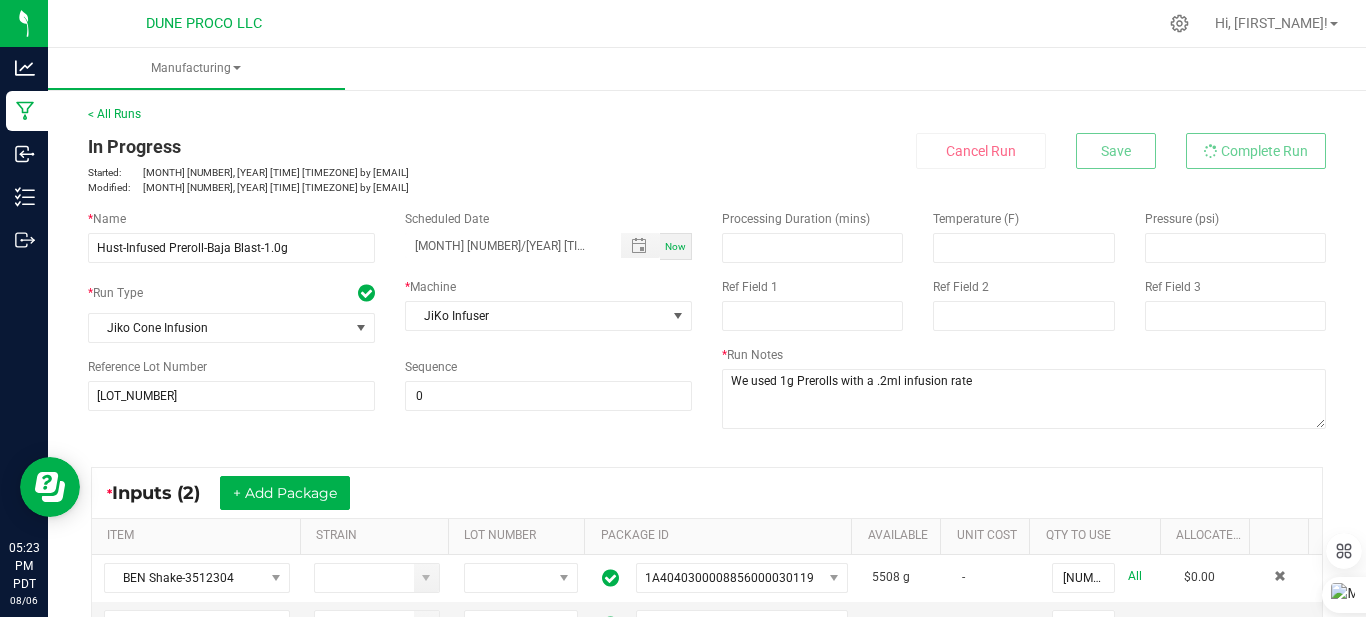 click on "Processing Duration (mins)" at bounding box center (812, 219) 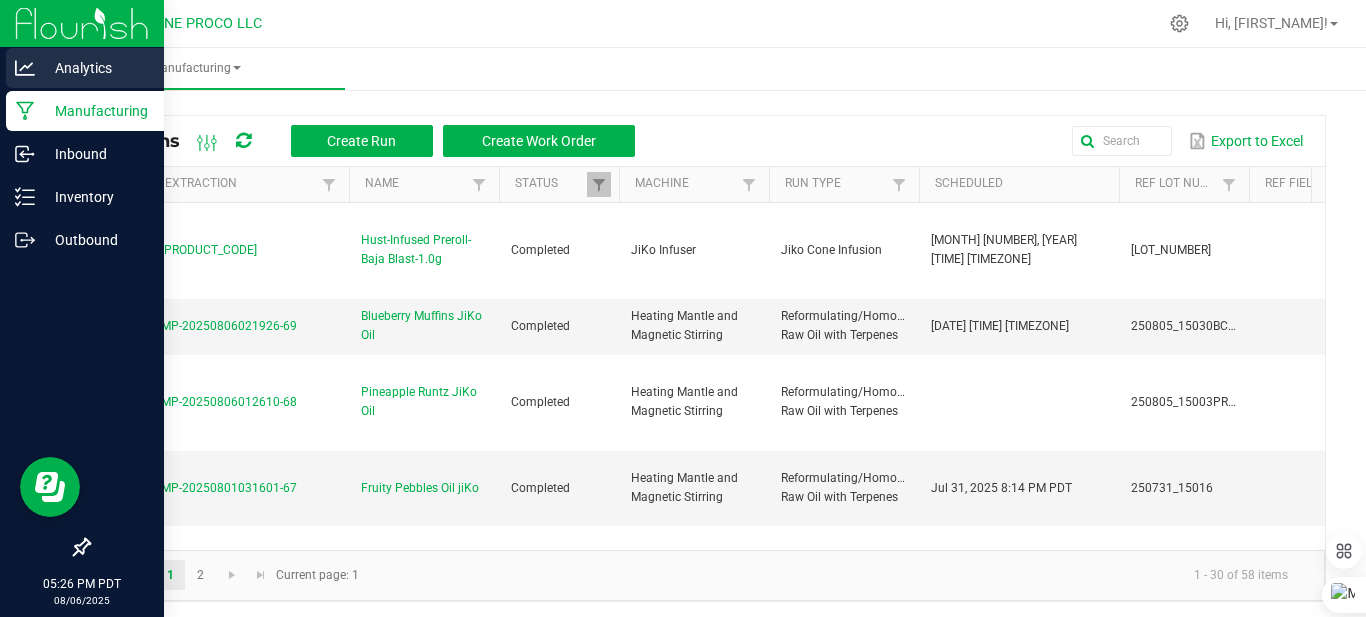 click on "Analytics" at bounding box center (95, 68) 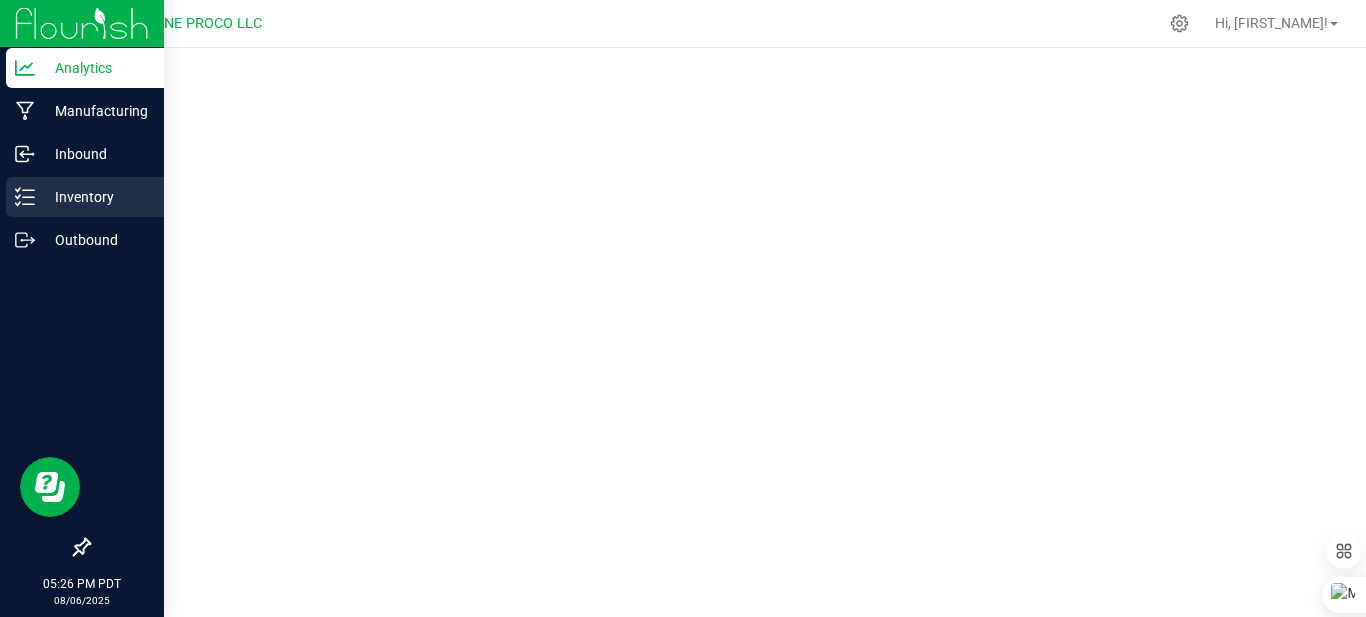 click on "Inventory" at bounding box center [95, 197] 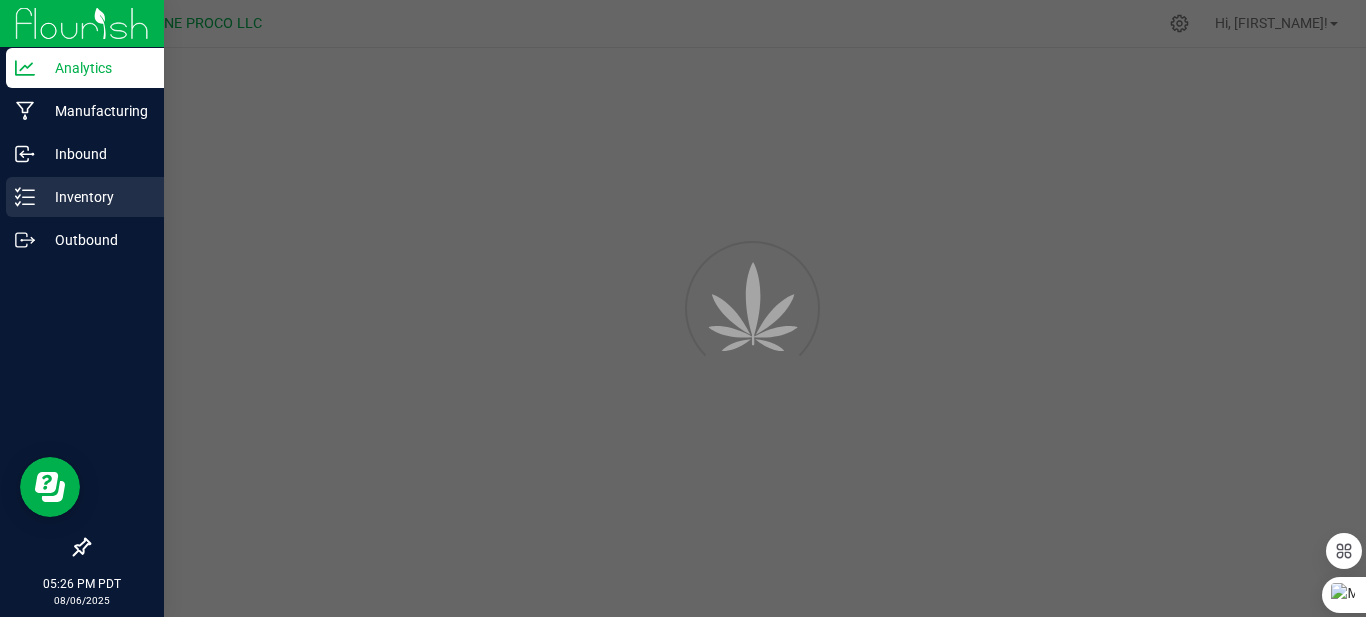click on "Inventory" at bounding box center (95, 197) 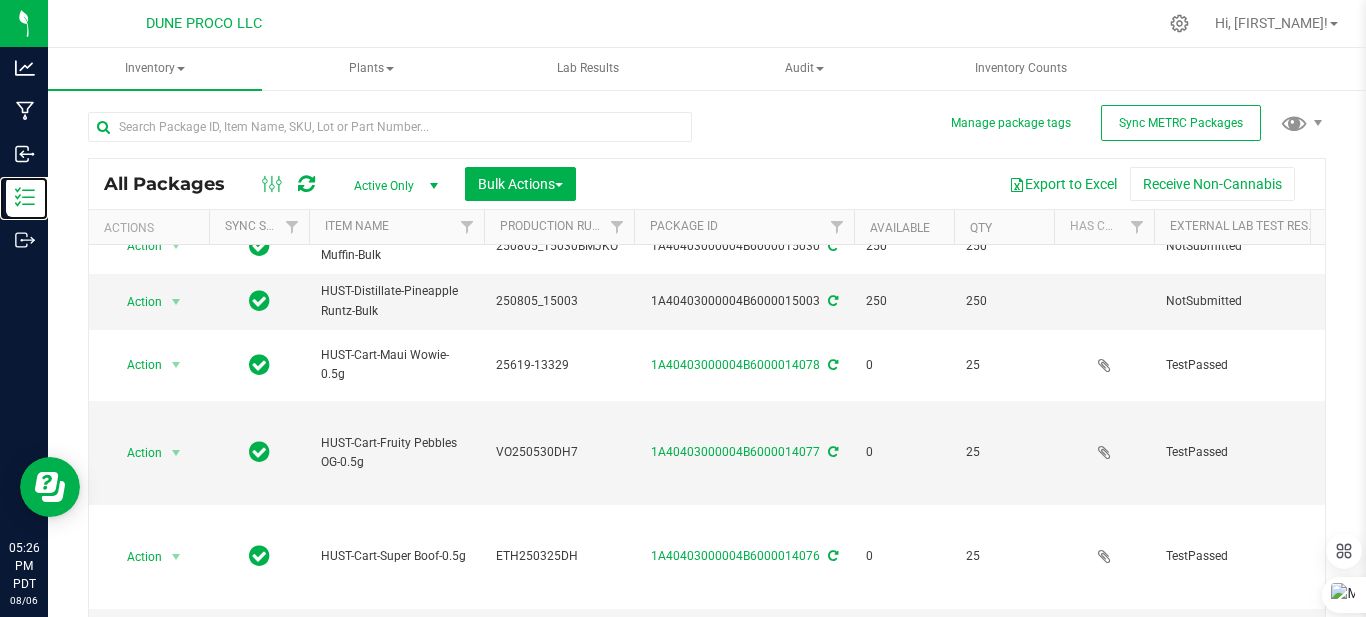 scroll, scrollTop: 0, scrollLeft: 0, axis: both 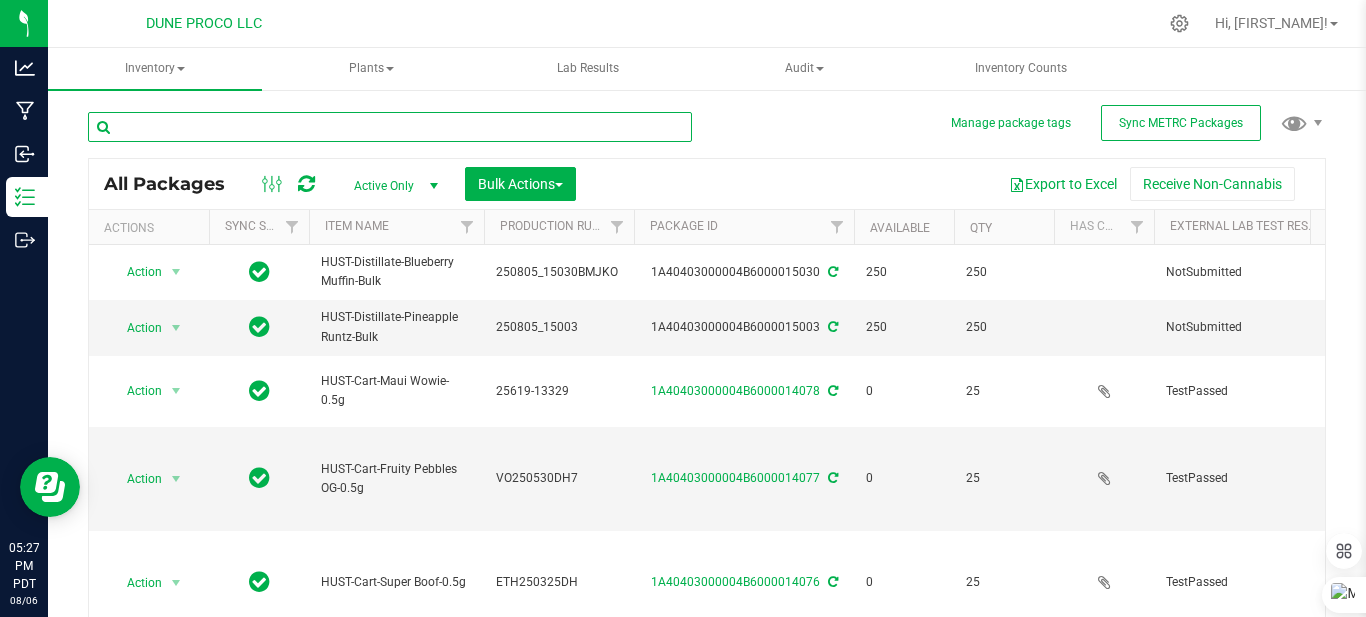 click at bounding box center (390, 127) 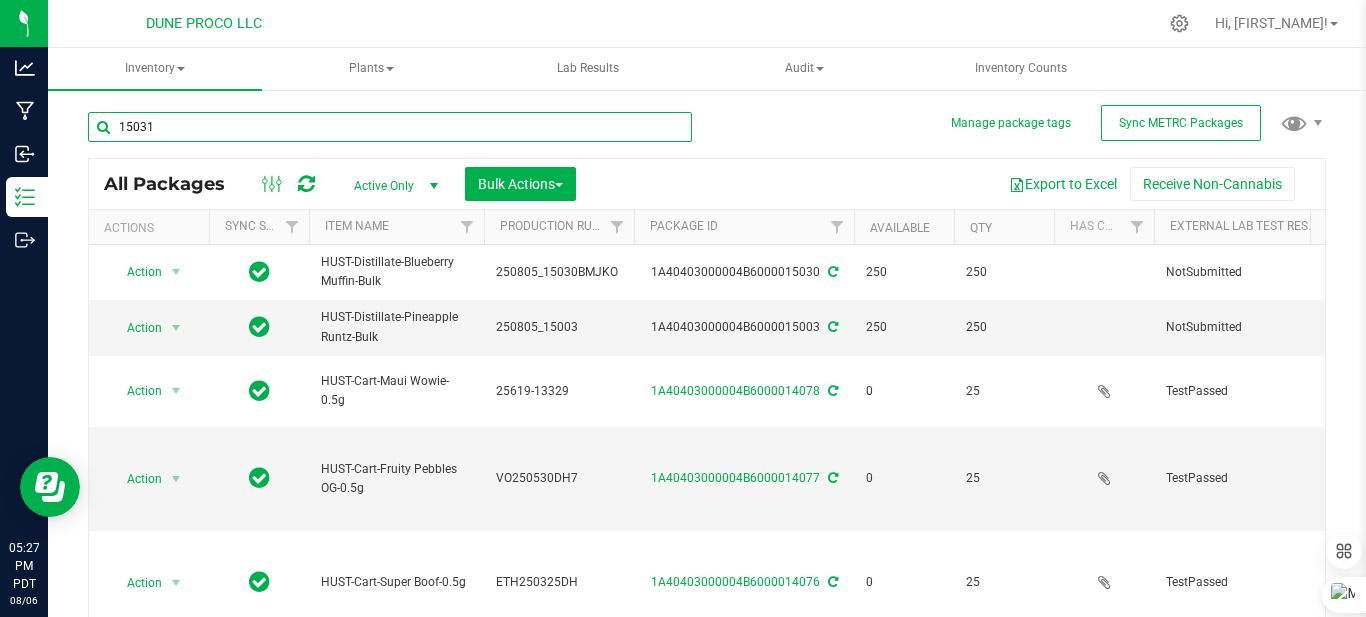 type on "15031" 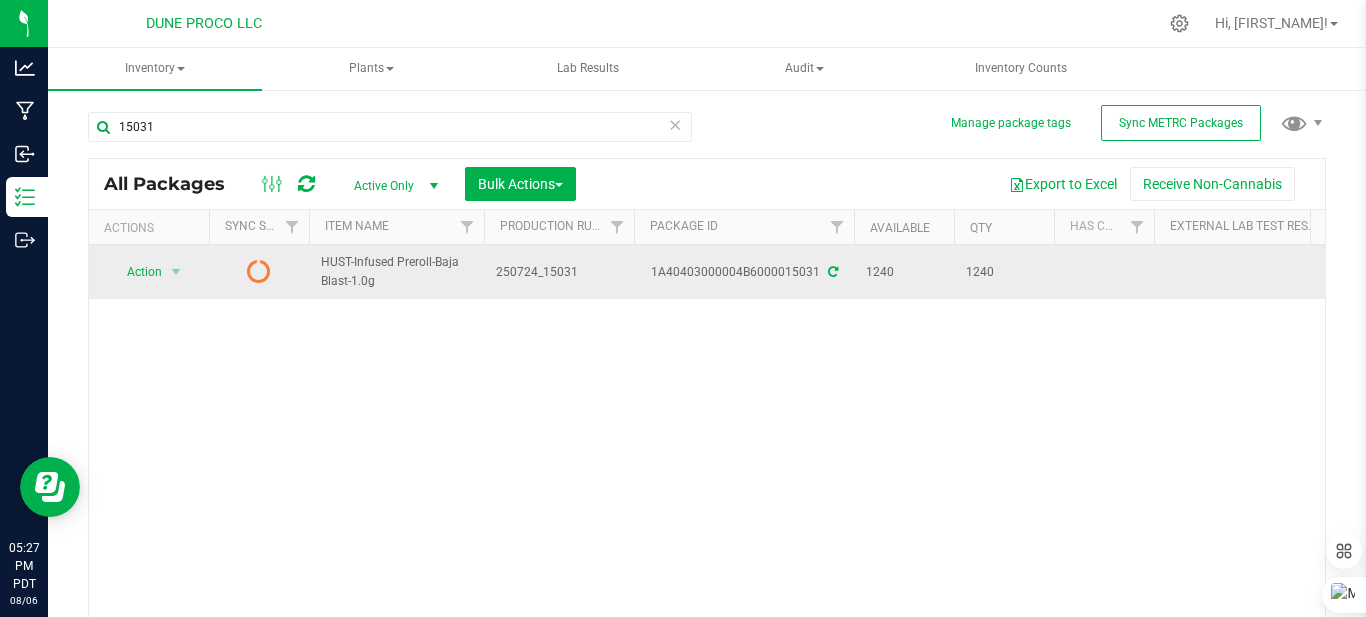 click at bounding box center [833, 272] 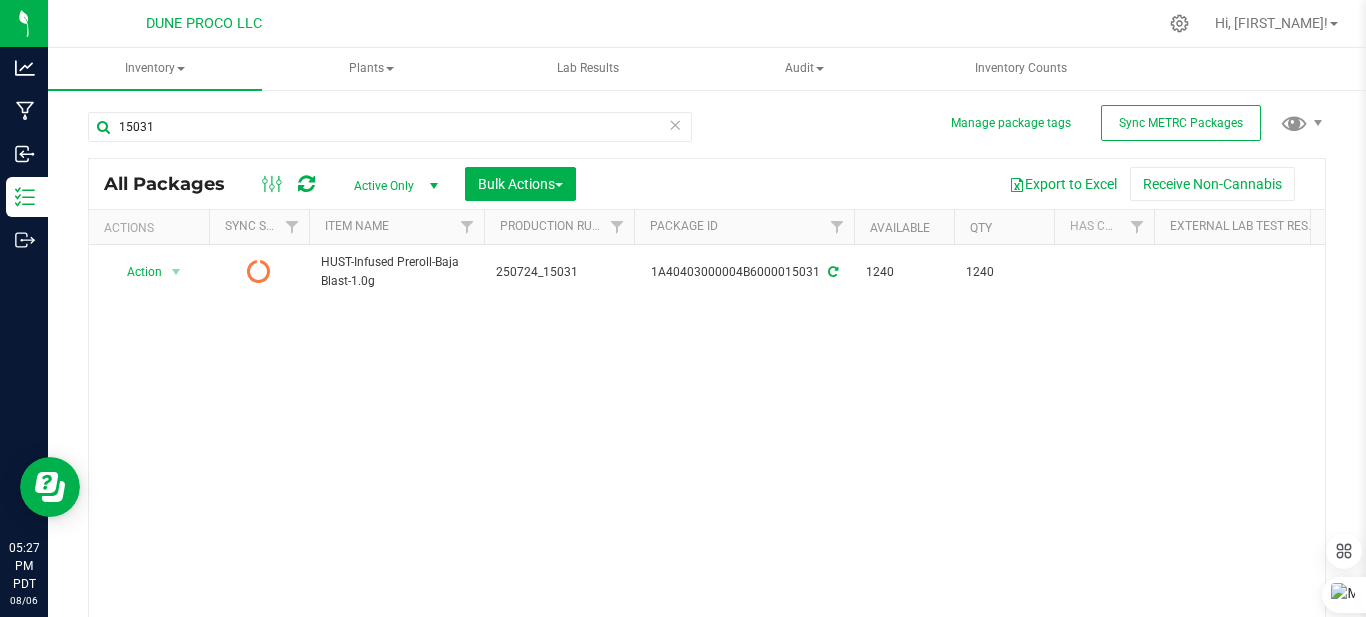 click on "Export to Excel
Receive Non-Cannabis" at bounding box center [950, 184] 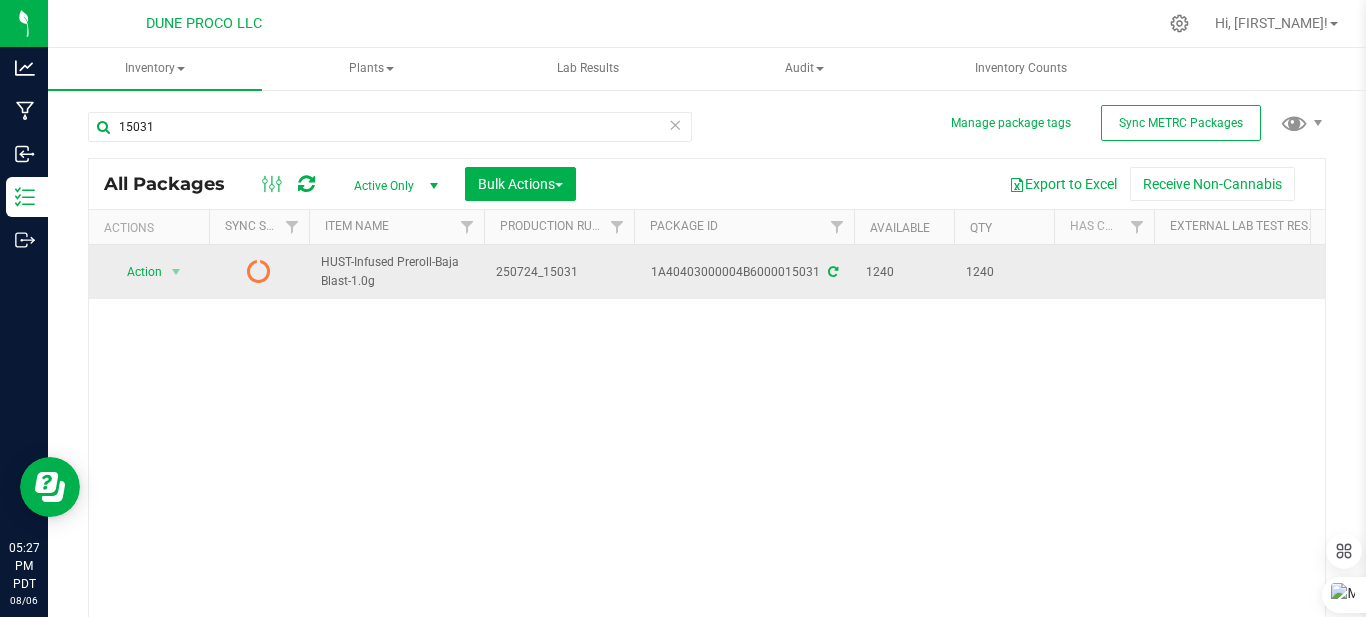 scroll, scrollTop: 0, scrollLeft: 1616, axis: horizontal 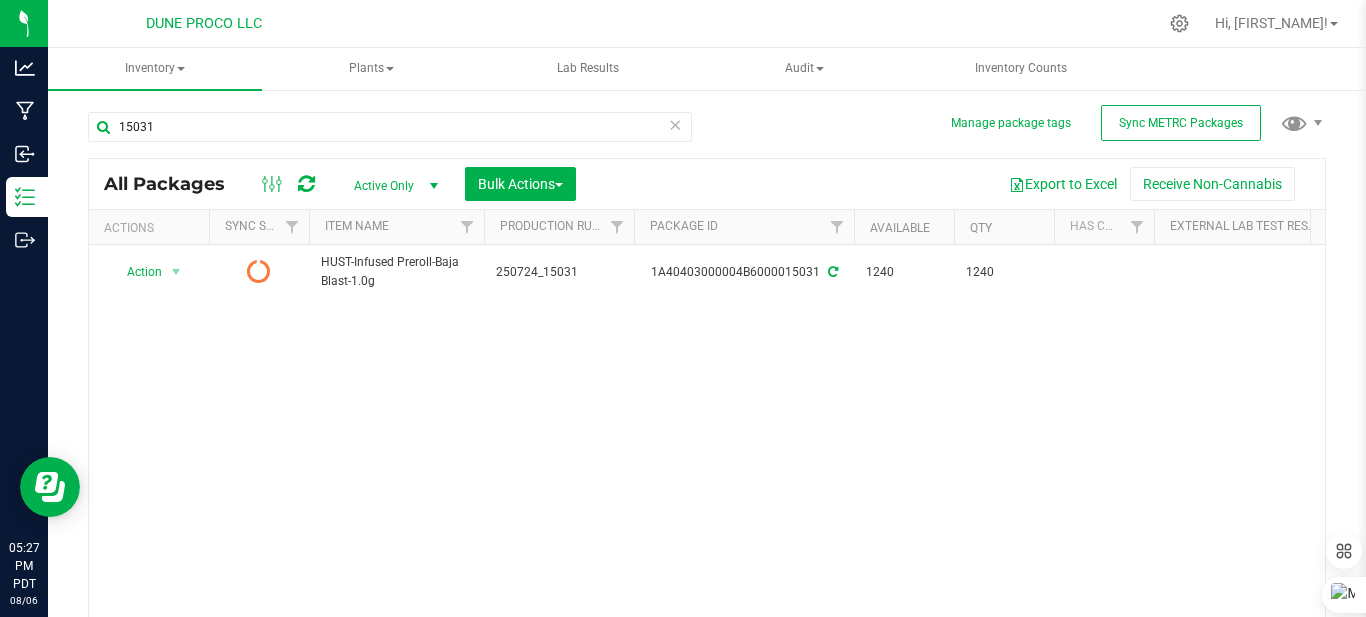 click at bounding box center (675, 124) 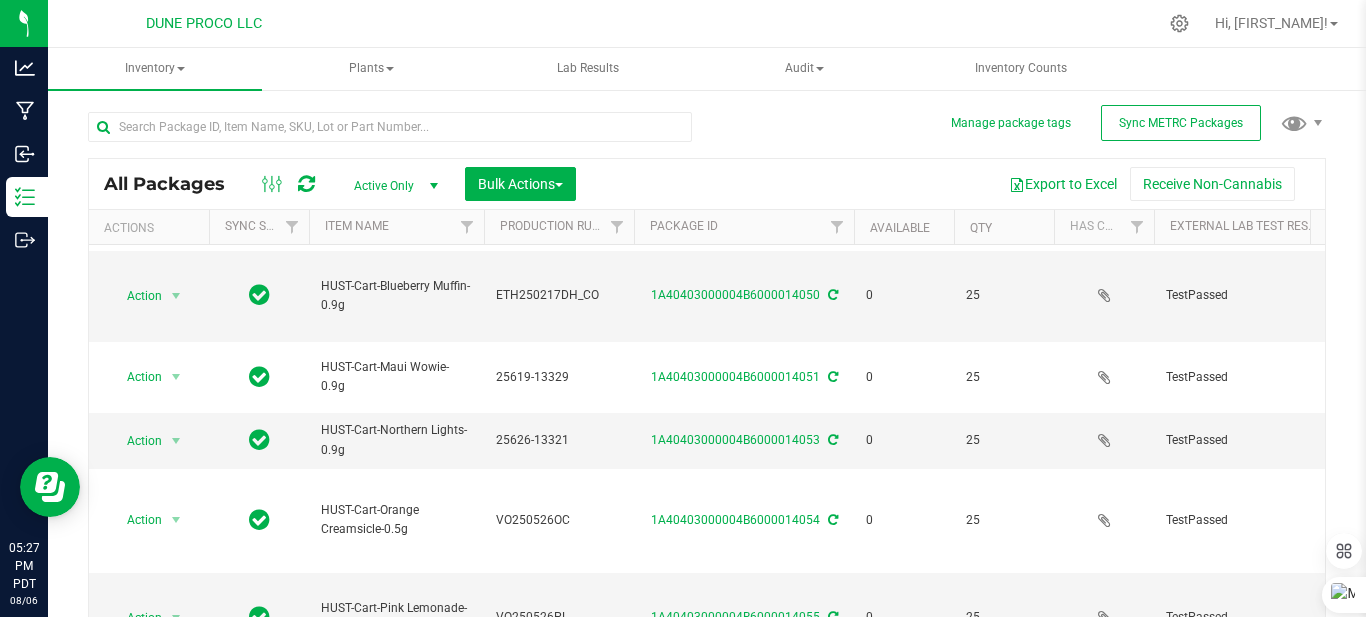 scroll, scrollTop: 1374, scrollLeft: 0, axis: vertical 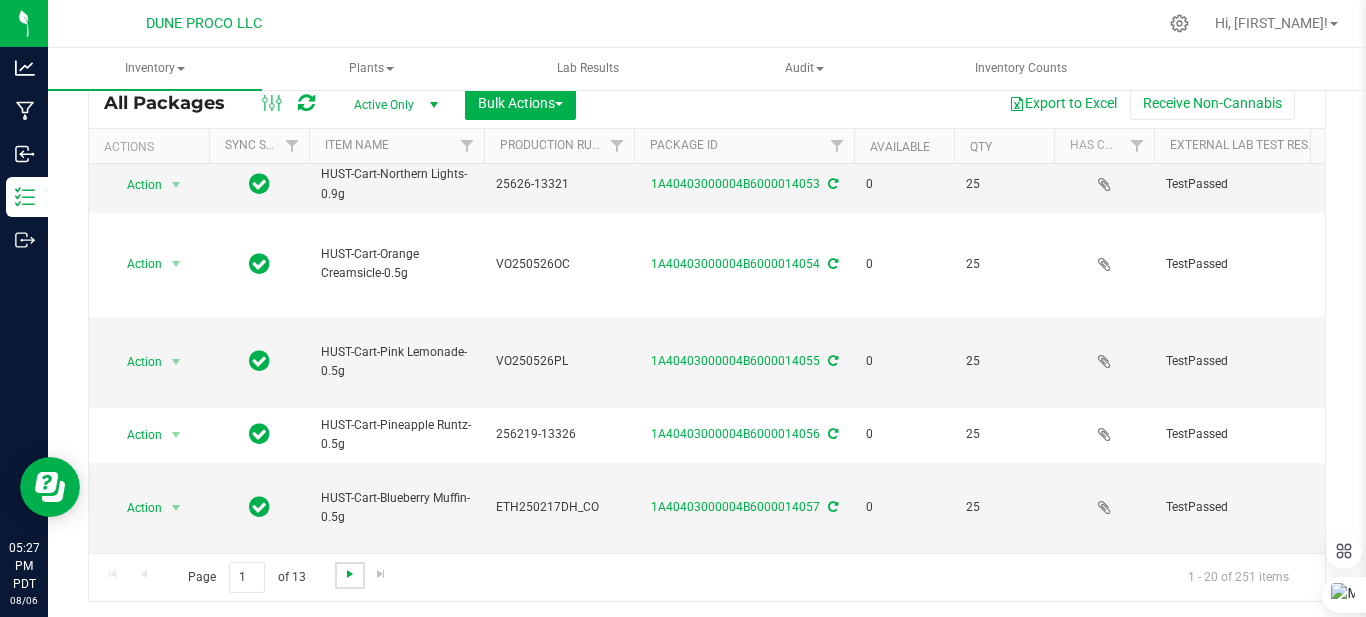 click at bounding box center (350, 574) 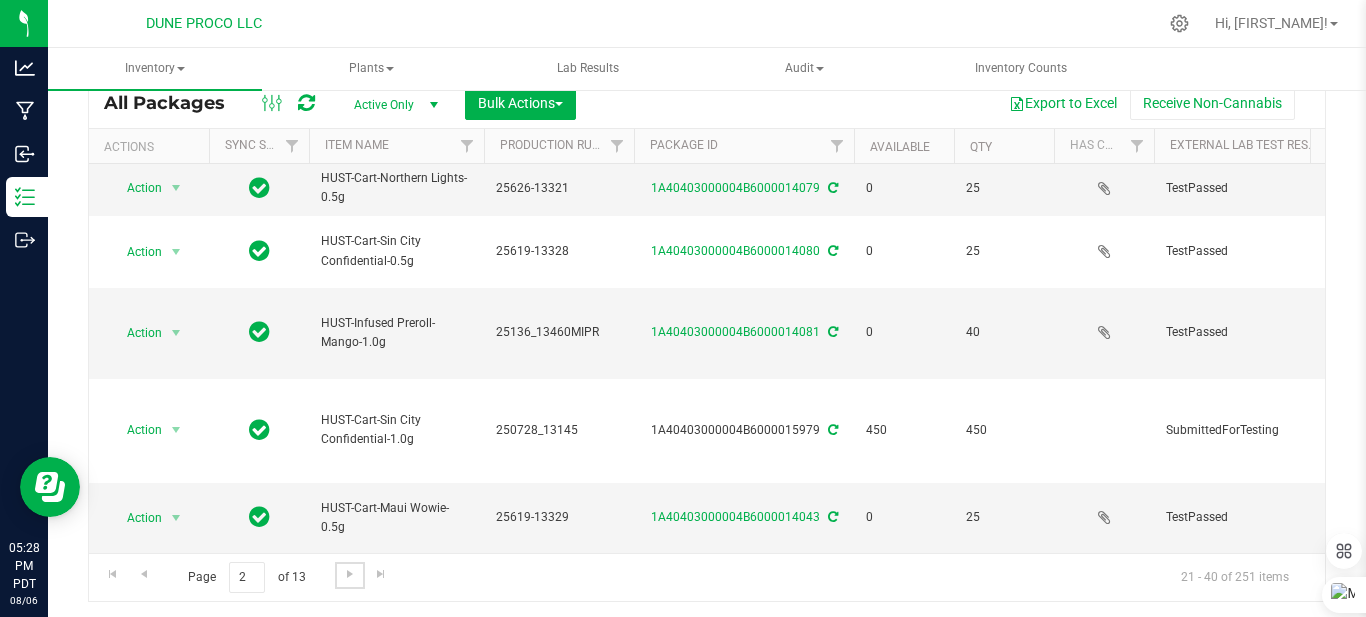 scroll, scrollTop: 0, scrollLeft: 0, axis: both 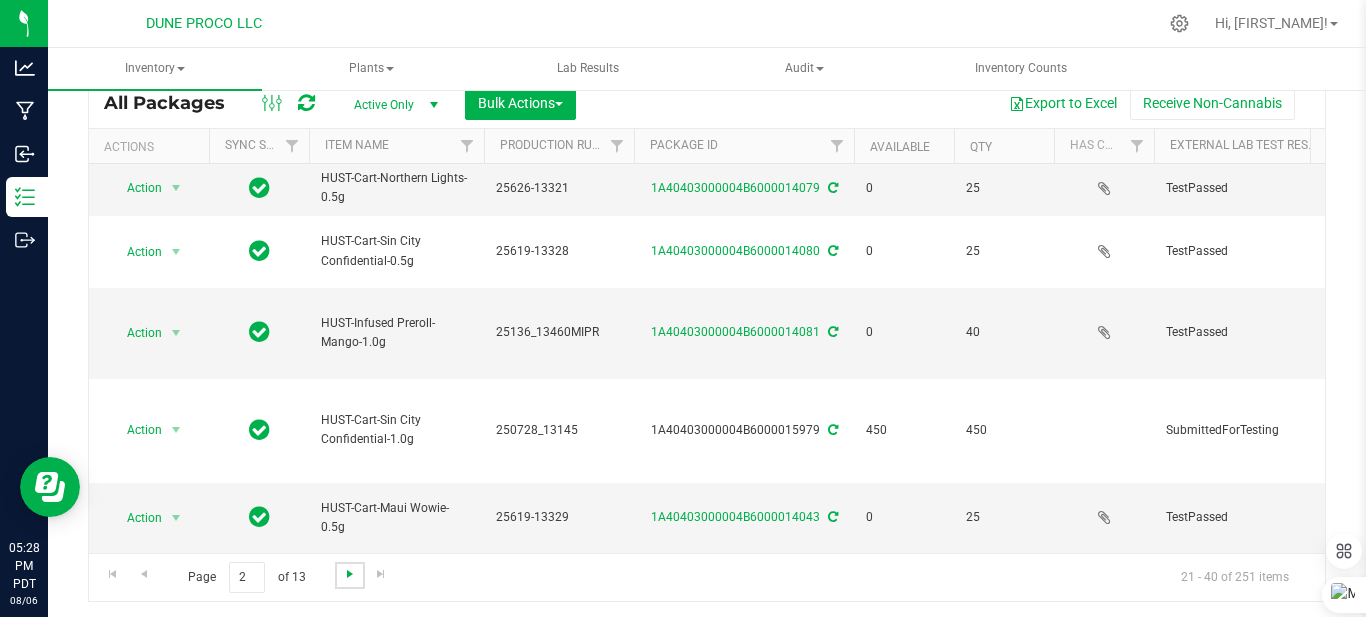 click at bounding box center (350, 574) 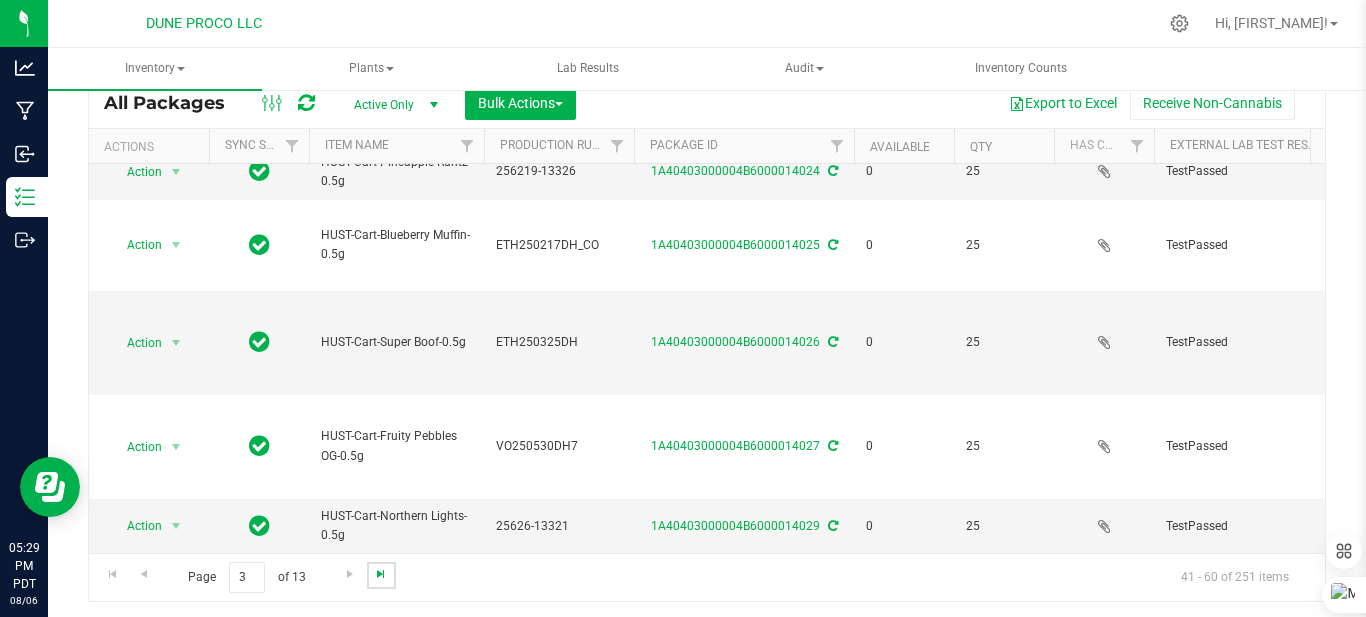 click at bounding box center [381, 574] 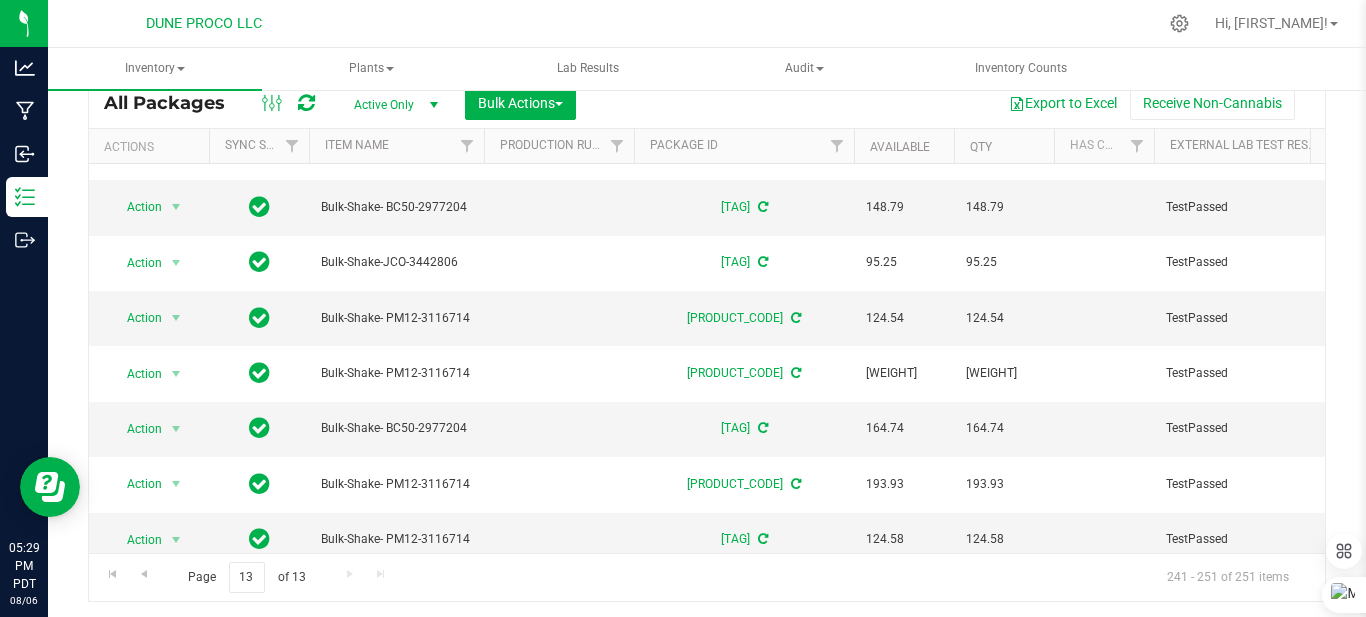 click on "Page [NUMBER] of [NUMBER] [ITEM_RANGE]" at bounding box center [707, 577] 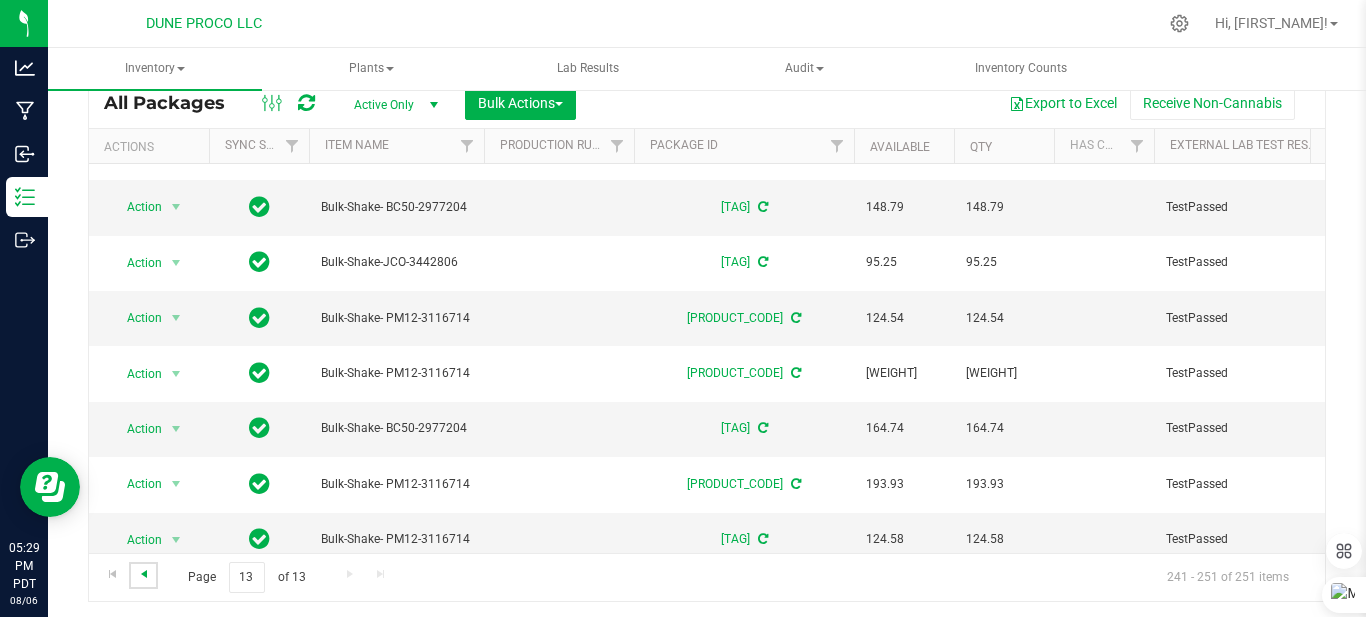 click at bounding box center [144, 574] 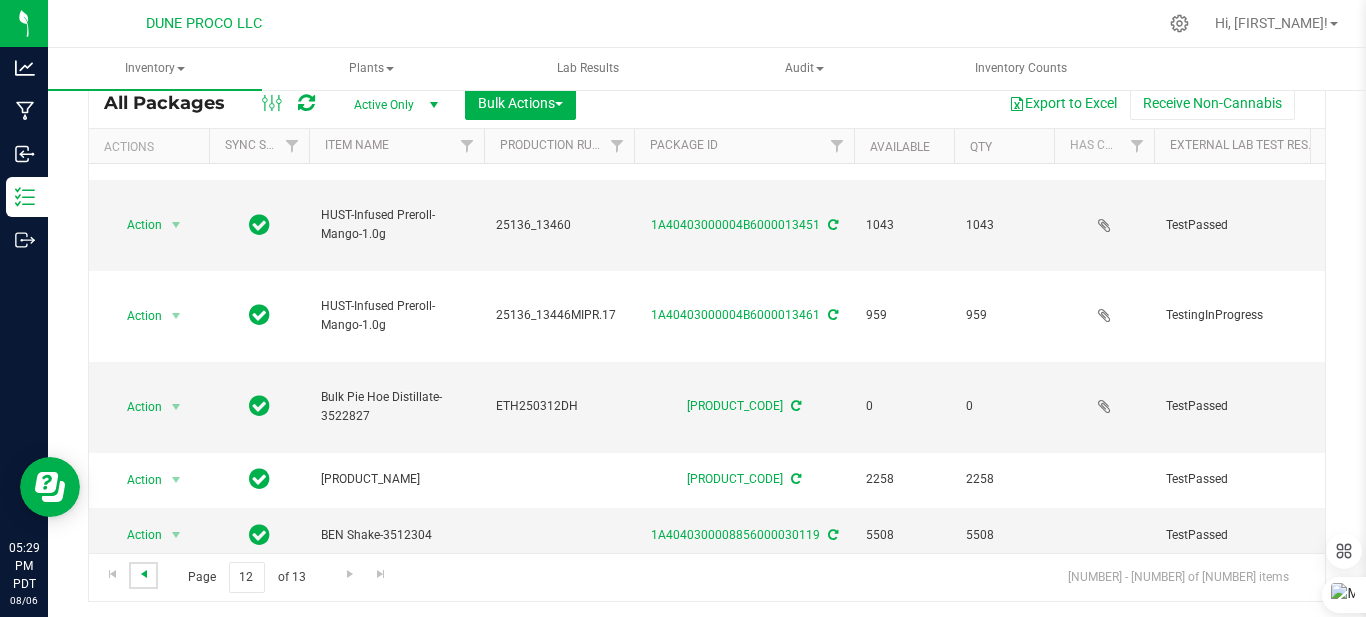scroll, scrollTop: 0, scrollLeft: 0, axis: both 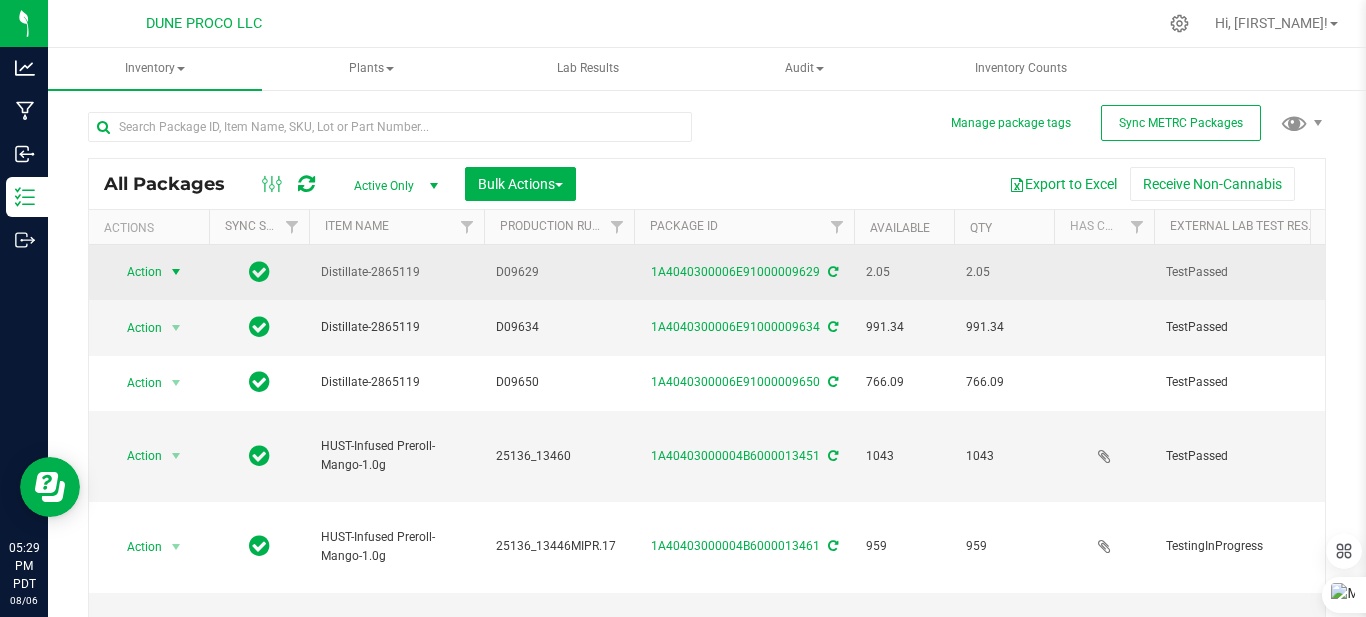 click at bounding box center [176, 272] 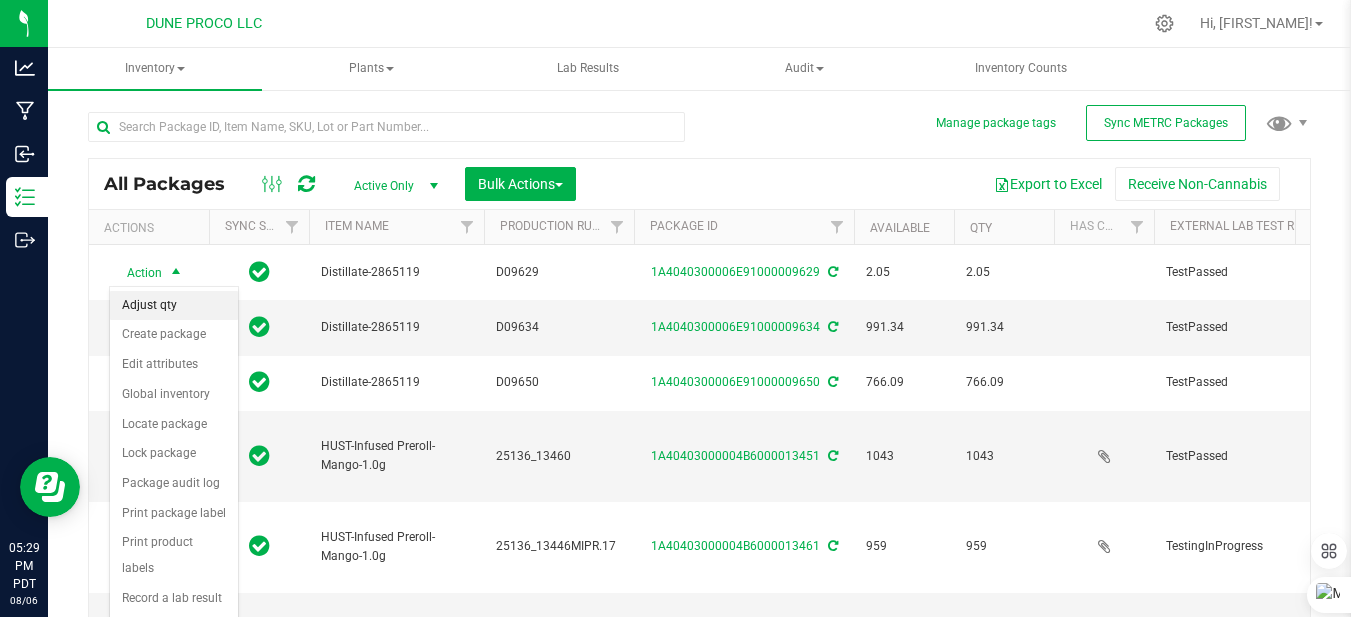 click on "Adjust qty" at bounding box center [174, 306] 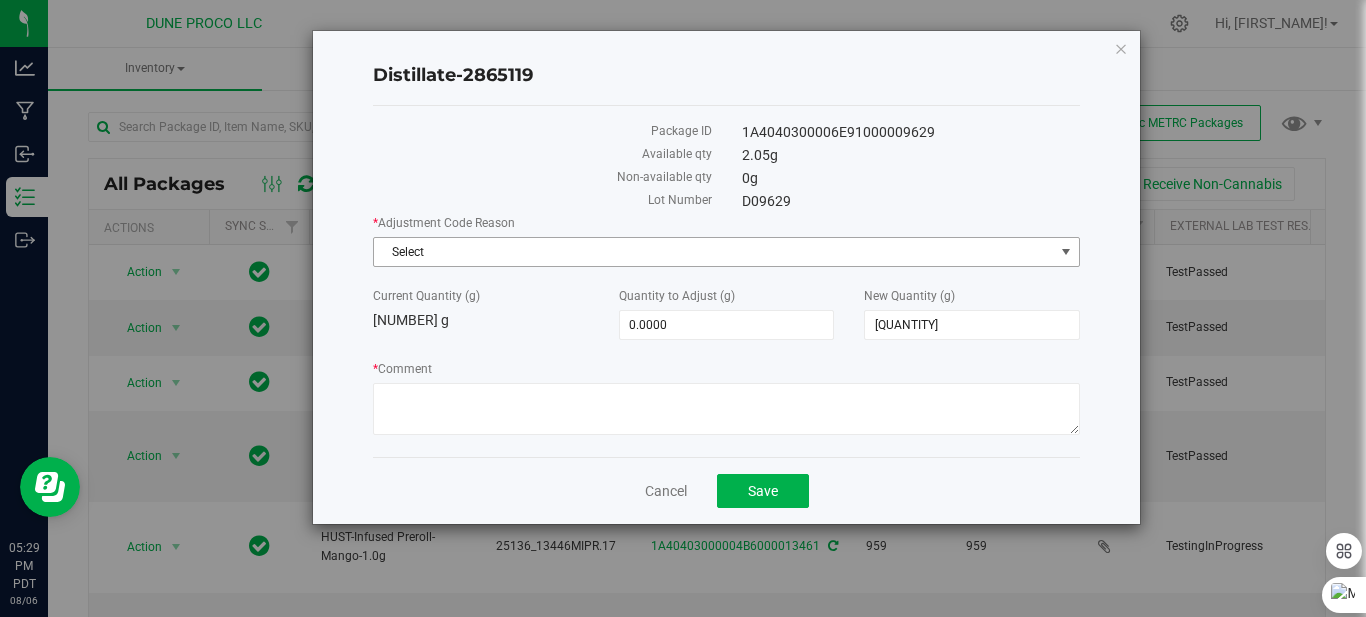 click on "Select" at bounding box center [714, 252] 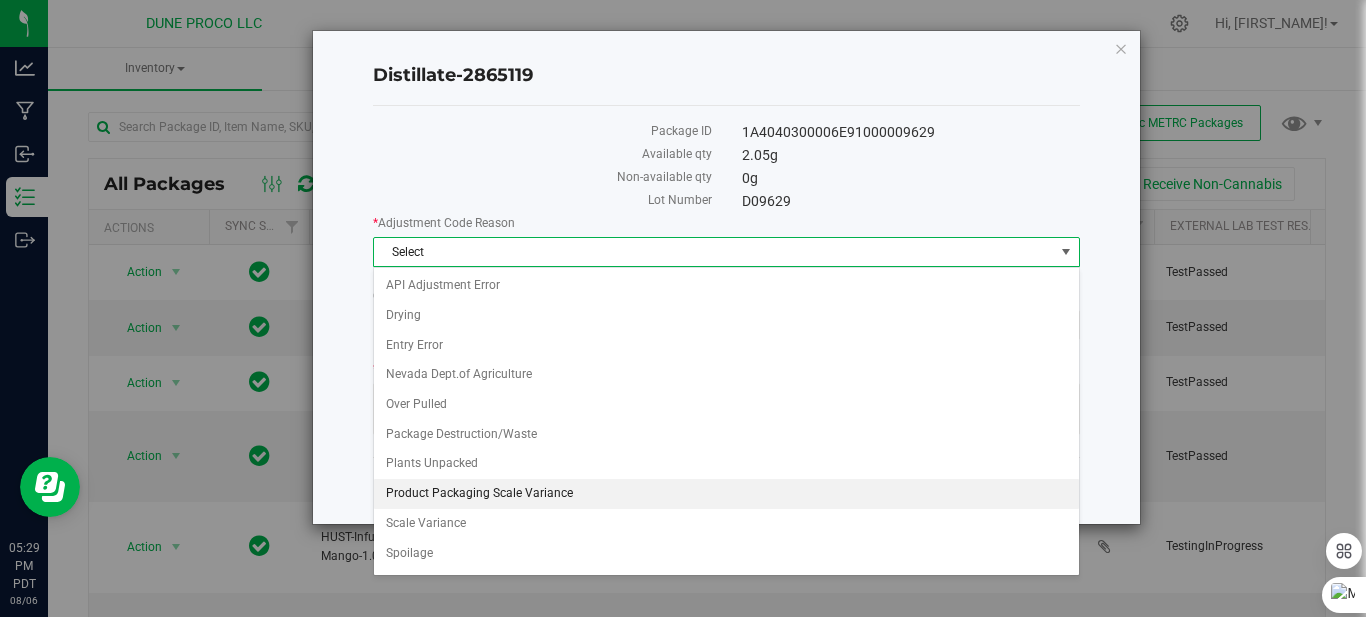 click on "Product Packaging Scale Variance" at bounding box center (726, 494) 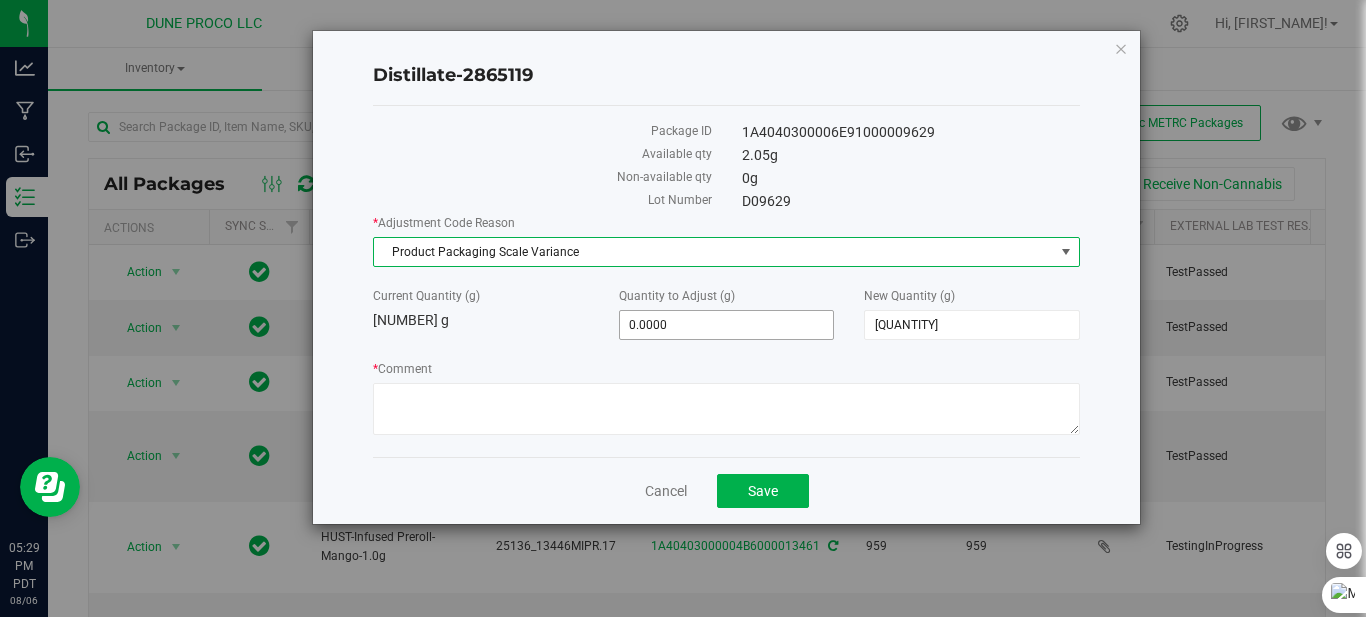 click on "0.0000 0" at bounding box center [727, 325] 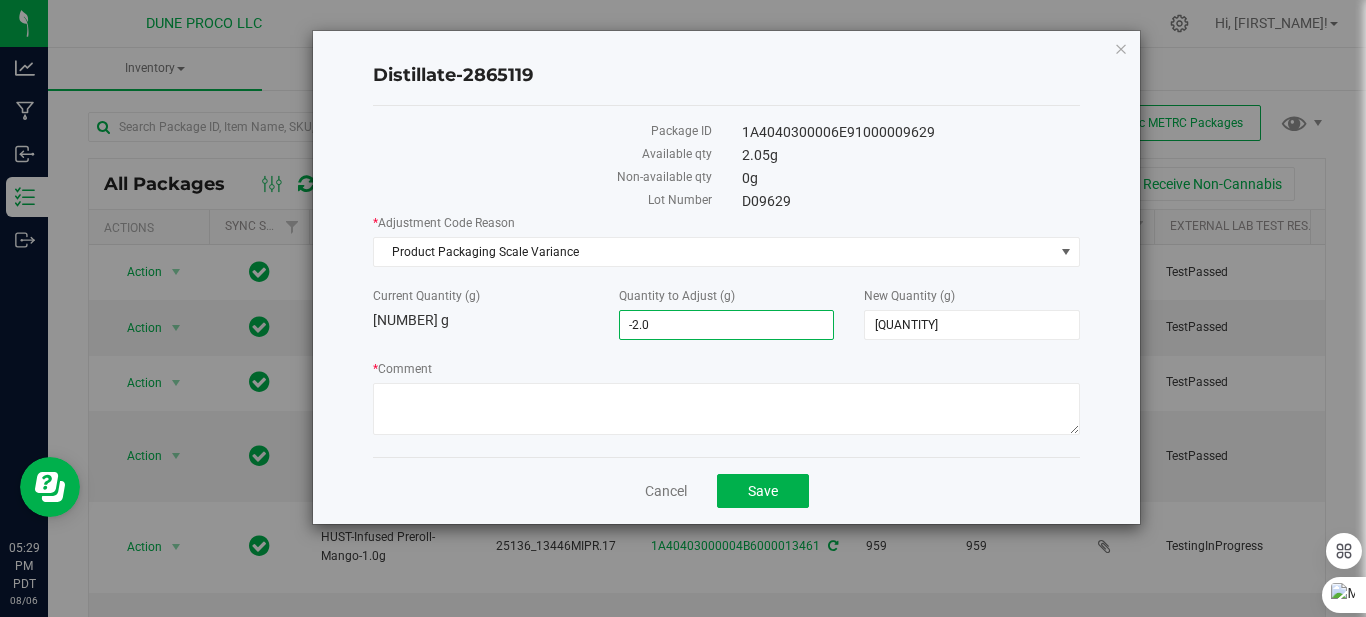type on "-2.05" 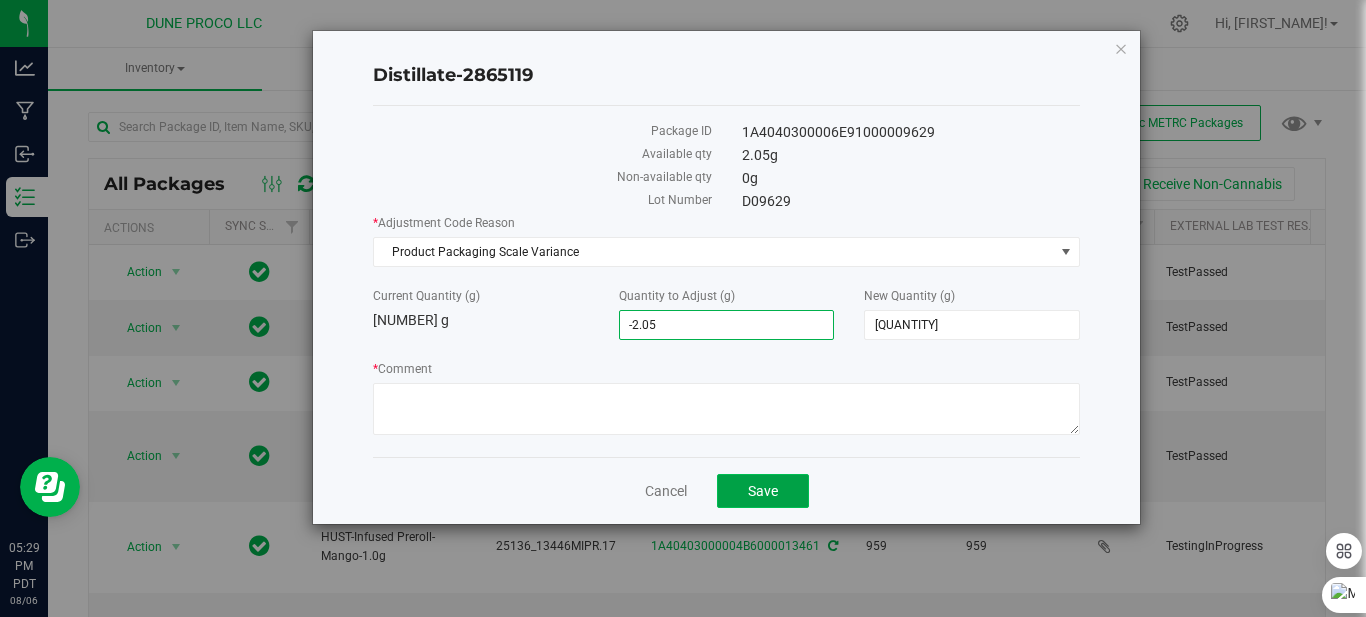 type on "[NUMBER]" 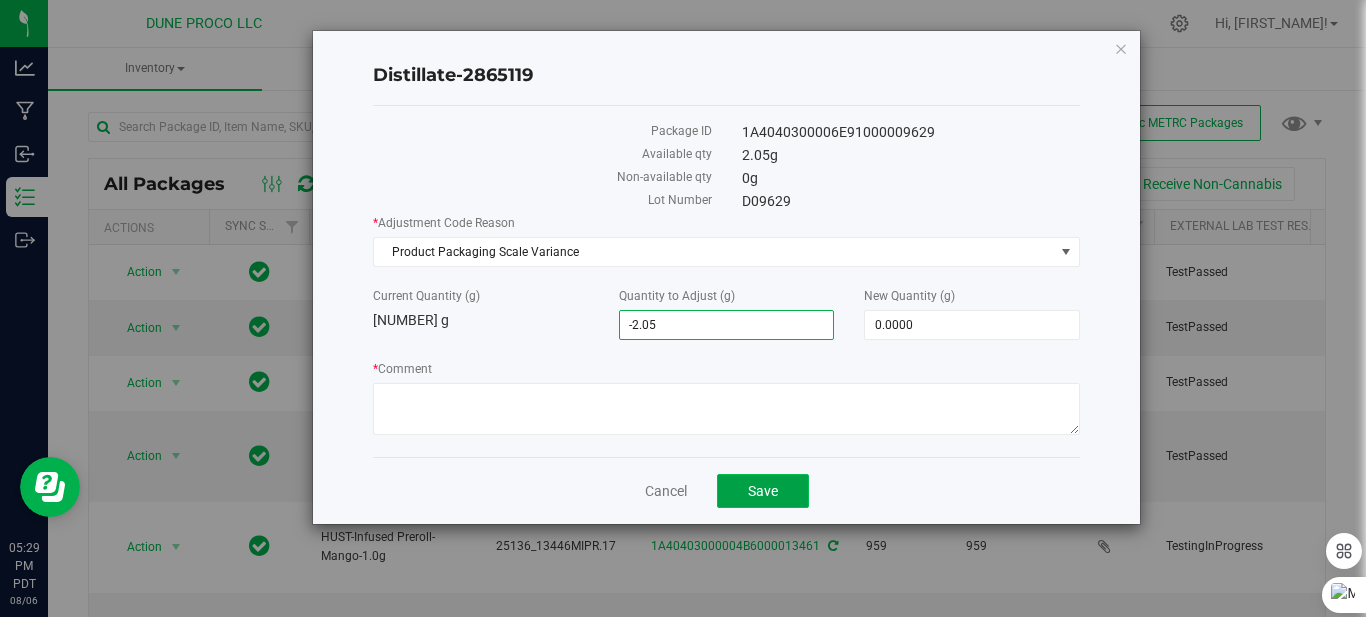 click on "Cancel
Save" at bounding box center [726, 490] 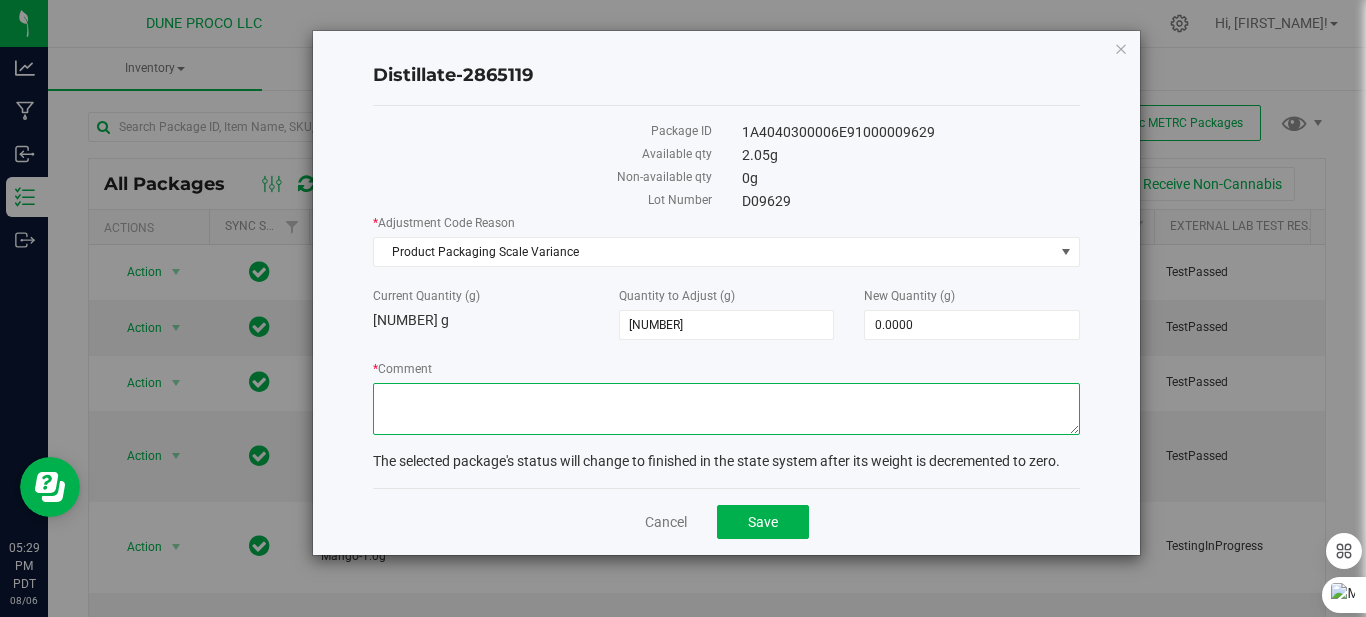click on "*
Comment" at bounding box center [726, 409] 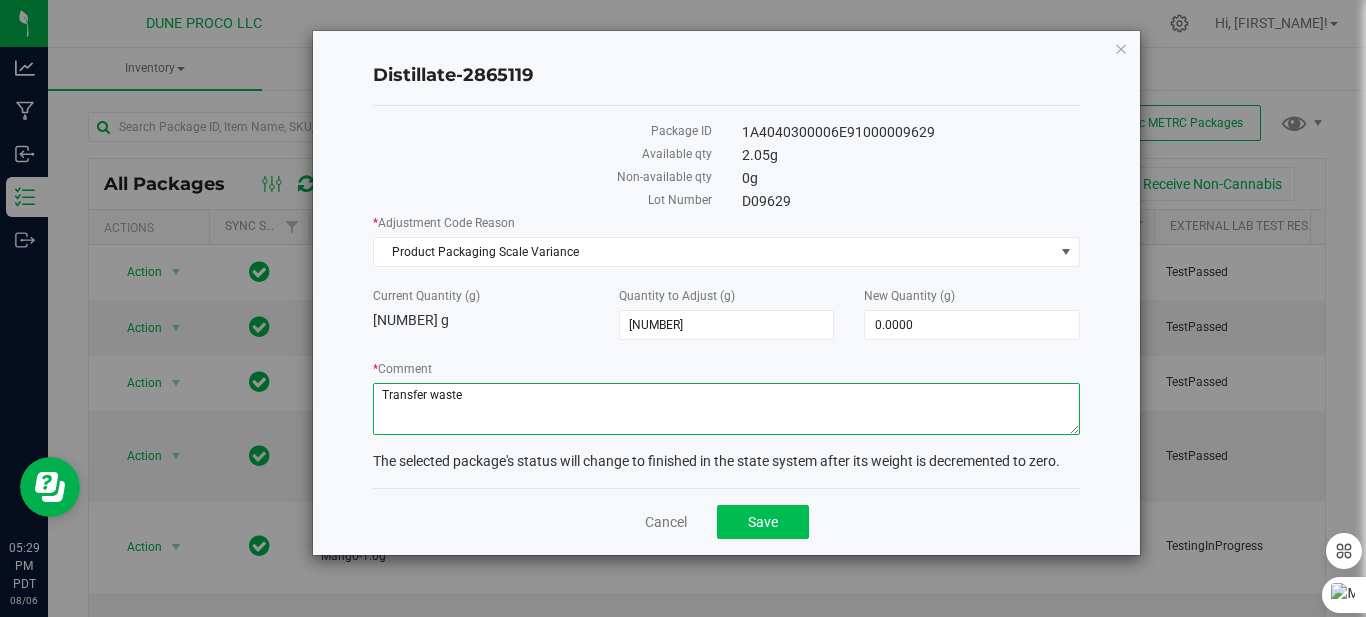 type on "Transfer waste" 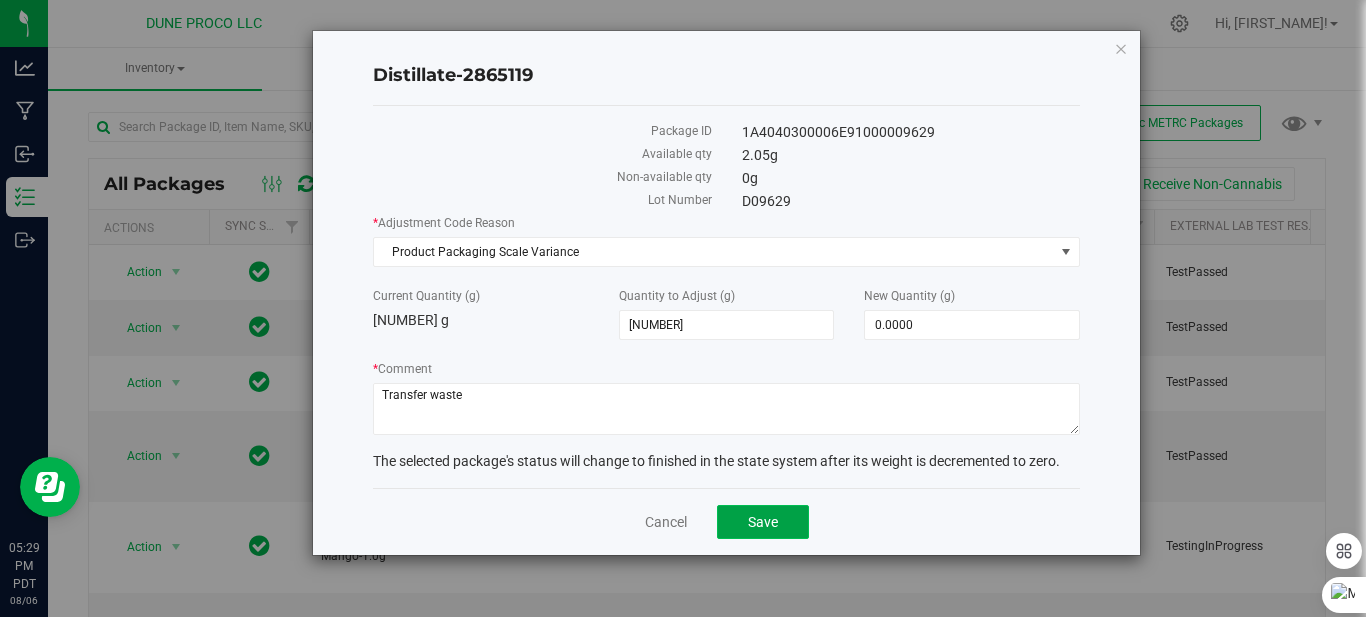 click on "Save" 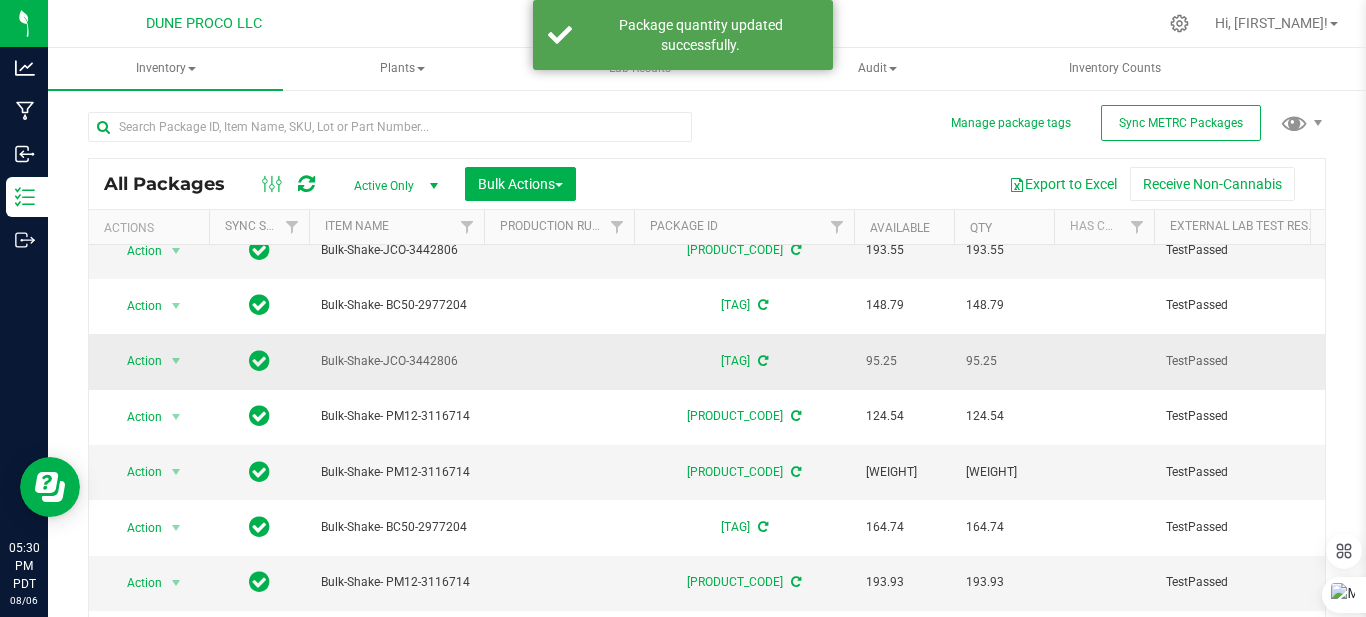 scroll, scrollTop: 103, scrollLeft: 0, axis: vertical 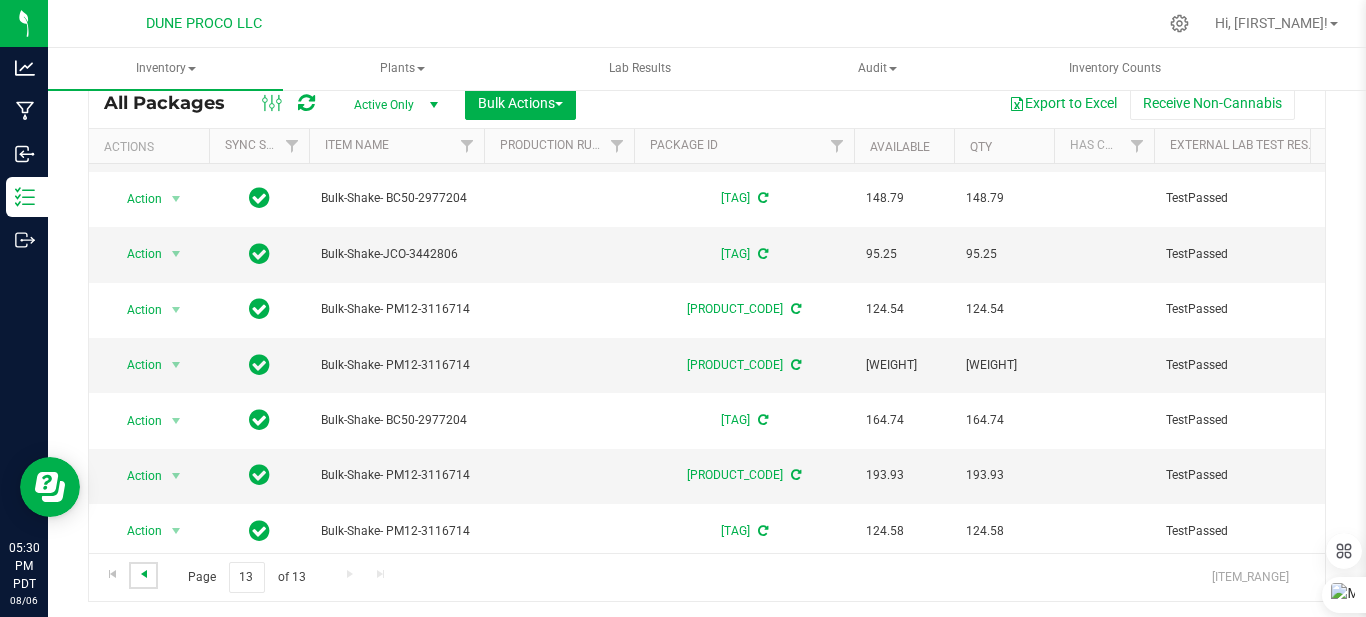 click at bounding box center (144, 574) 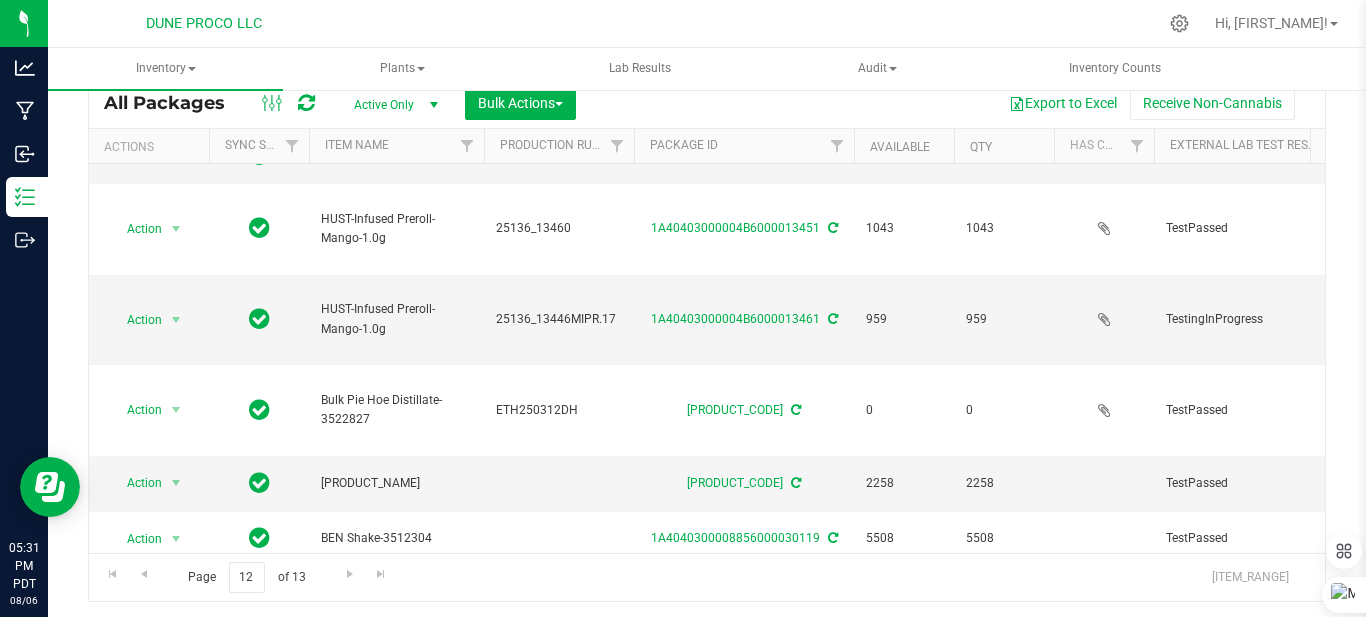 scroll, scrollTop: 0, scrollLeft: 0, axis: both 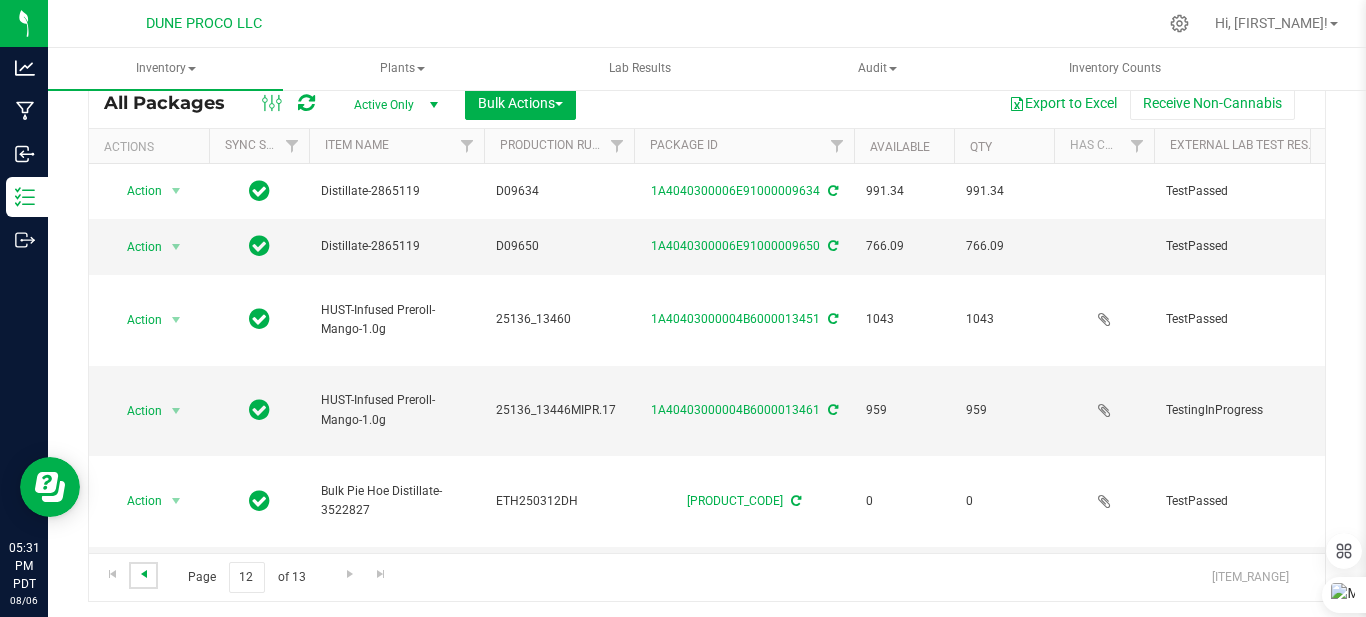 click at bounding box center [144, 574] 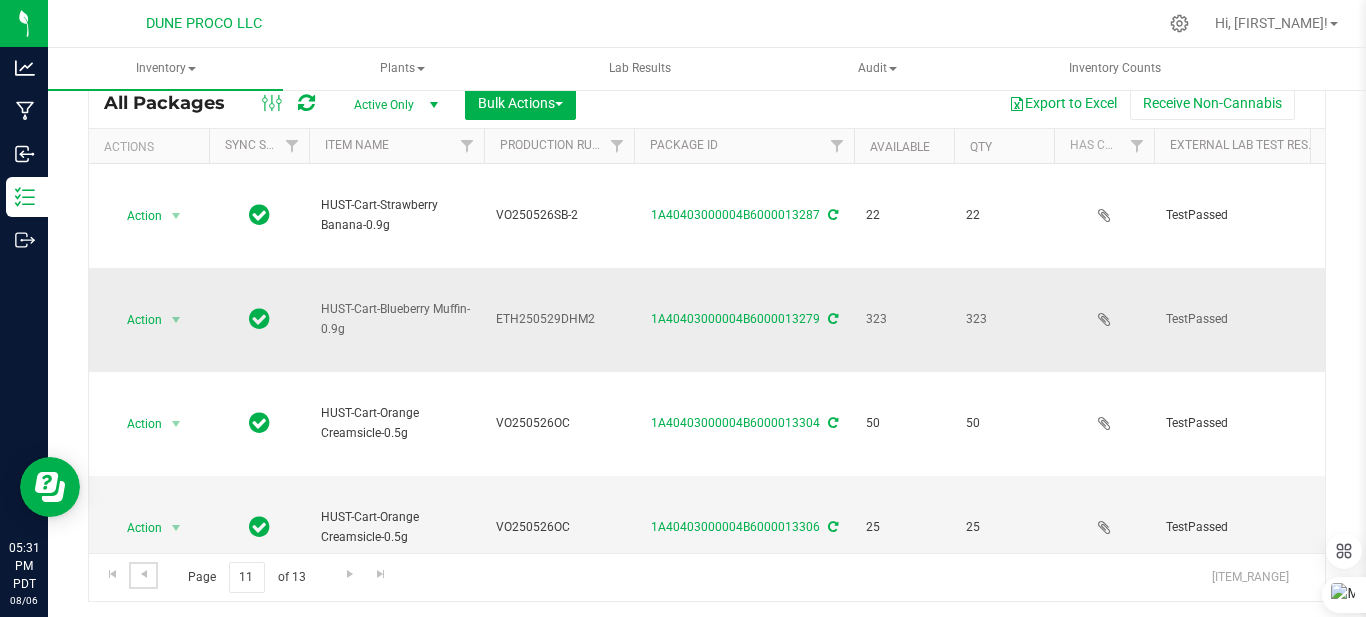 scroll, scrollTop: 0, scrollLeft: 0, axis: both 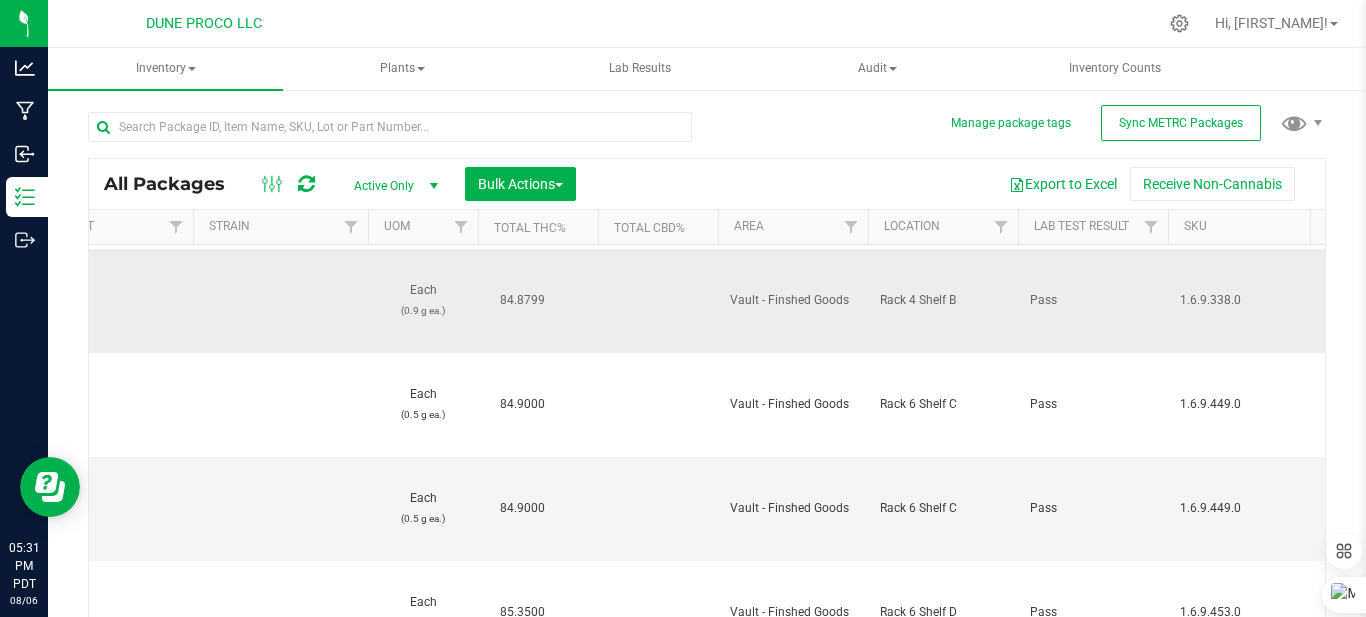 click at bounding box center (620, 405) 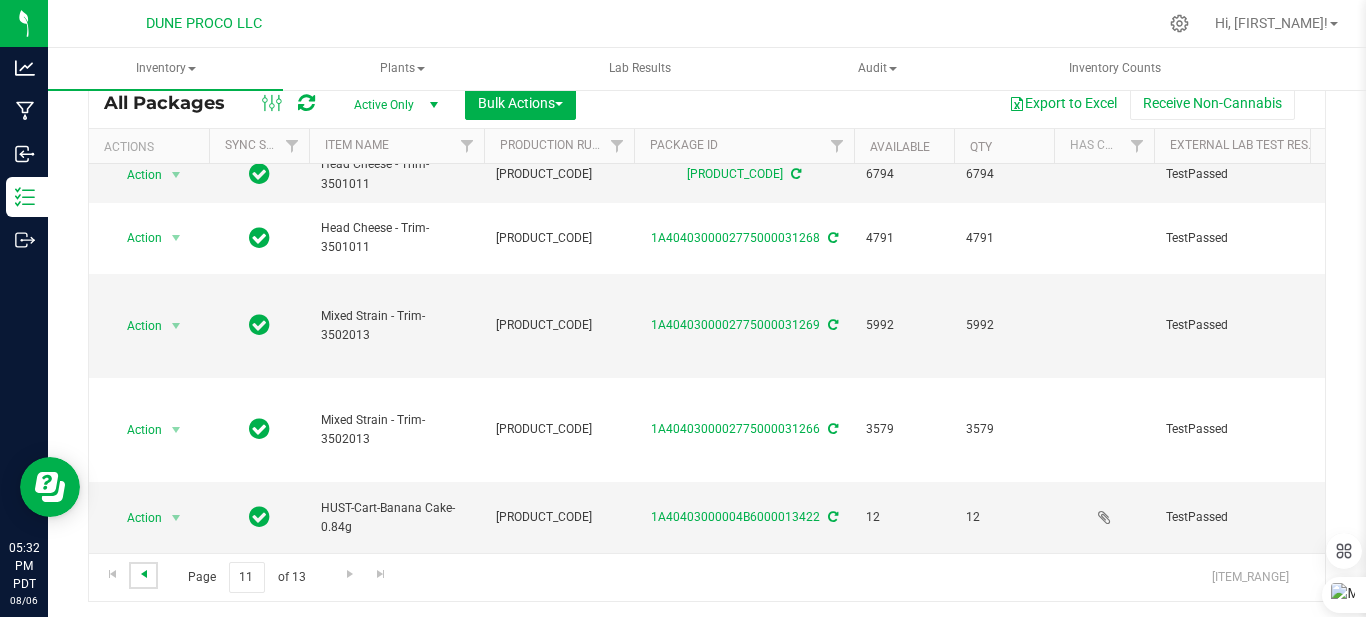 click at bounding box center [144, 574] 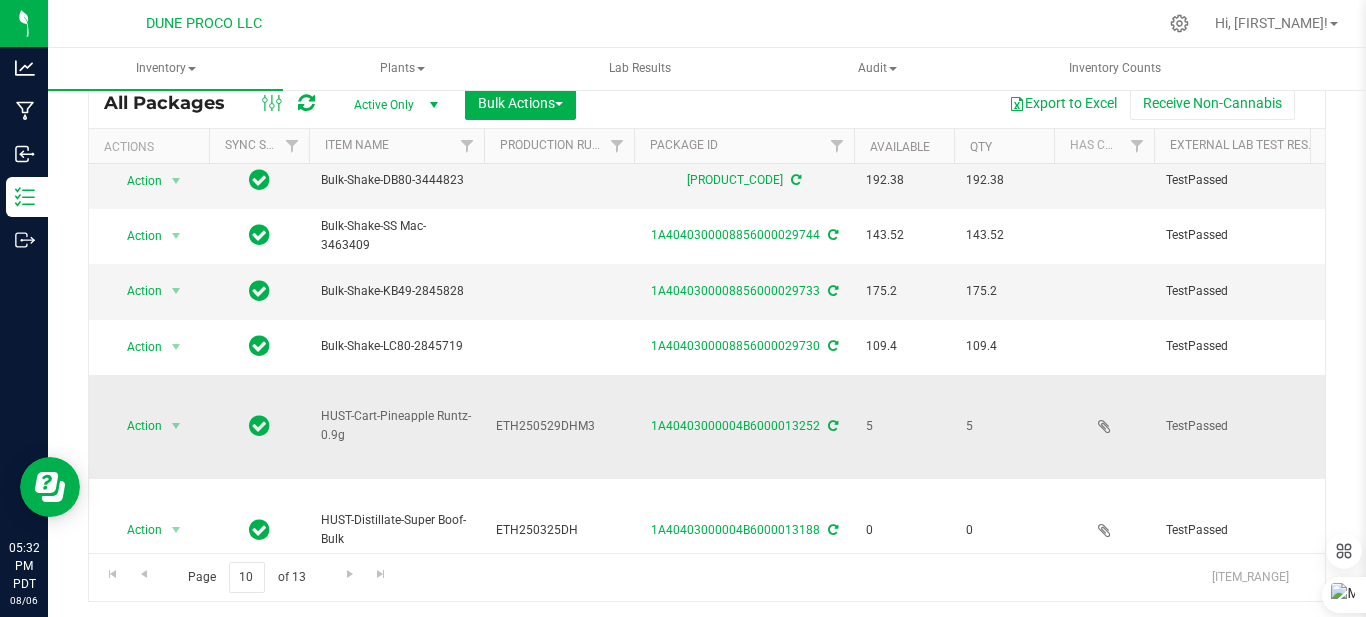 click on "Action Action Adjust qty Create package Edit attributes Global inventory Locate package Lock package Package audit log Print package label Print product labels Record a lab result Retag package See history Take lab sample" at bounding box center (149, 427) 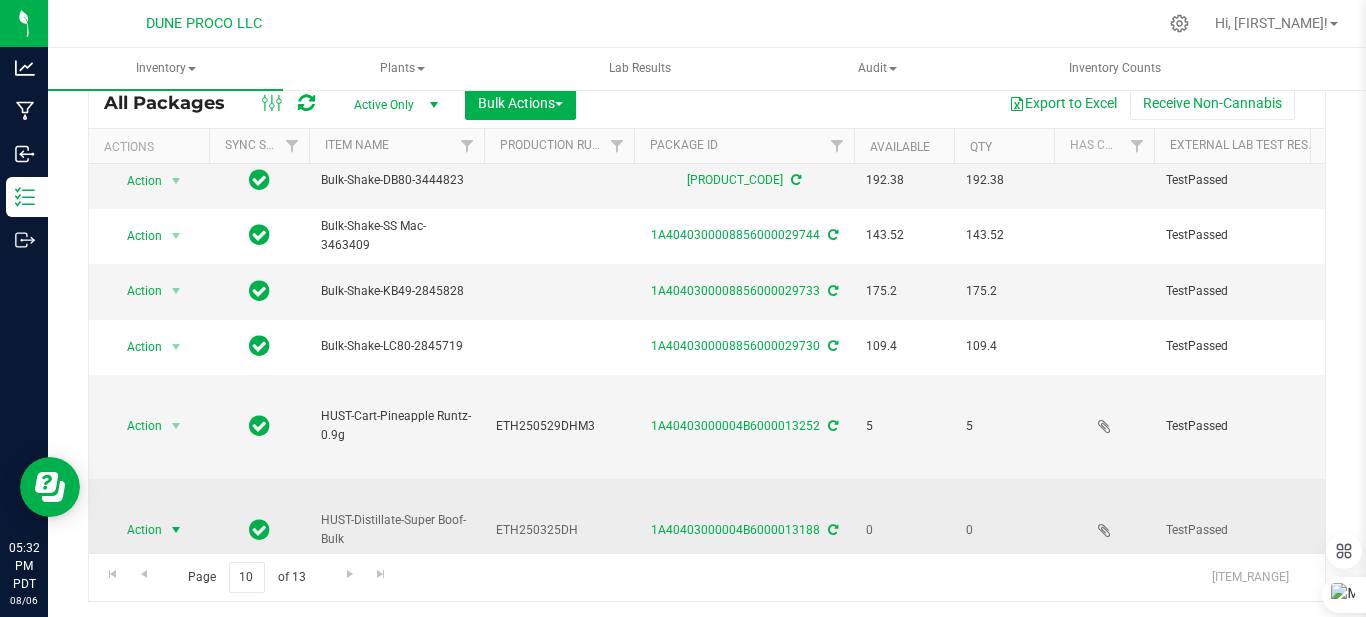 click at bounding box center (176, 530) 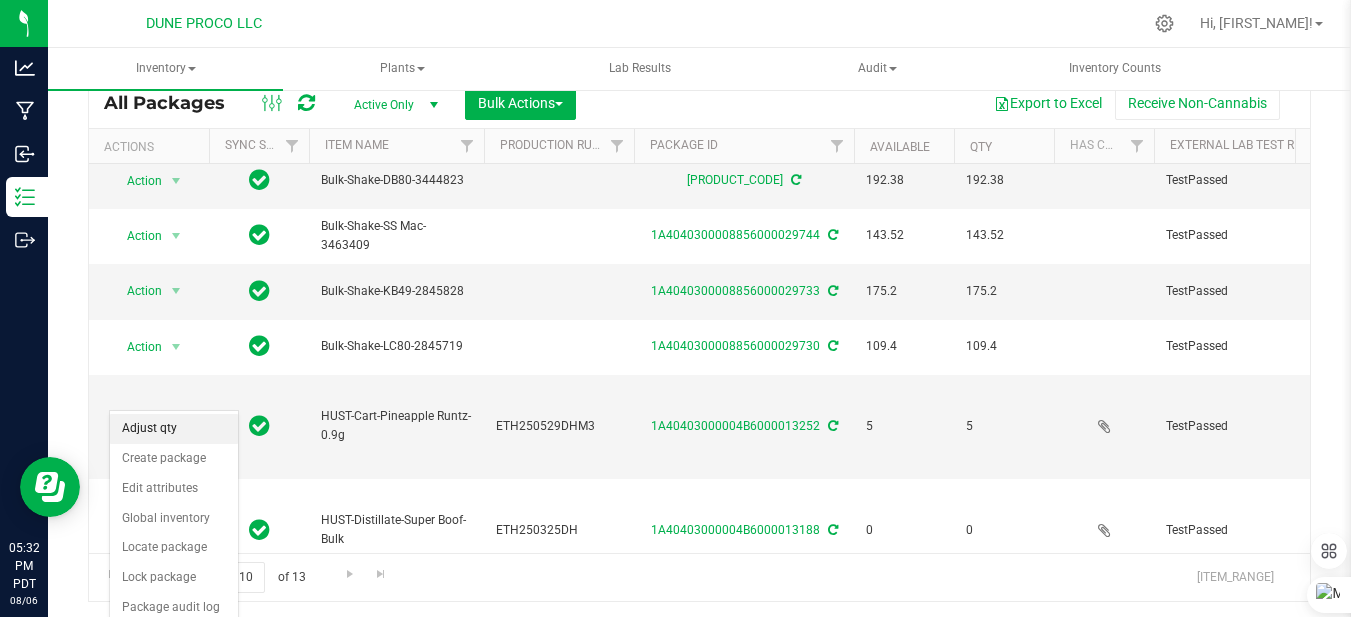 click on "Adjust qty" at bounding box center (174, 429) 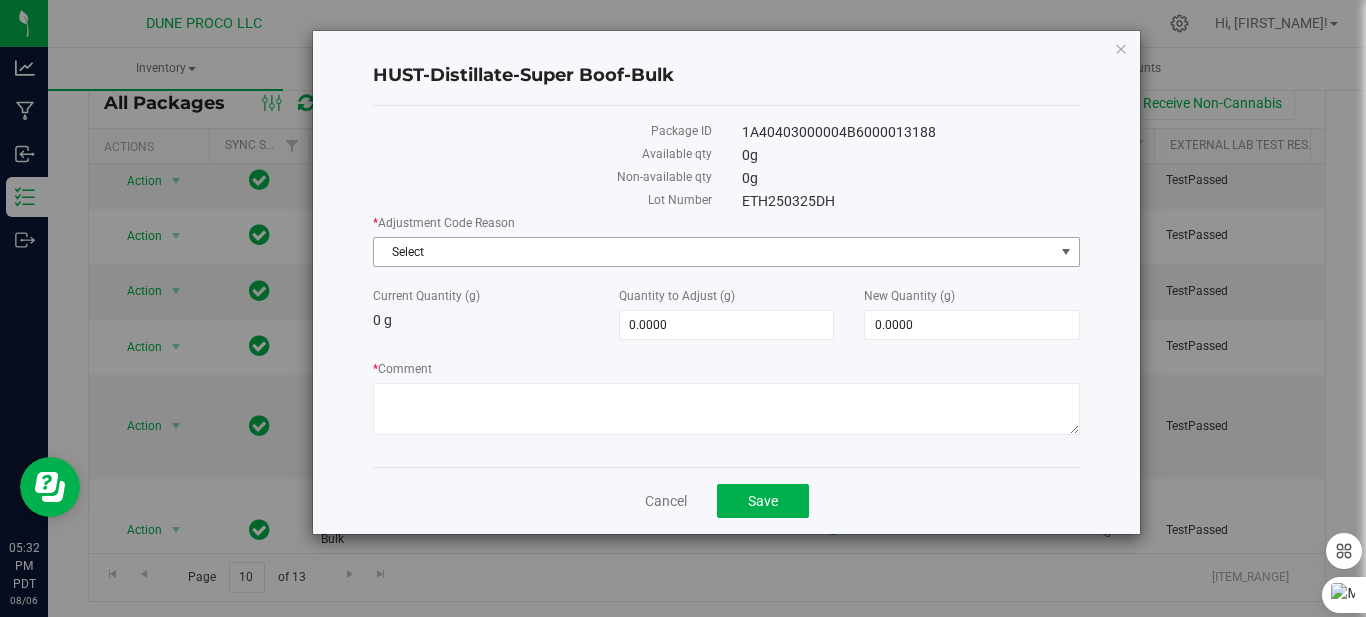 click on "Select" at bounding box center [714, 252] 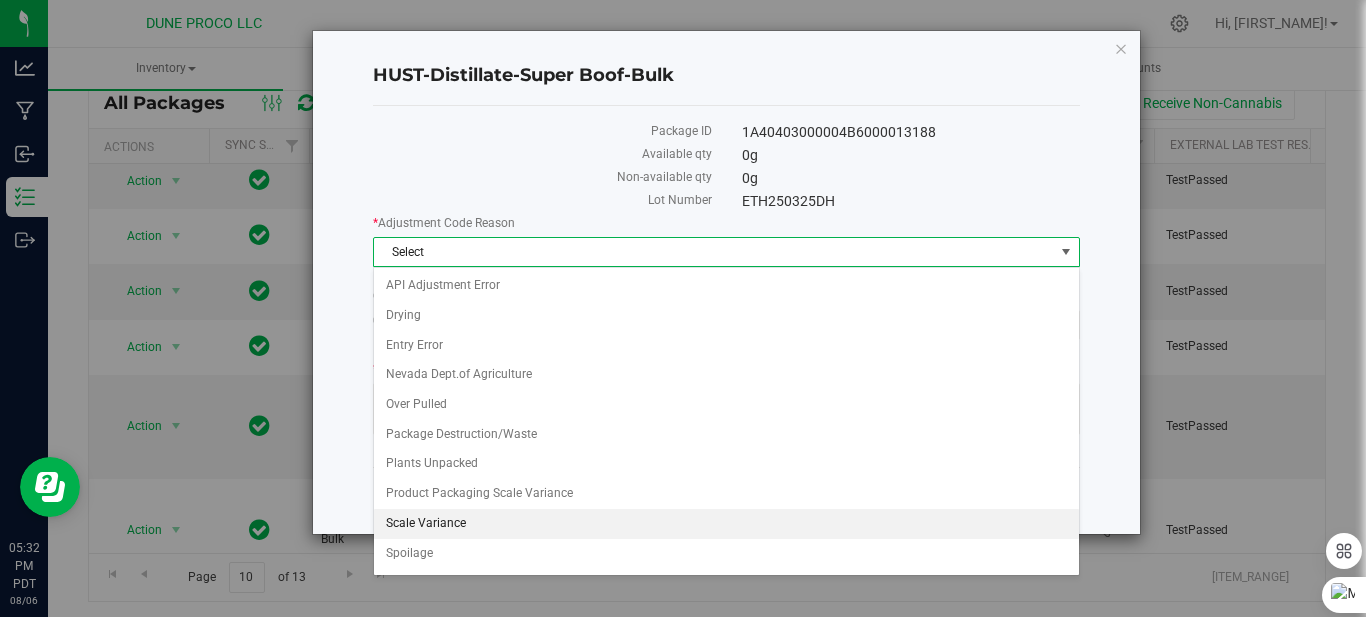 click on "Scale Variance" at bounding box center (726, 524) 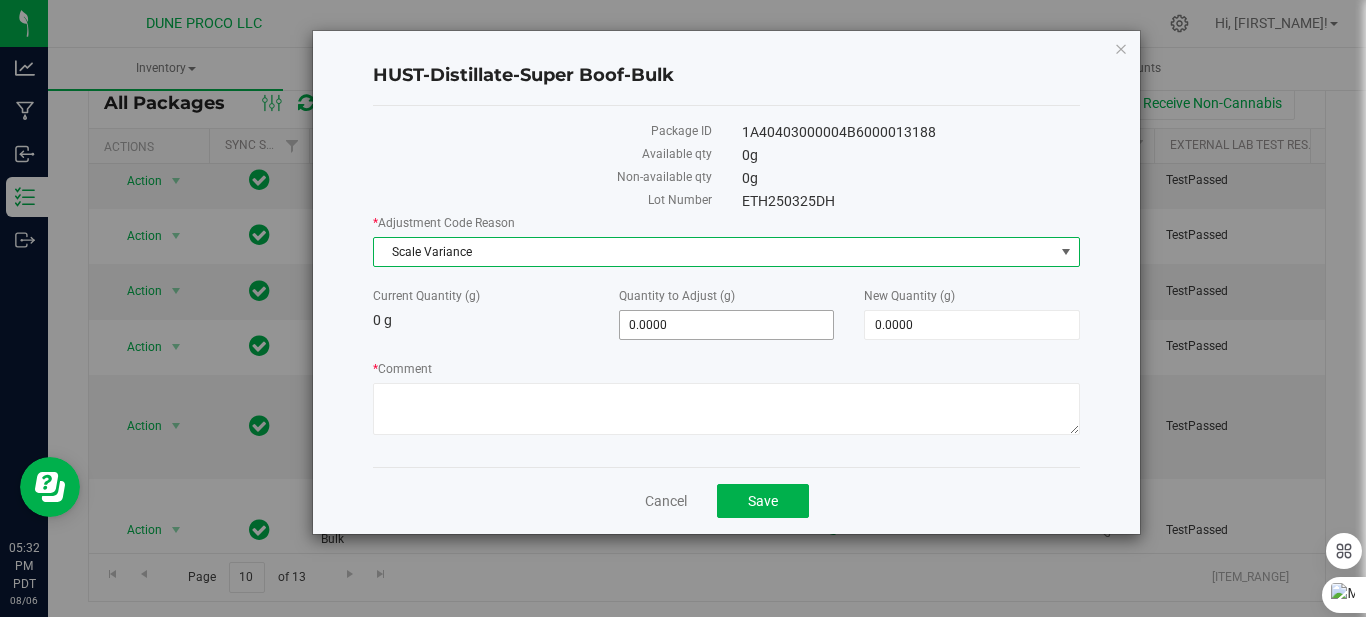 click on "0.0000 0" at bounding box center [727, 325] 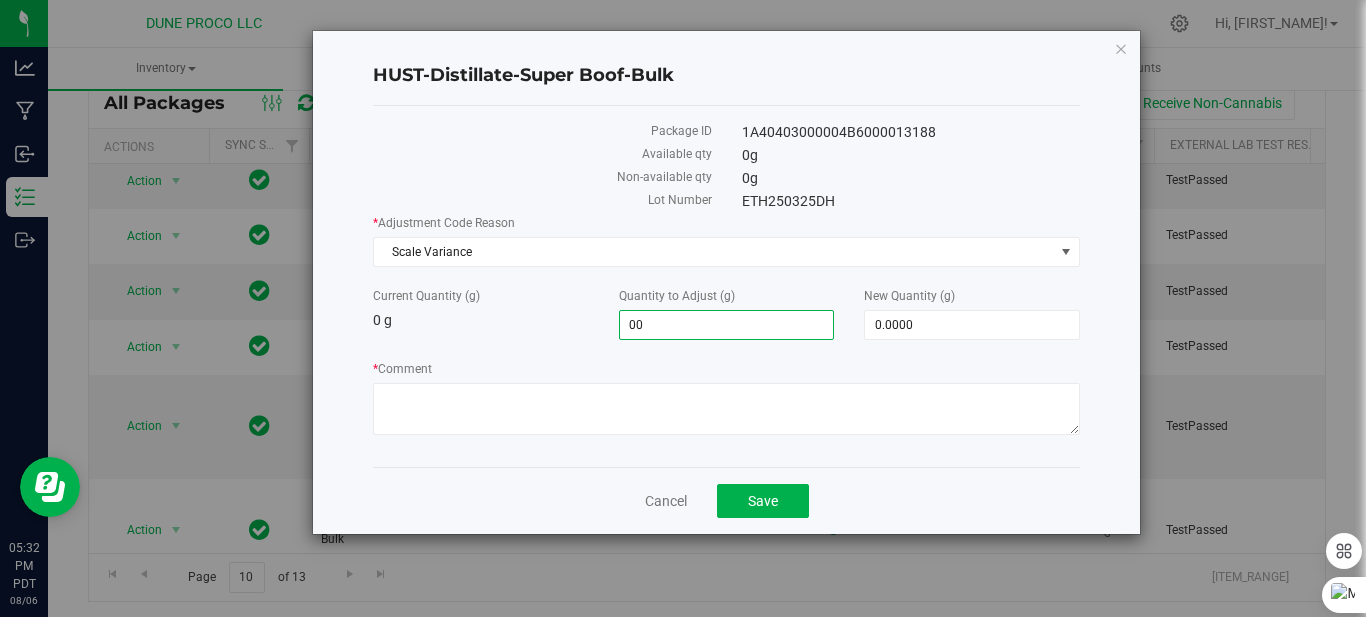 type on "0" 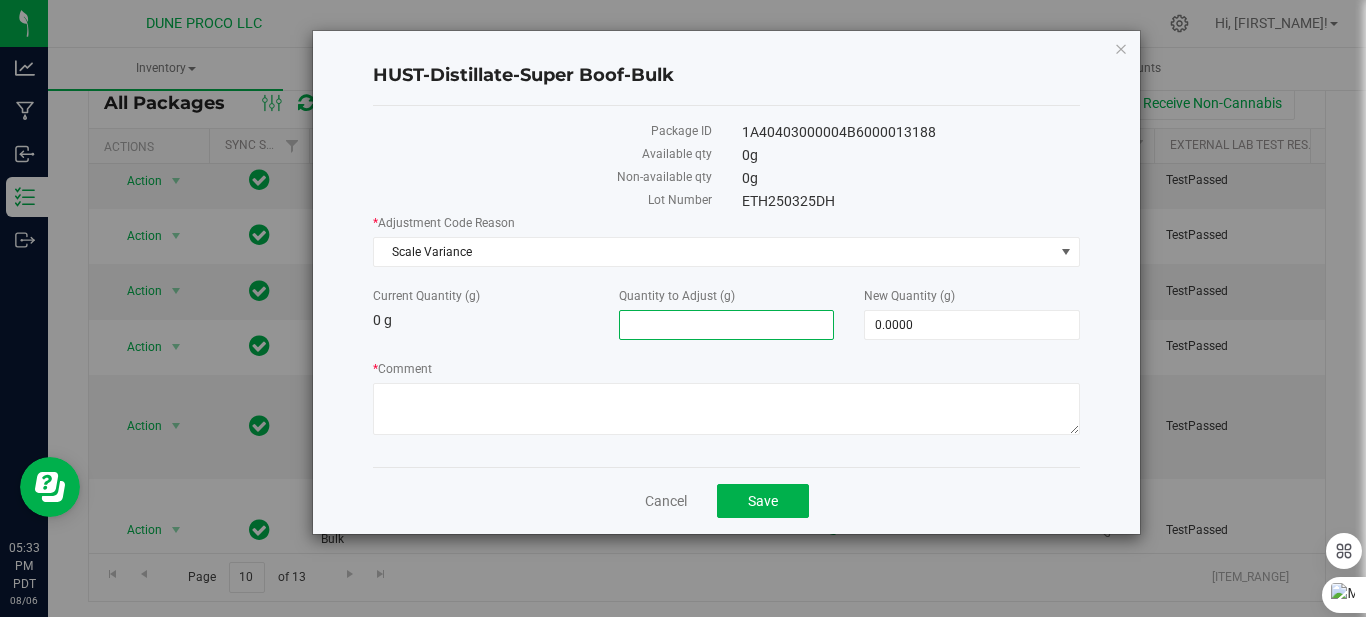 type on "0" 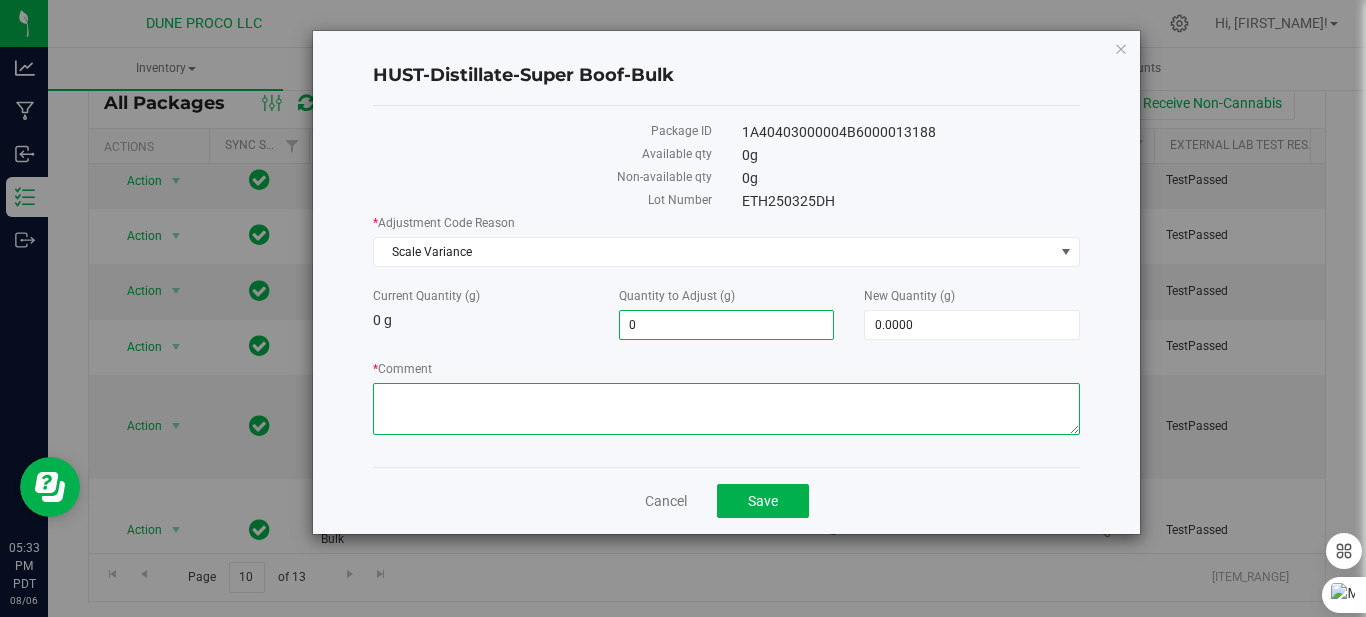 click on "*
Comment" at bounding box center (726, 409) 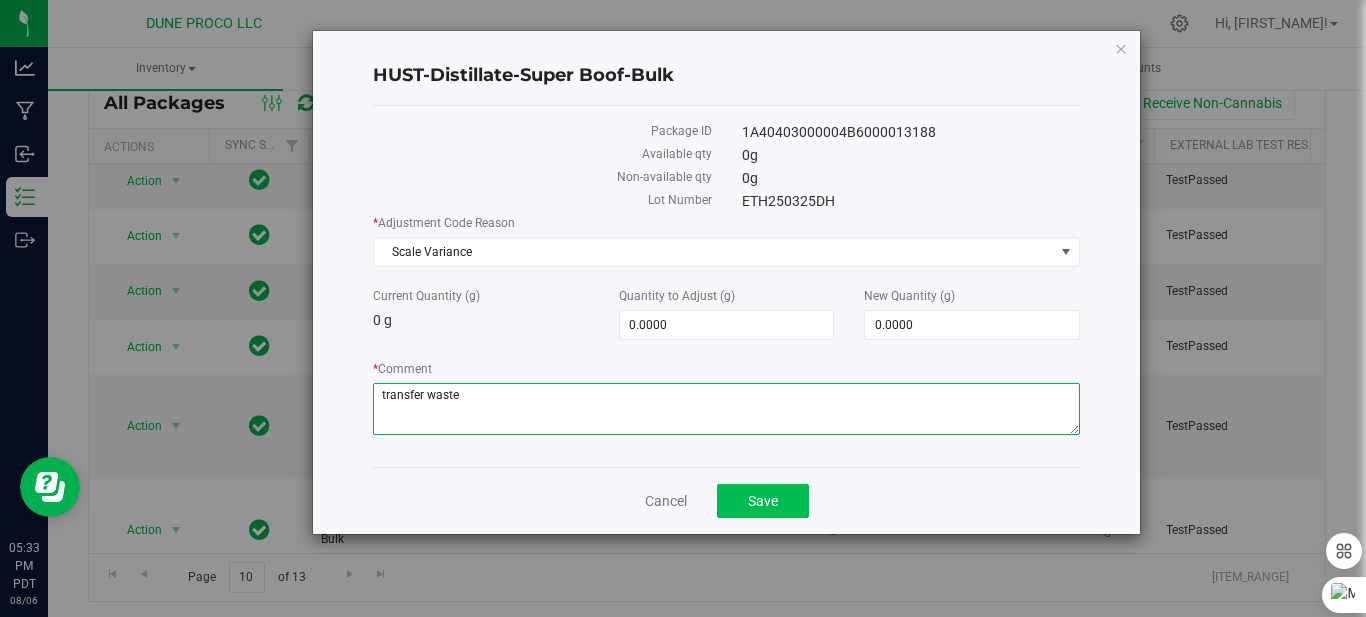 type on "transfer waste" 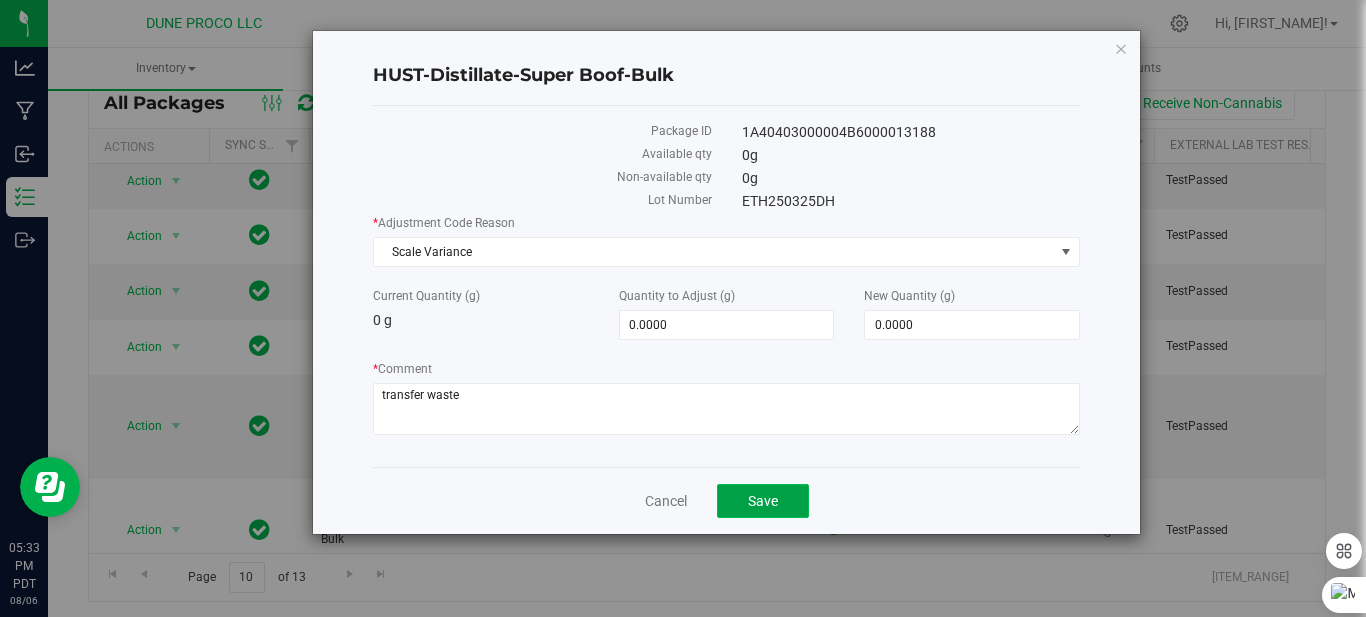 click on "Save" 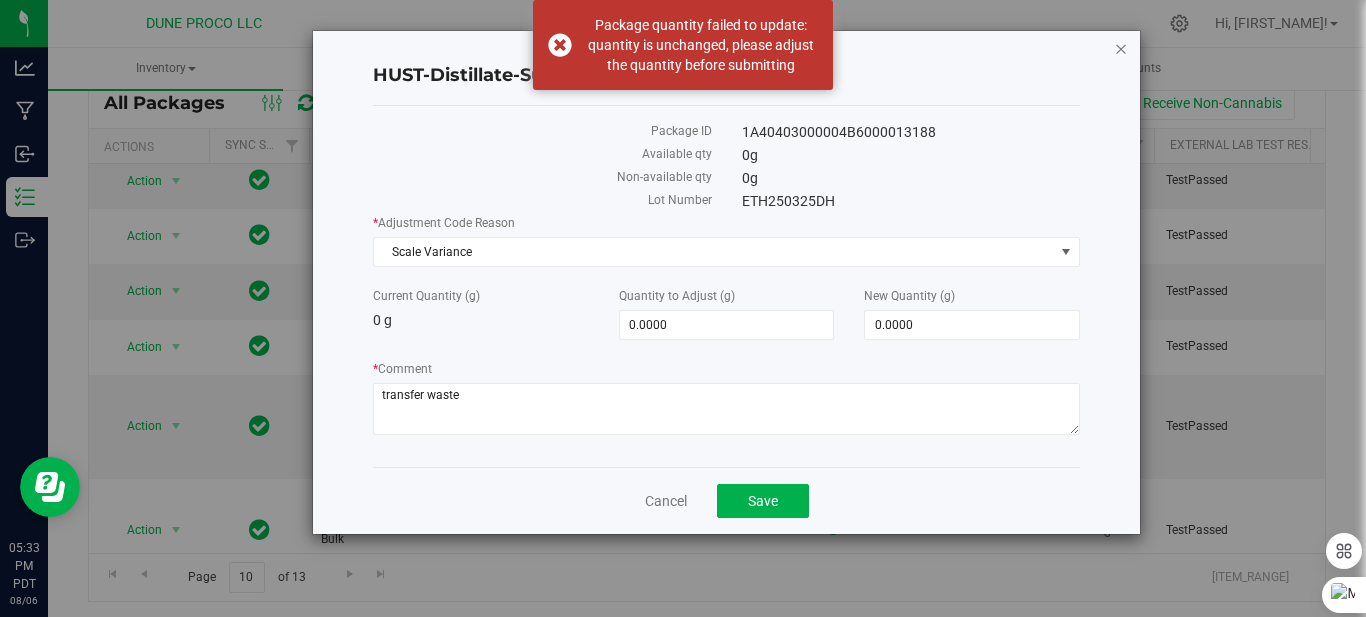 click at bounding box center [1121, 48] 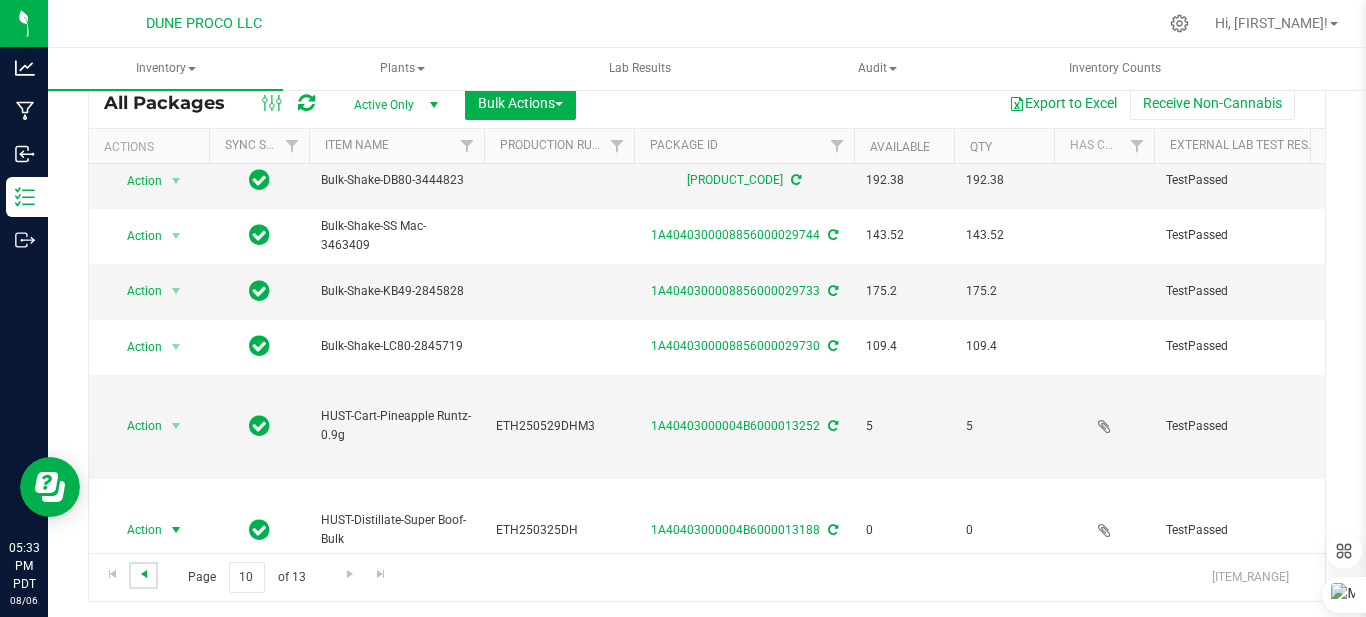 click at bounding box center [144, 574] 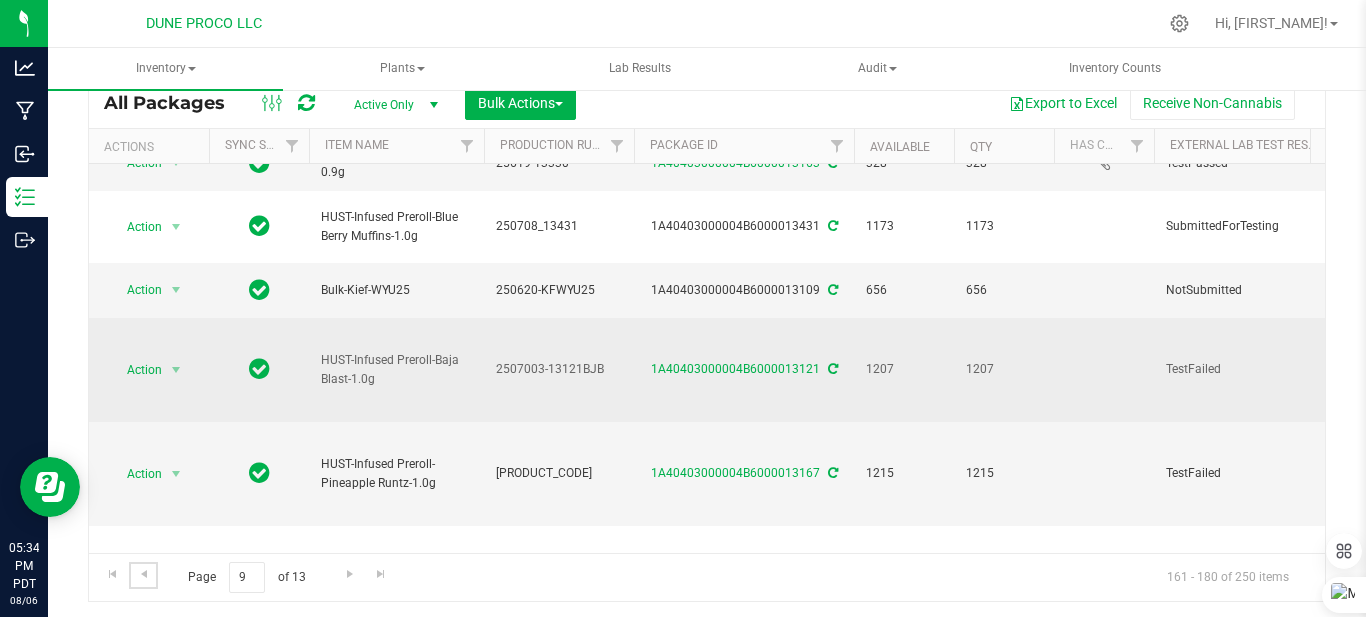 scroll, scrollTop: 1100, scrollLeft: 1389, axis: both 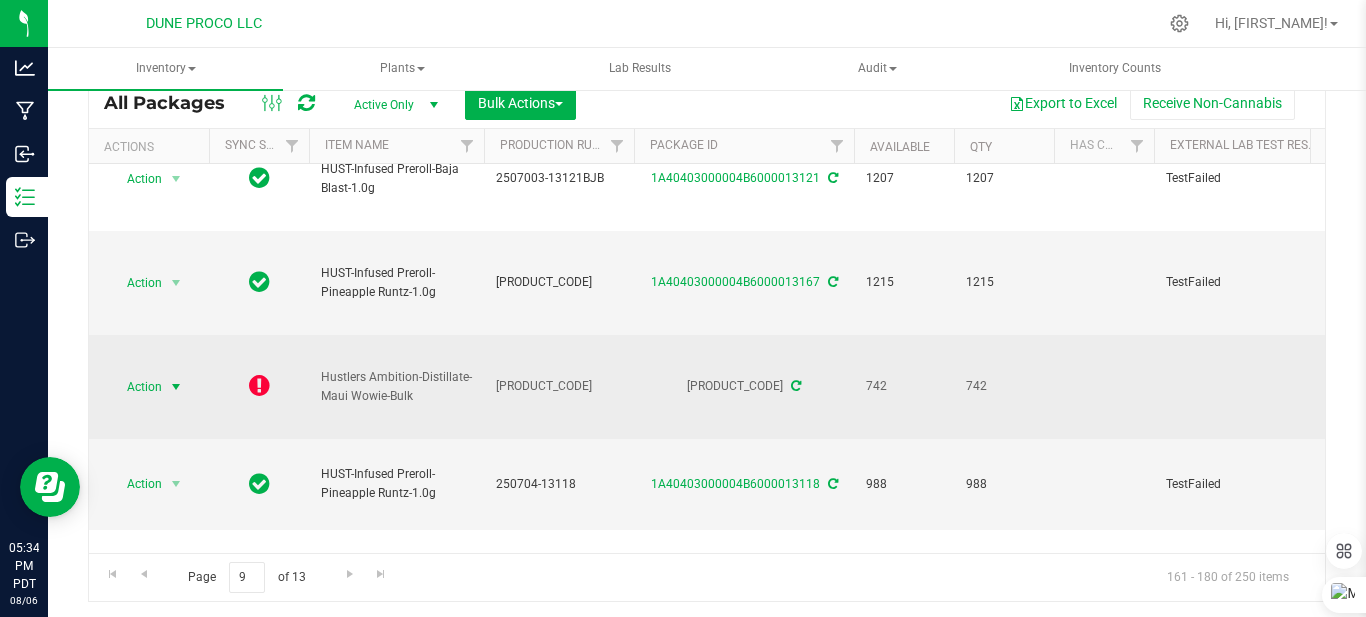 click at bounding box center [176, 387] 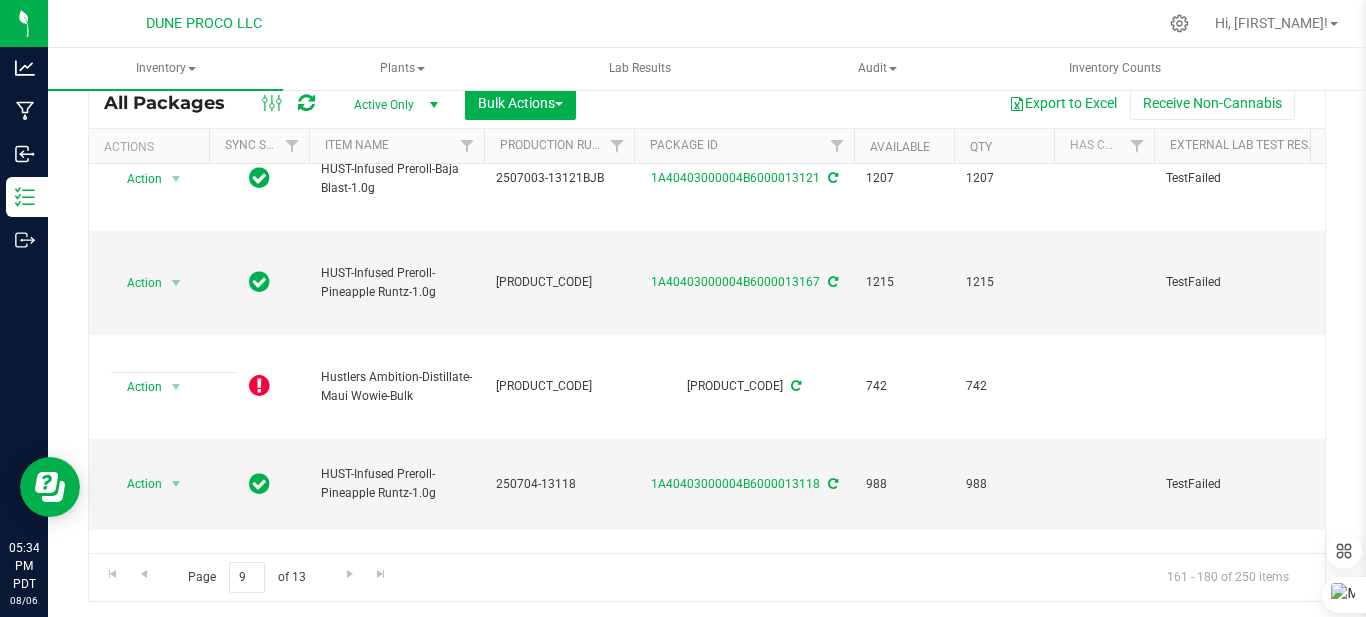 click on "DUNE PROCO LLC" at bounding box center [204, 23] 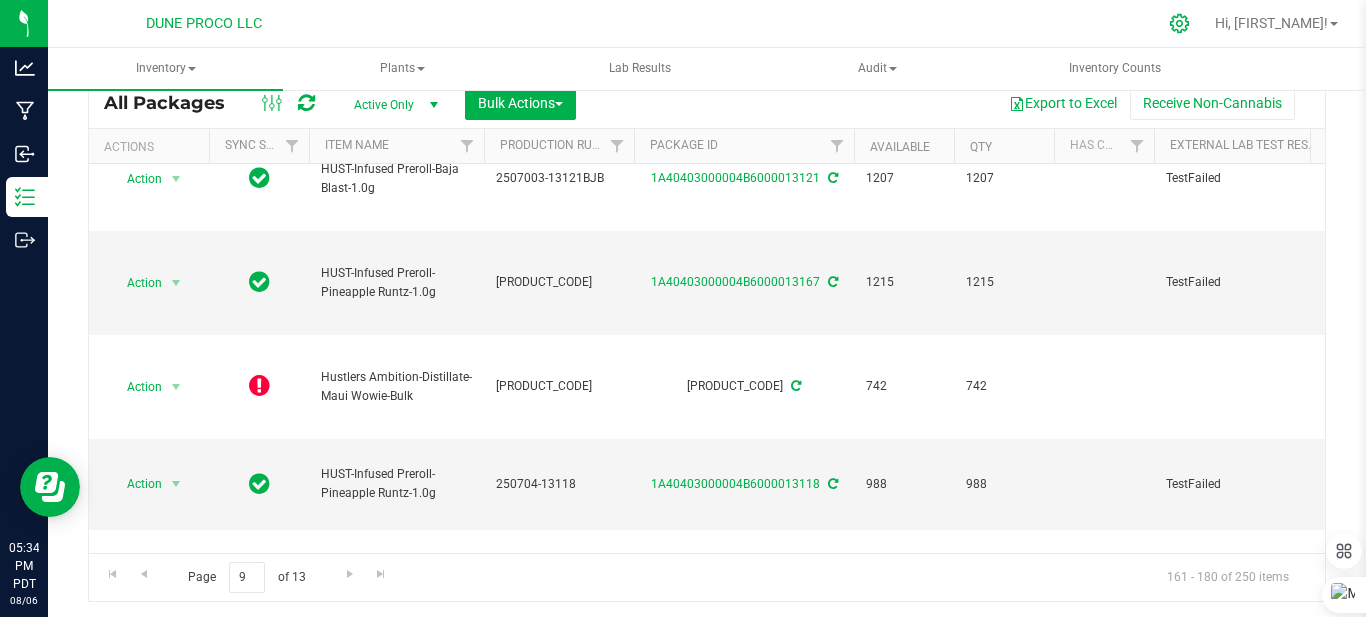 click 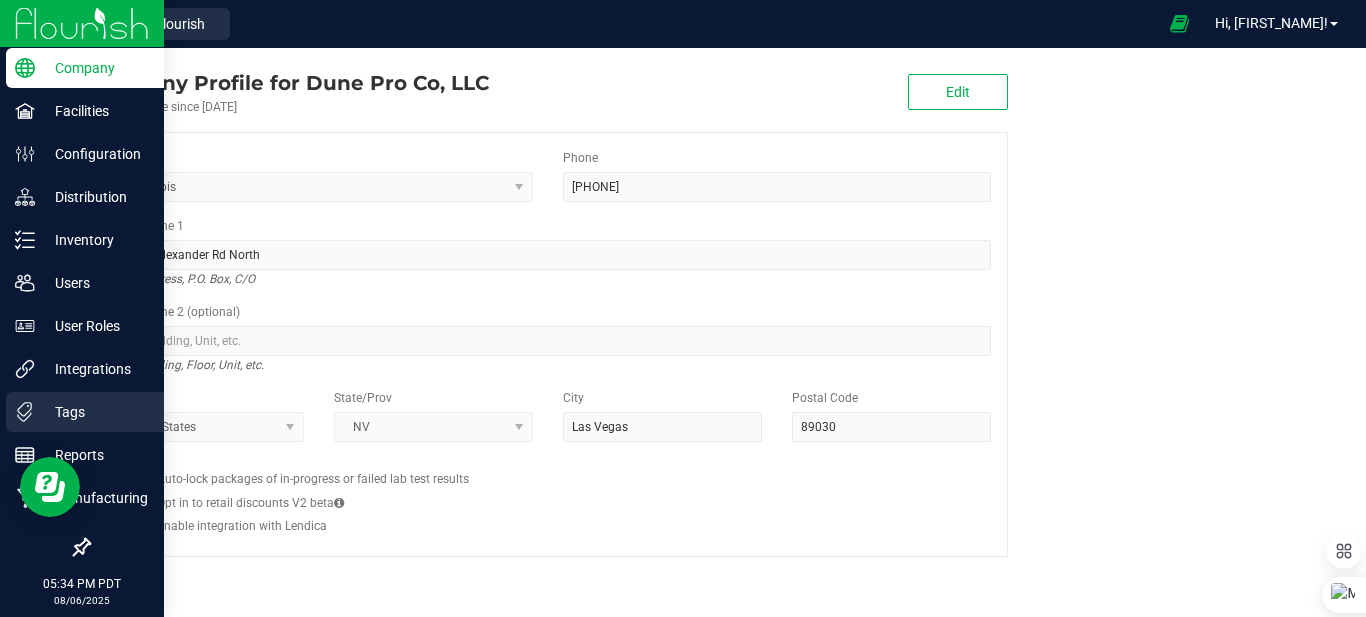 click on "Tags" at bounding box center [95, 412] 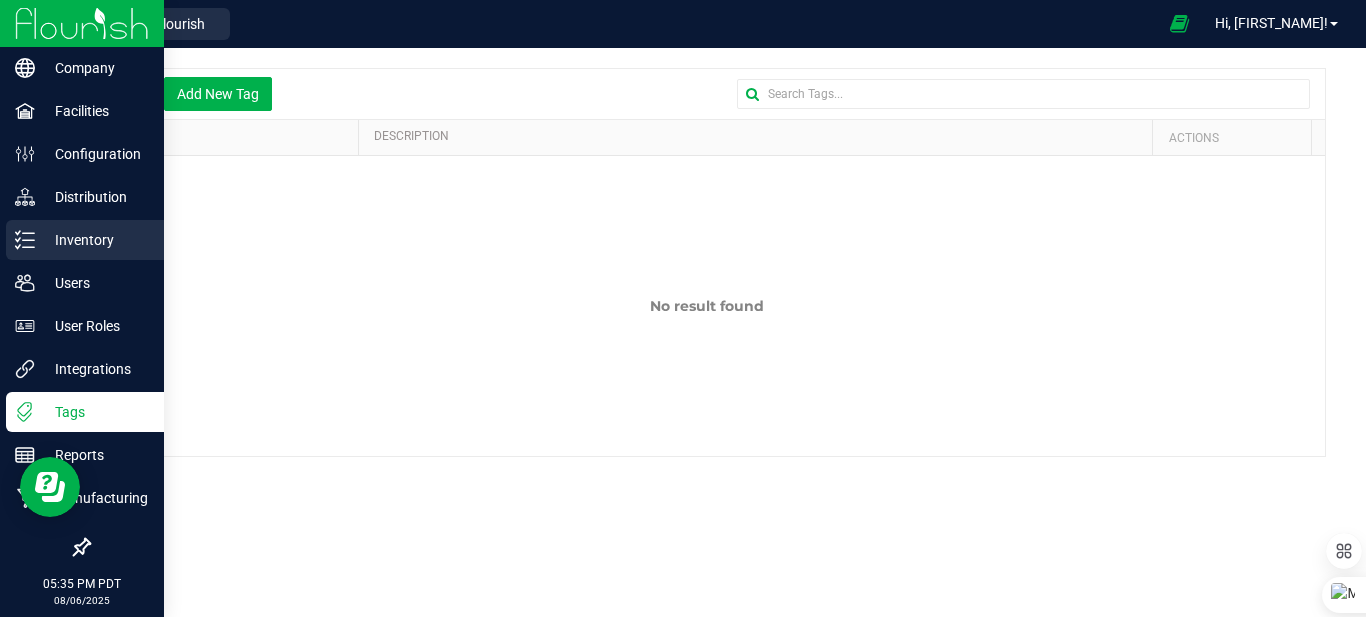 click on "Inventory" at bounding box center (95, 240) 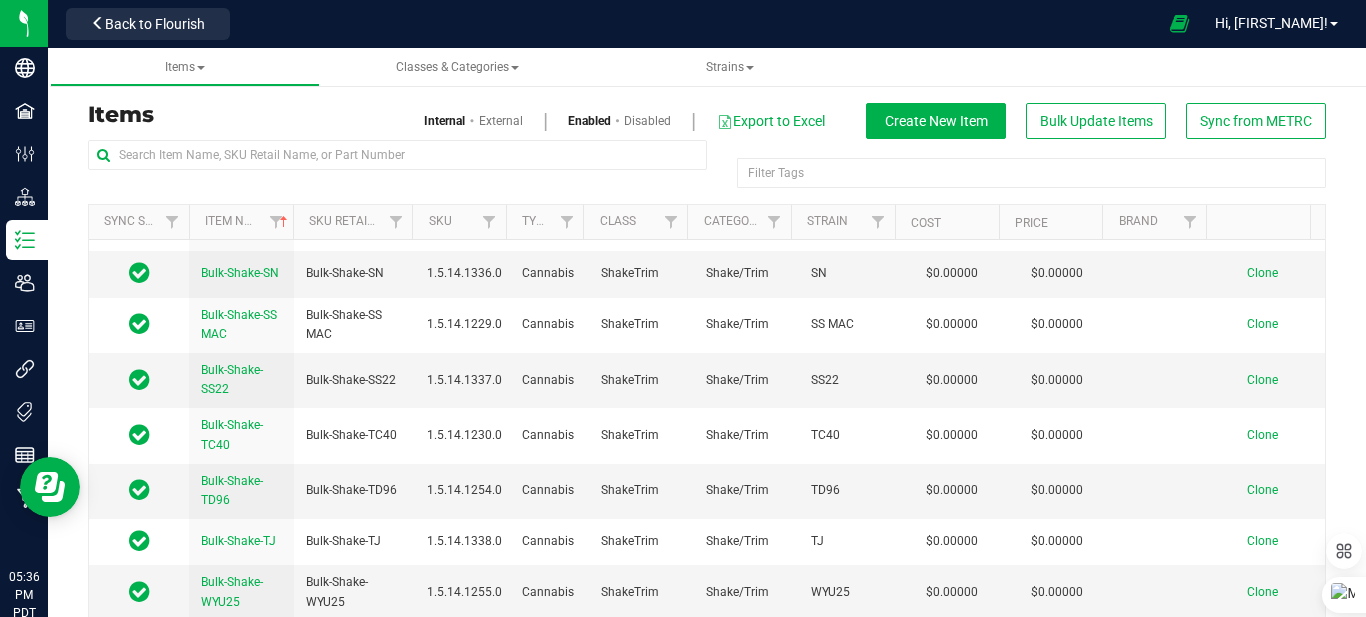 scroll, scrollTop: 6420, scrollLeft: 0, axis: vertical 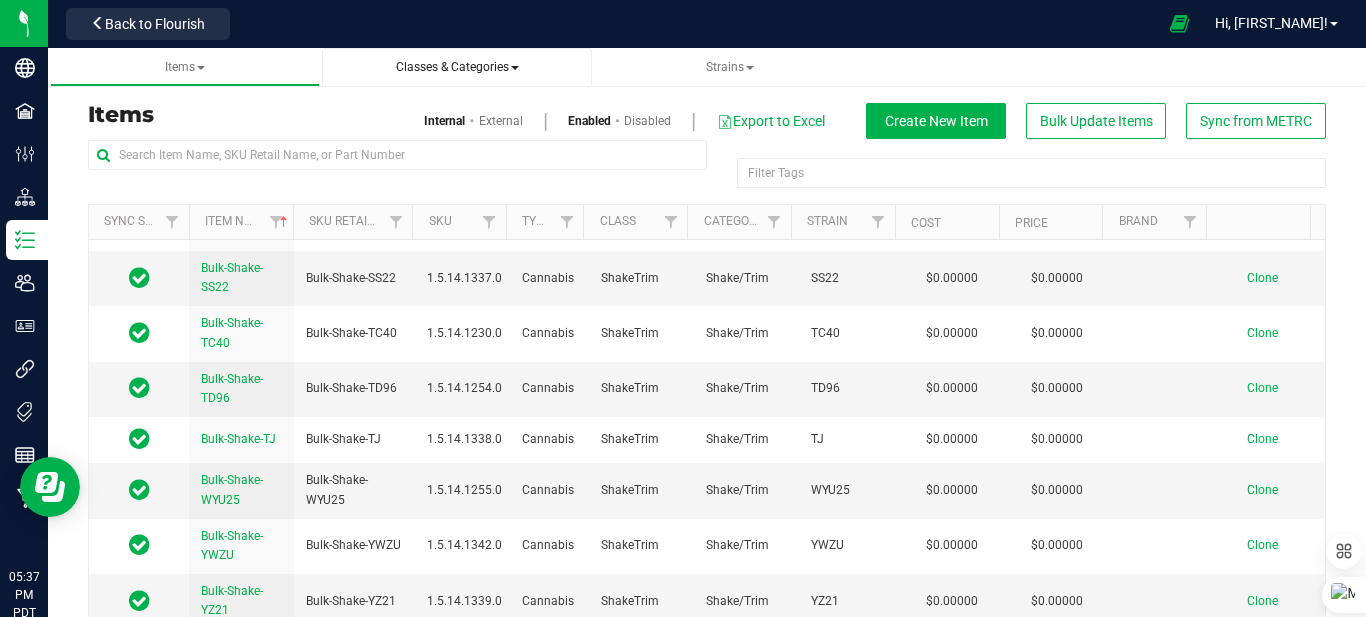click on "Classes & Categories" at bounding box center (457, 67) 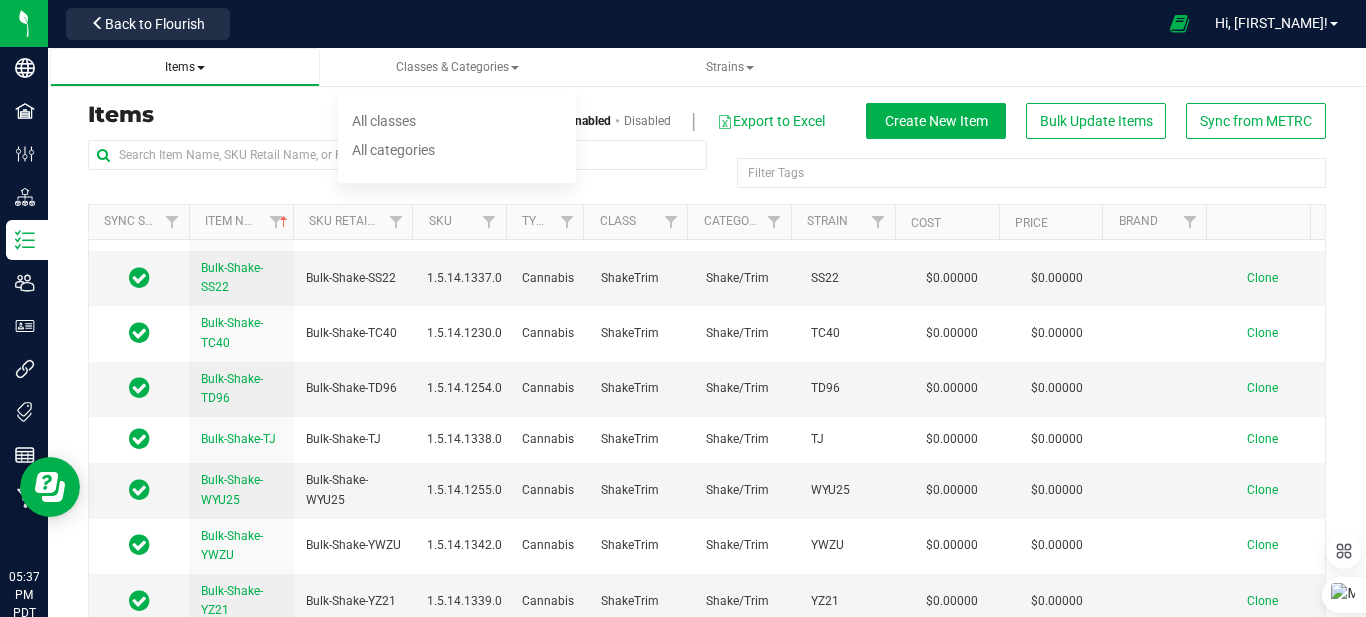 click at bounding box center (201, 68) 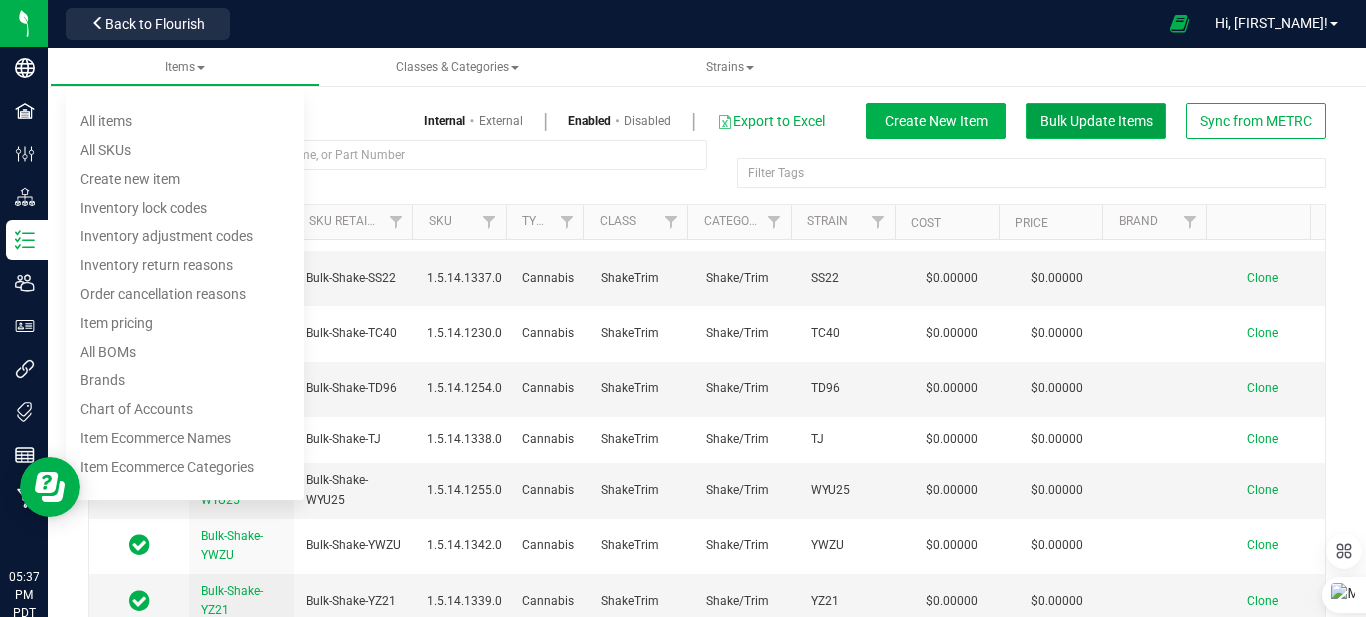 click on "Bulk Update Items" at bounding box center [1096, 121] 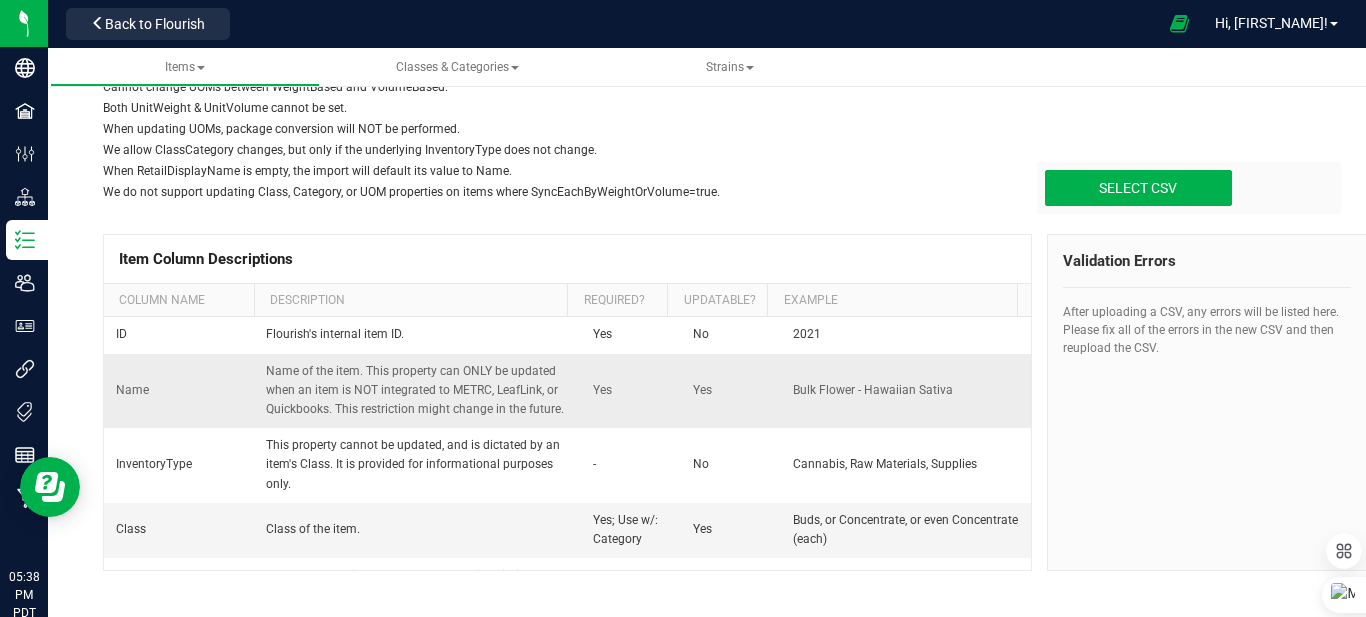 scroll, scrollTop: 437, scrollLeft: 0, axis: vertical 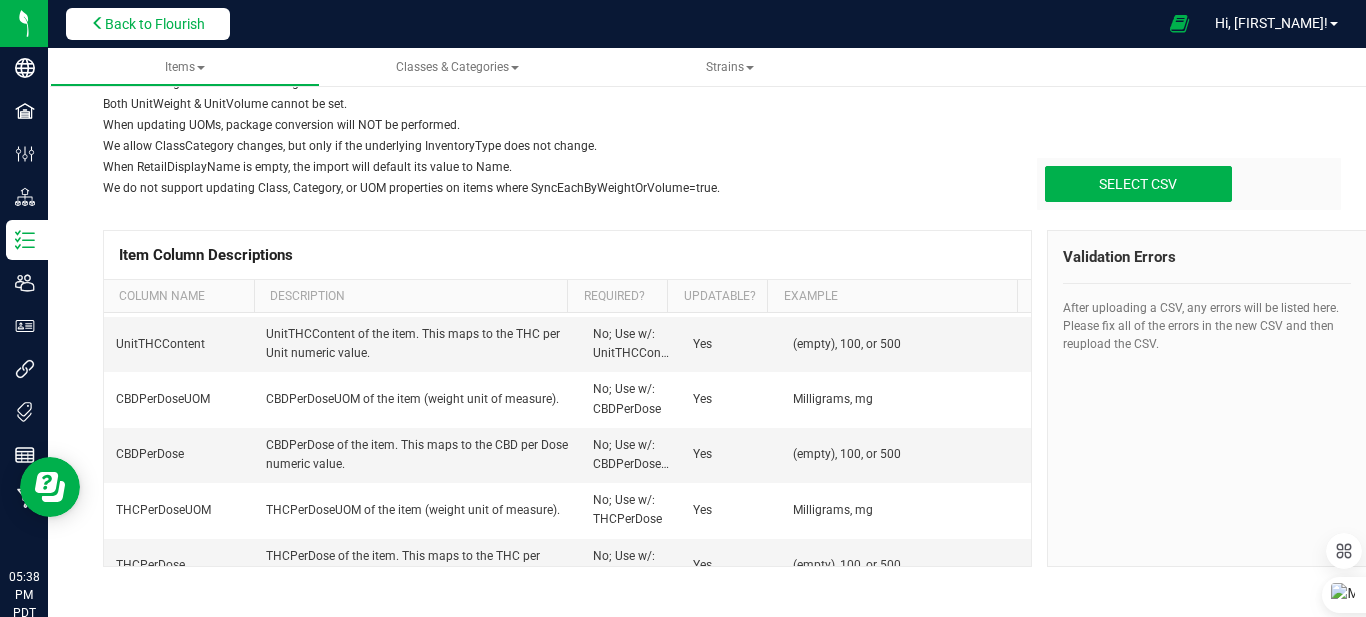 click on "Back to Flourish" at bounding box center (155, 24) 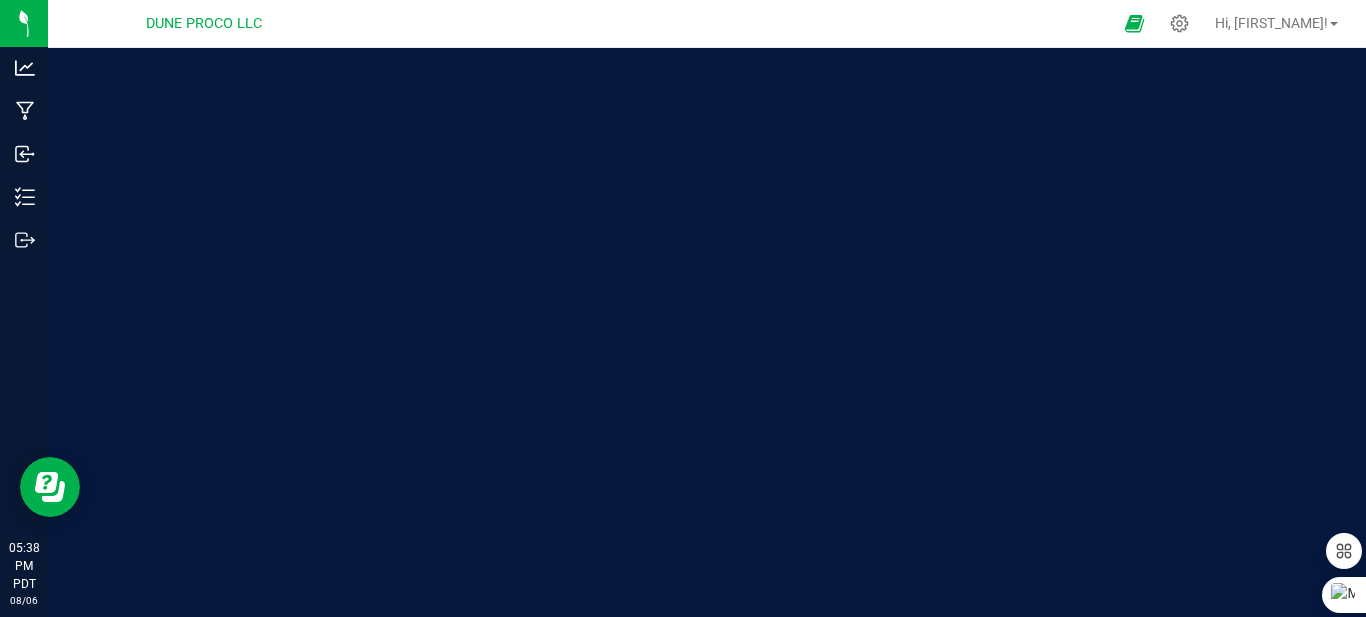 scroll, scrollTop: 0, scrollLeft: 0, axis: both 